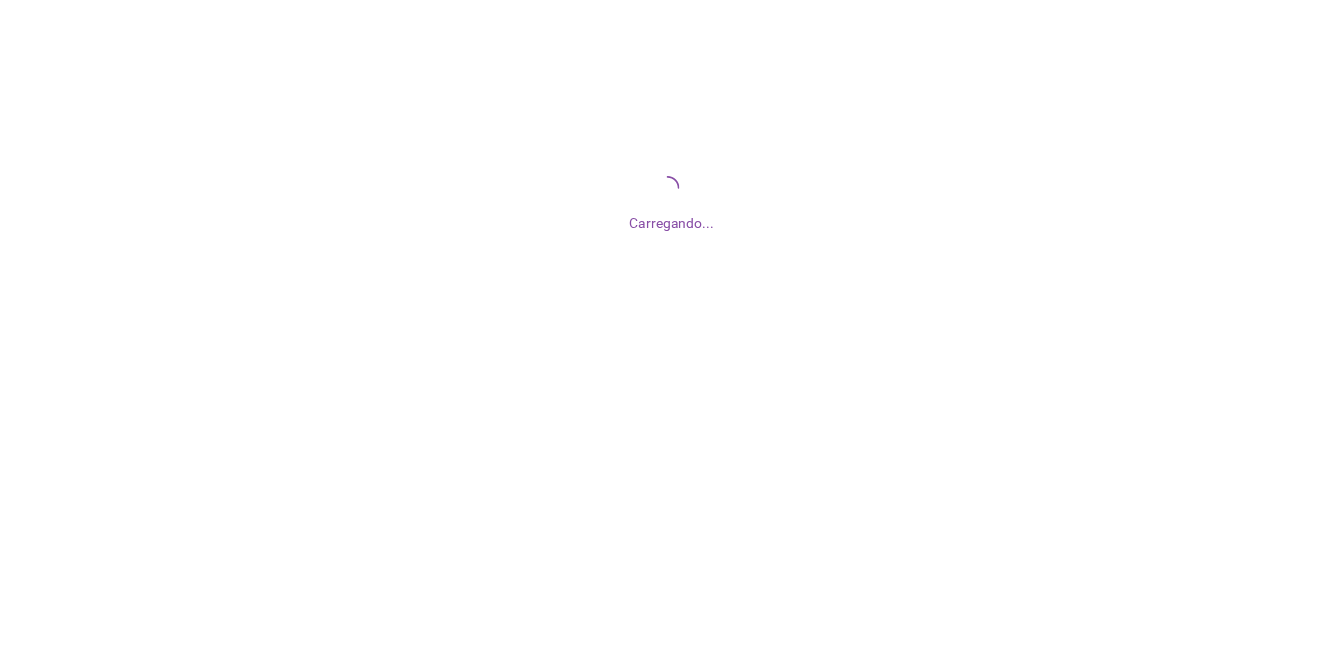 scroll, scrollTop: 0, scrollLeft: 0, axis: both 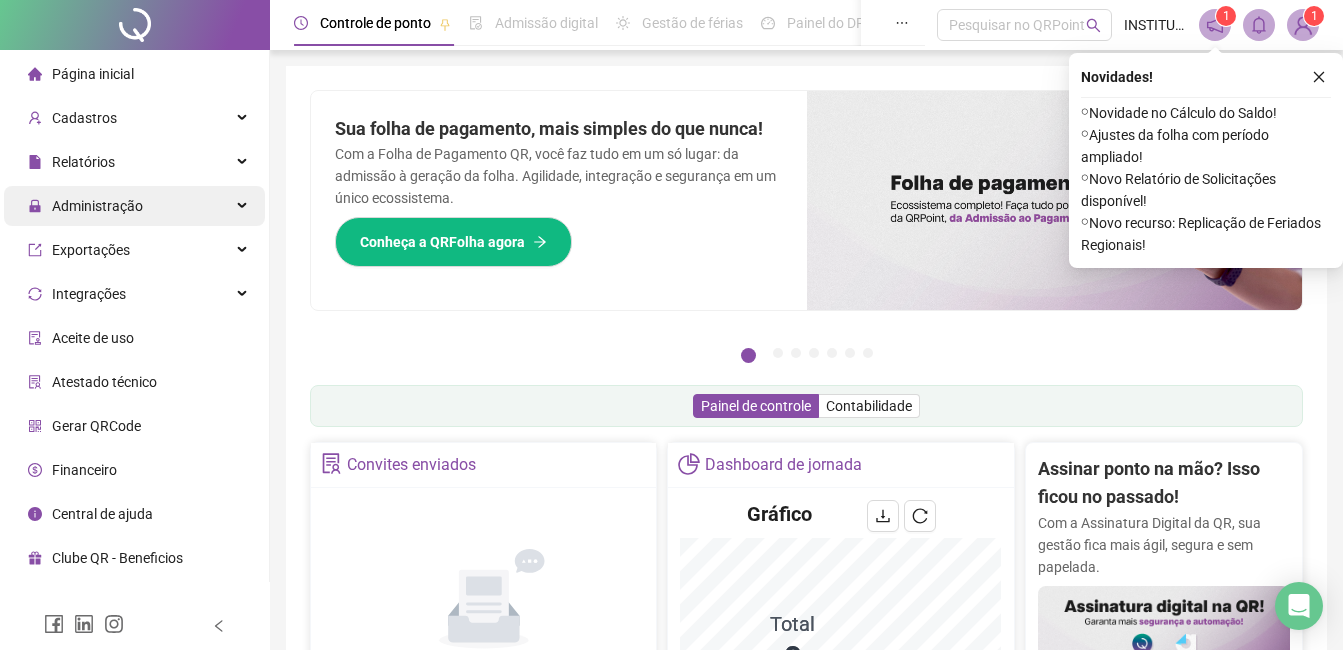 click on "Administração" at bounding box center (134, 206) 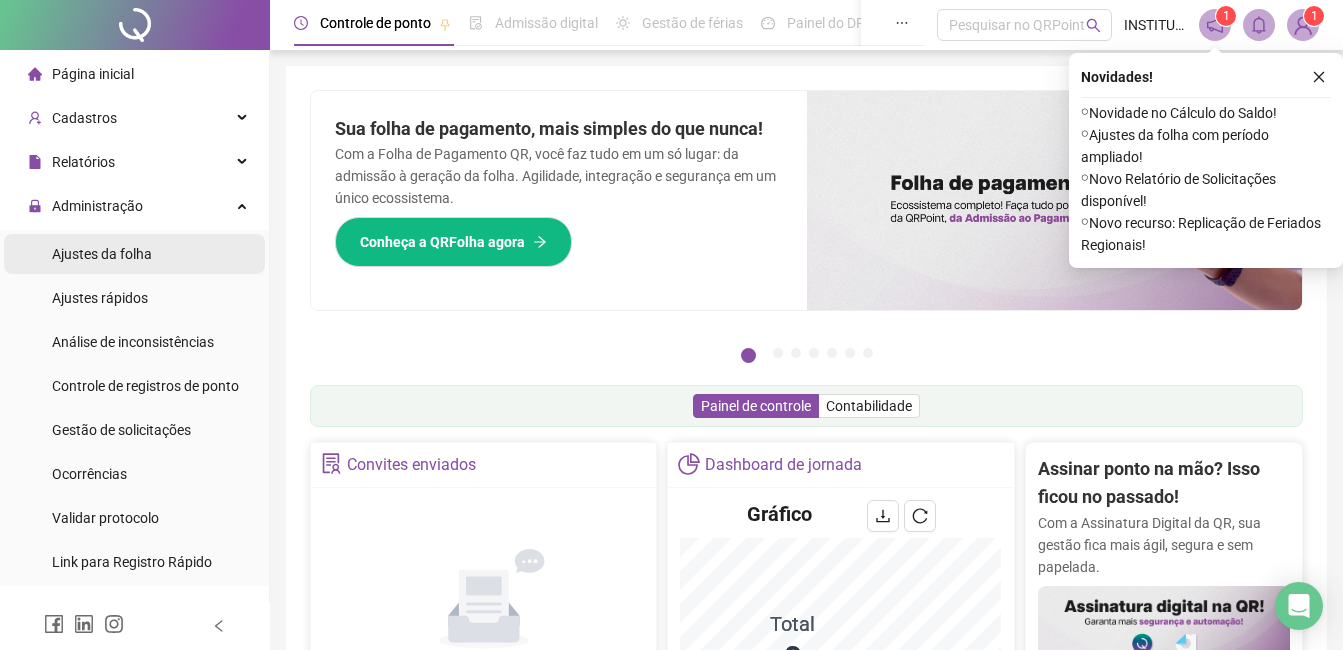 click on "Ajustes da folha" at bounding box center (102, 254) 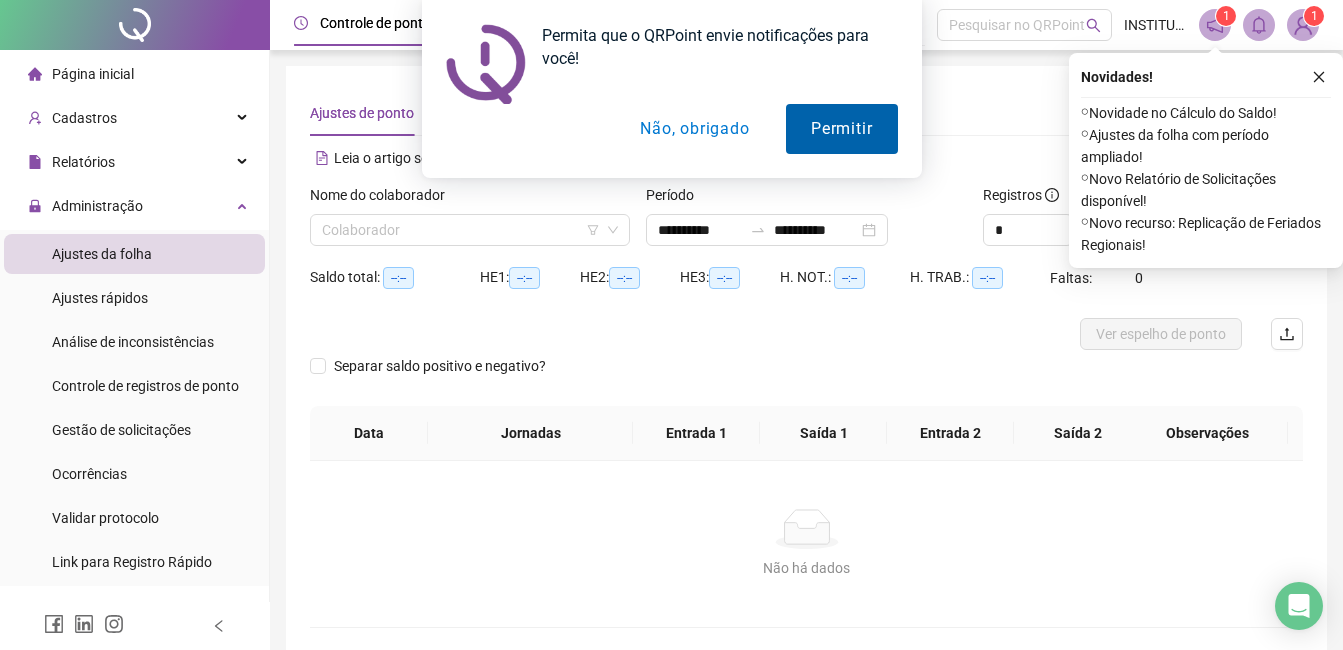 click on "Permitir" at bounding box center [841, 129] 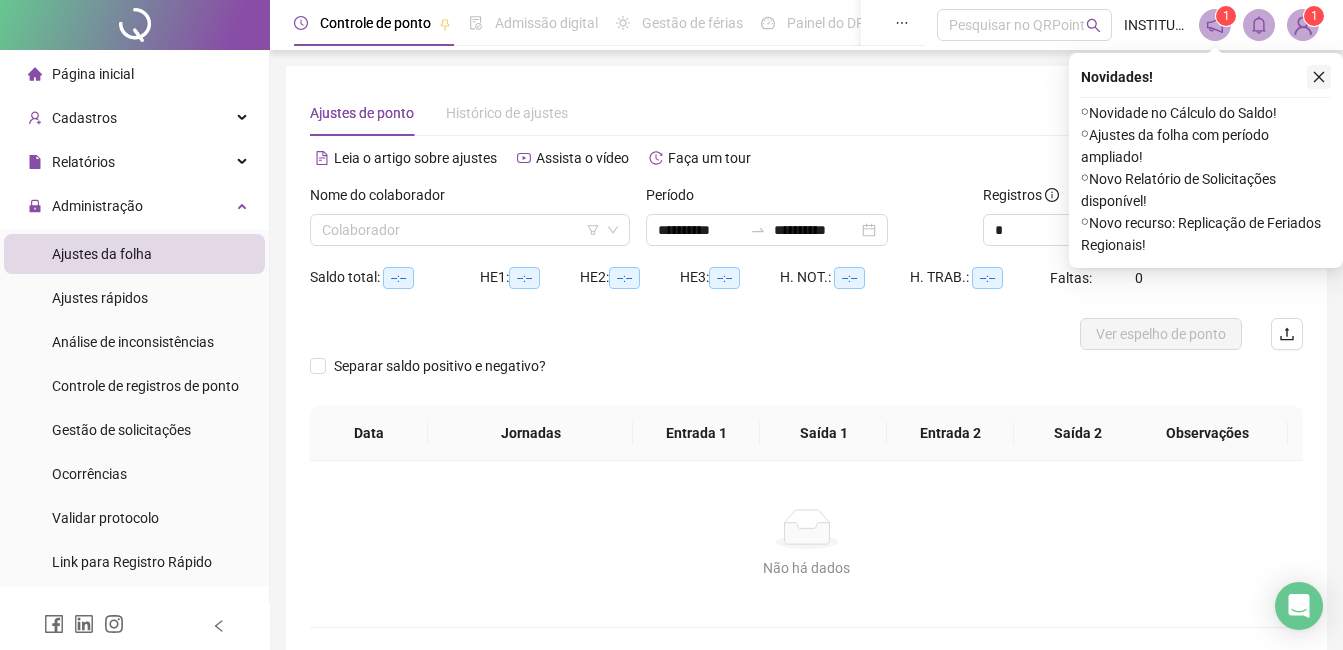 click 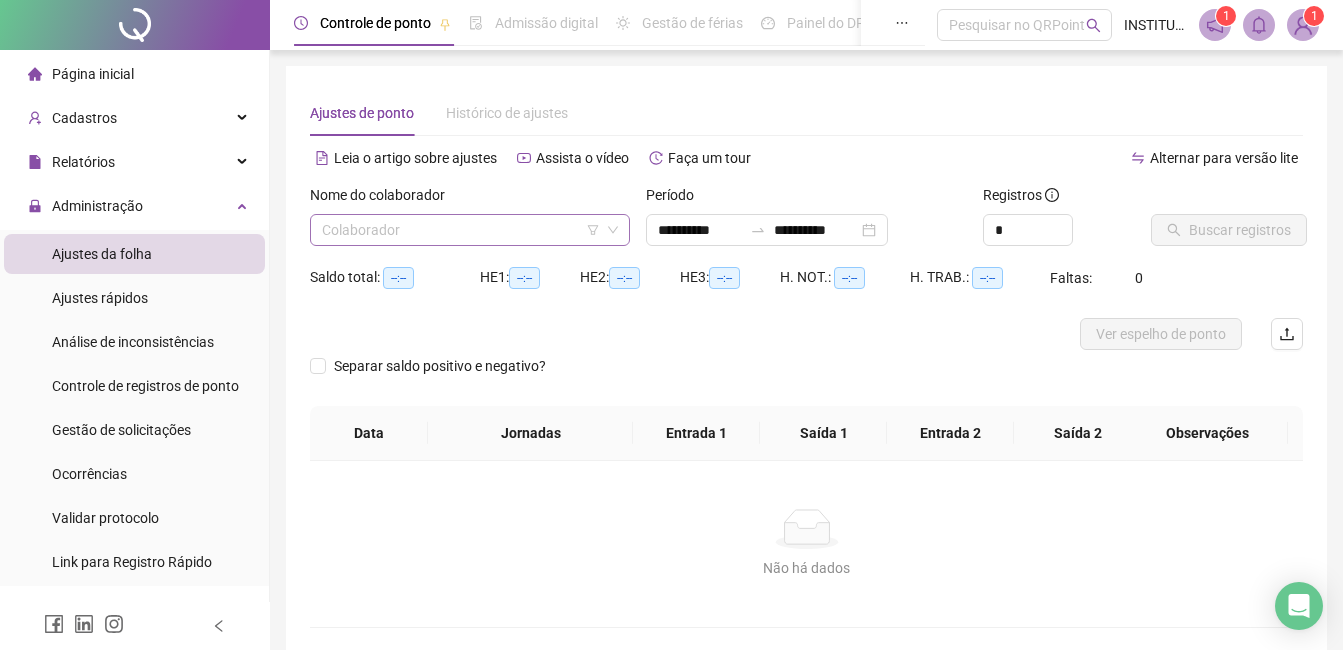click at bounding box center [464, 230] 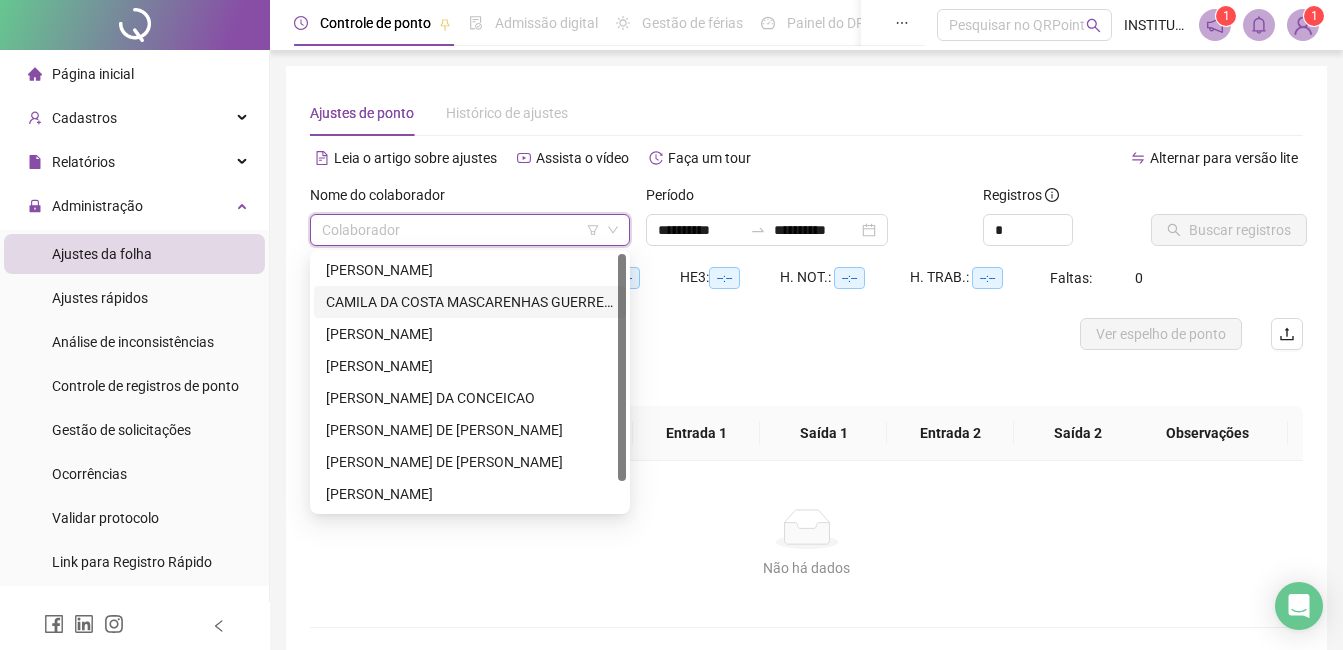 click on "CAMILA DA COSTA MASCARENHAS GUERREIRO" at bounding box center (470, 302) 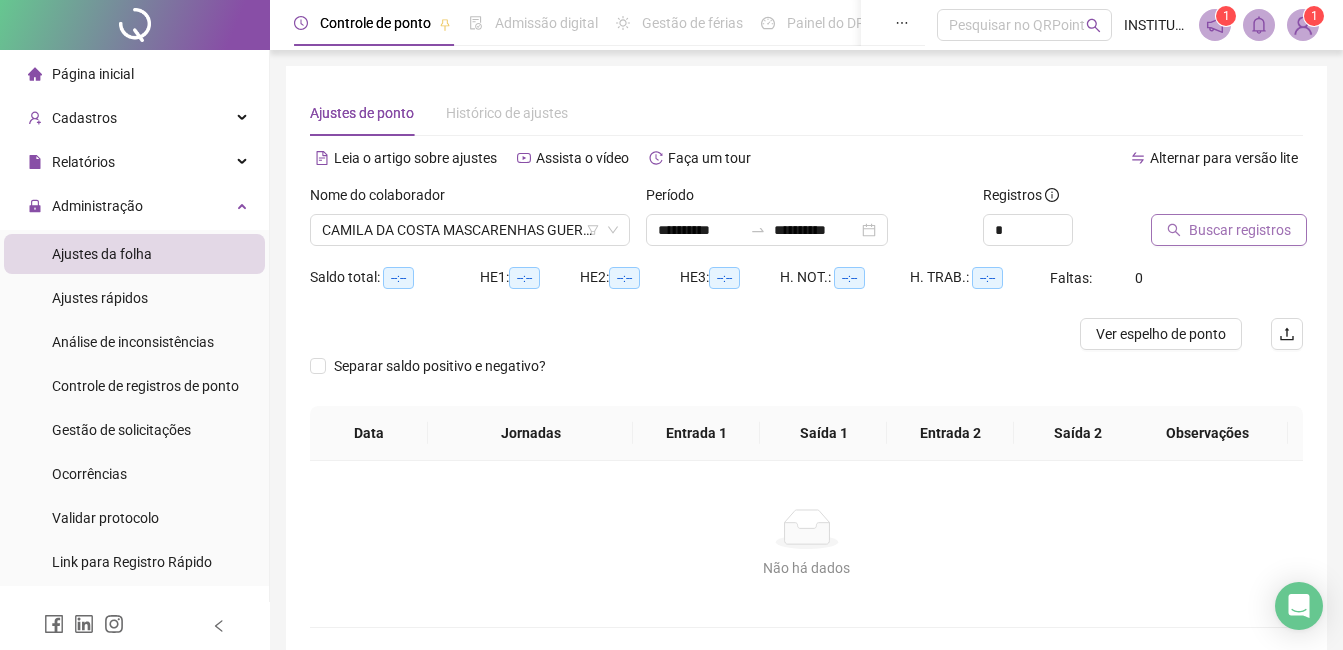 click on "Buscar registros" at bounding box center [1240, 230] 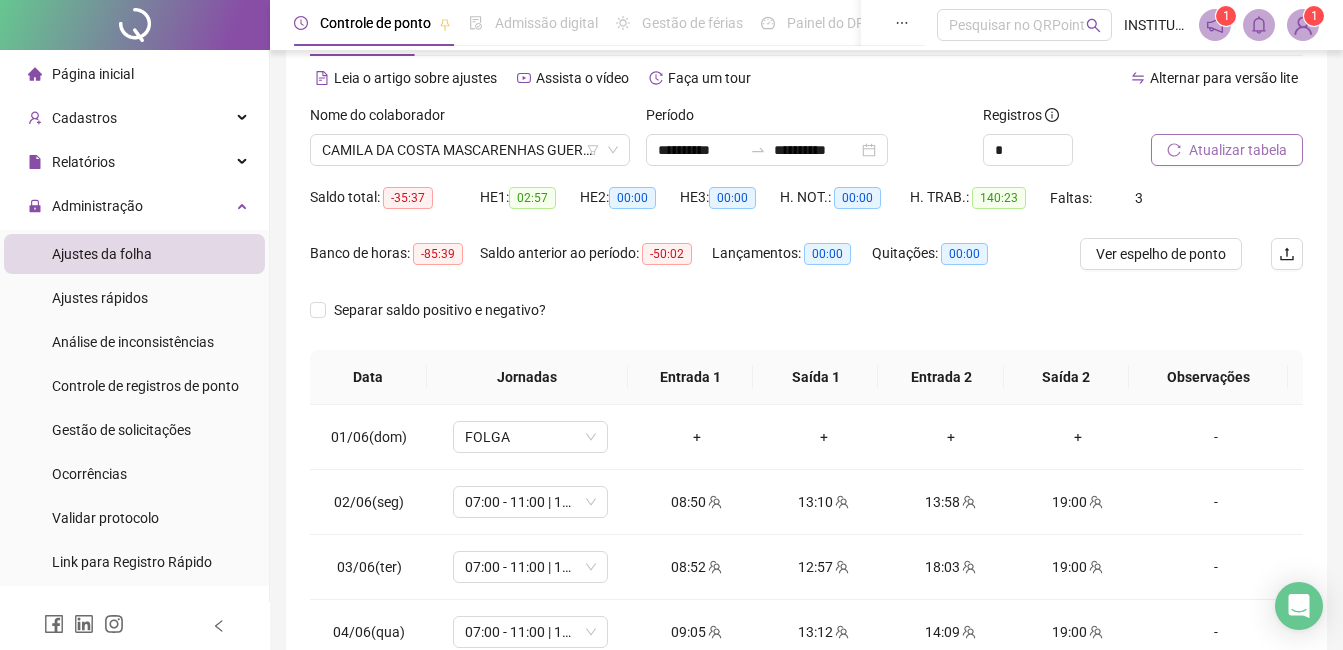 scroll, scrollTop: 120, scrollLeft: 0, axis: vertical 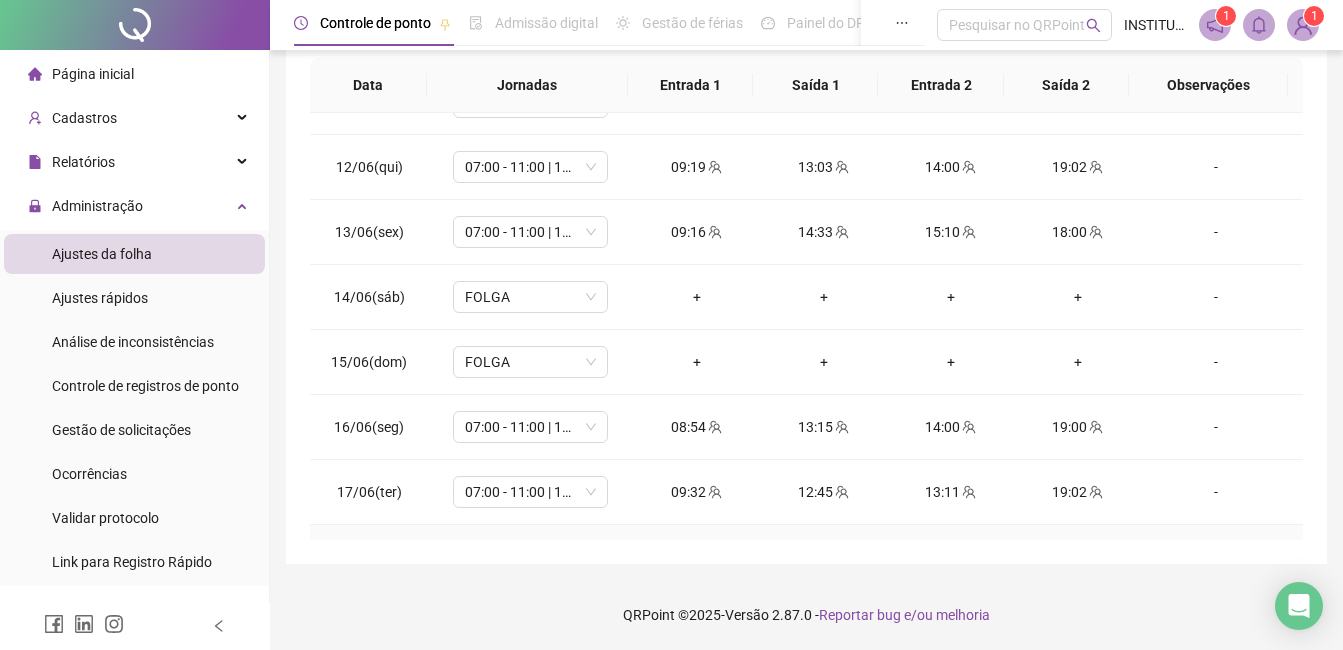 click on "-" at bounding box center (1222, 557) 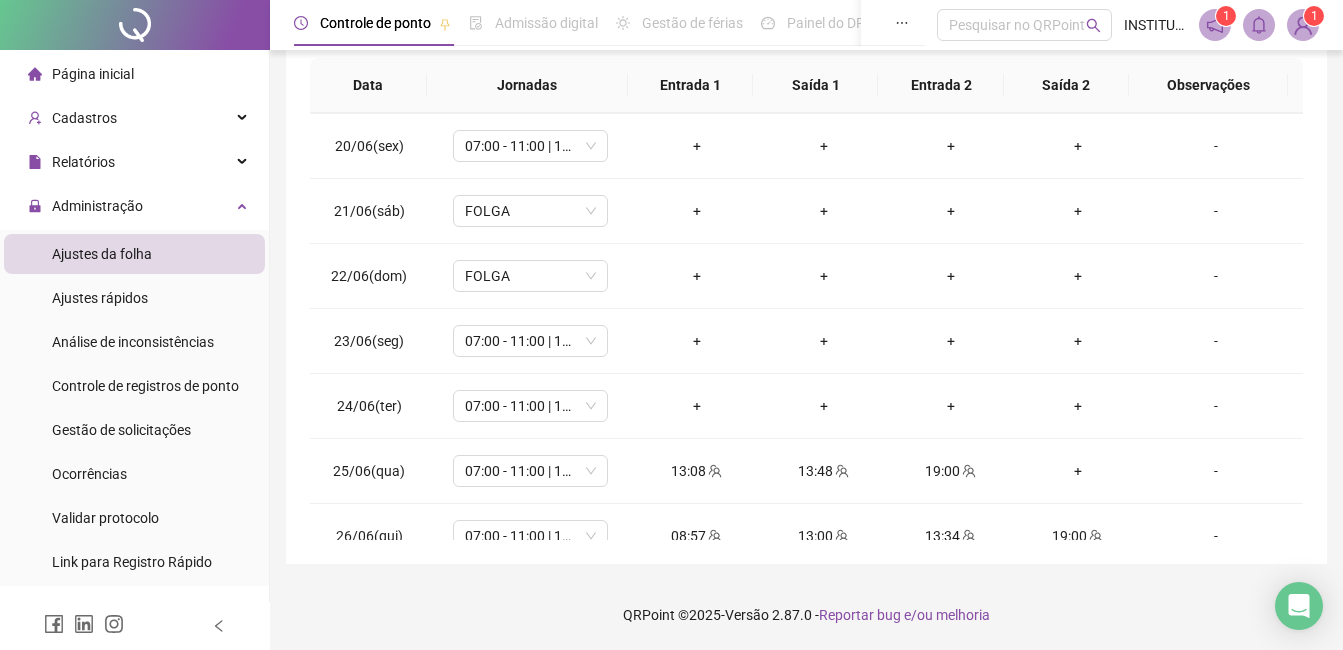 scroll, scrollTop: 1253, scrollLeft: 0, axis: vertical 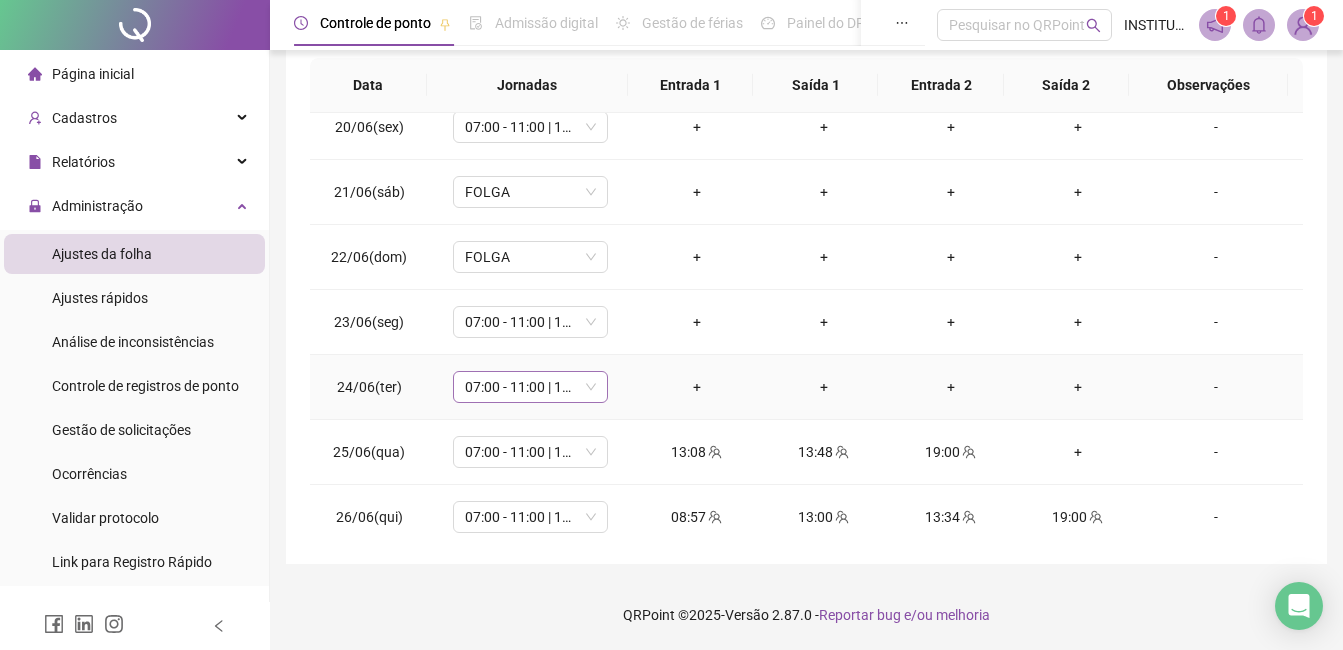 click on "07:00 - 11:00 | 12:00 - 17:00" at bounding box center [530, 387] 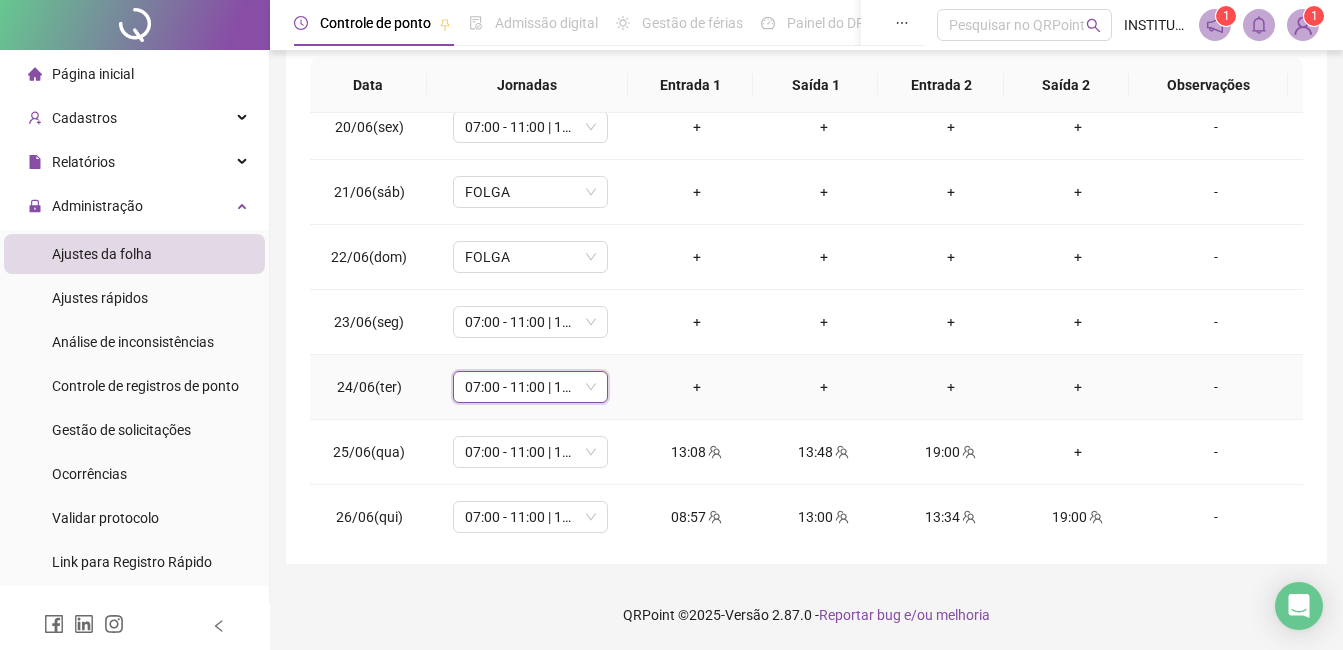 click on "07:00 - 11:00 | 12:00 - 17:00" at bounding box center [530, 387] 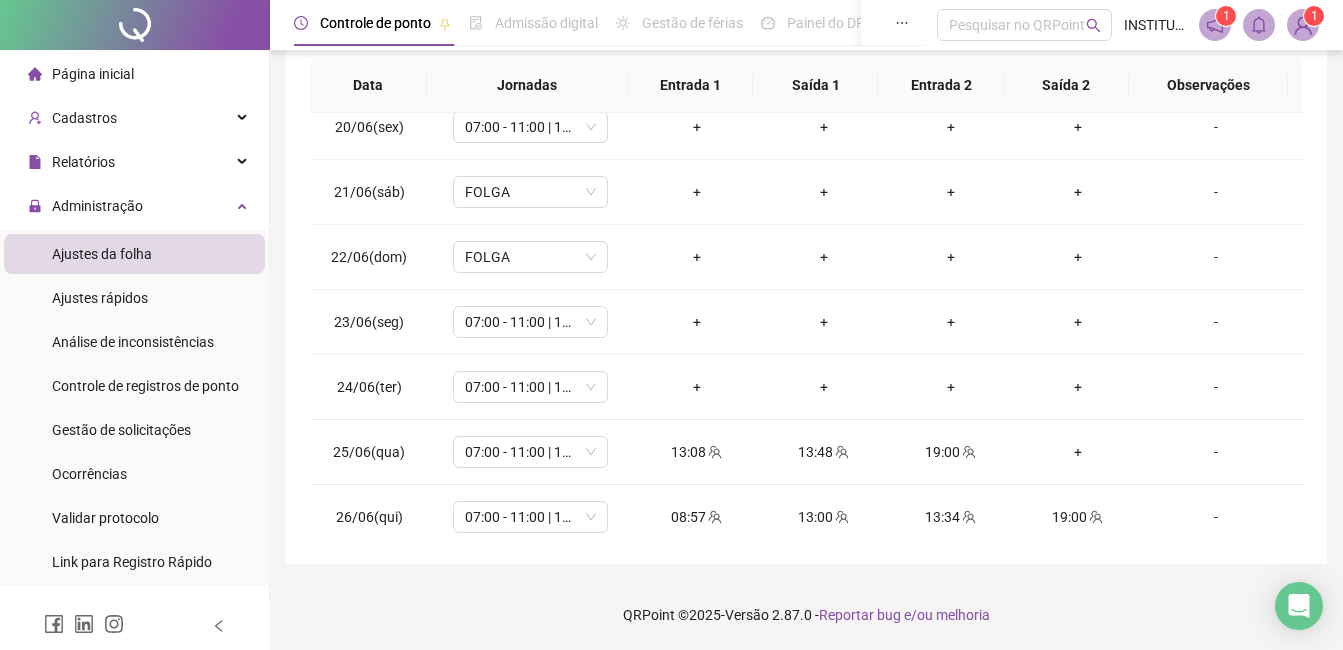 scroll, scrollTop: 1293, scrollLeft: 0, axis: vertical 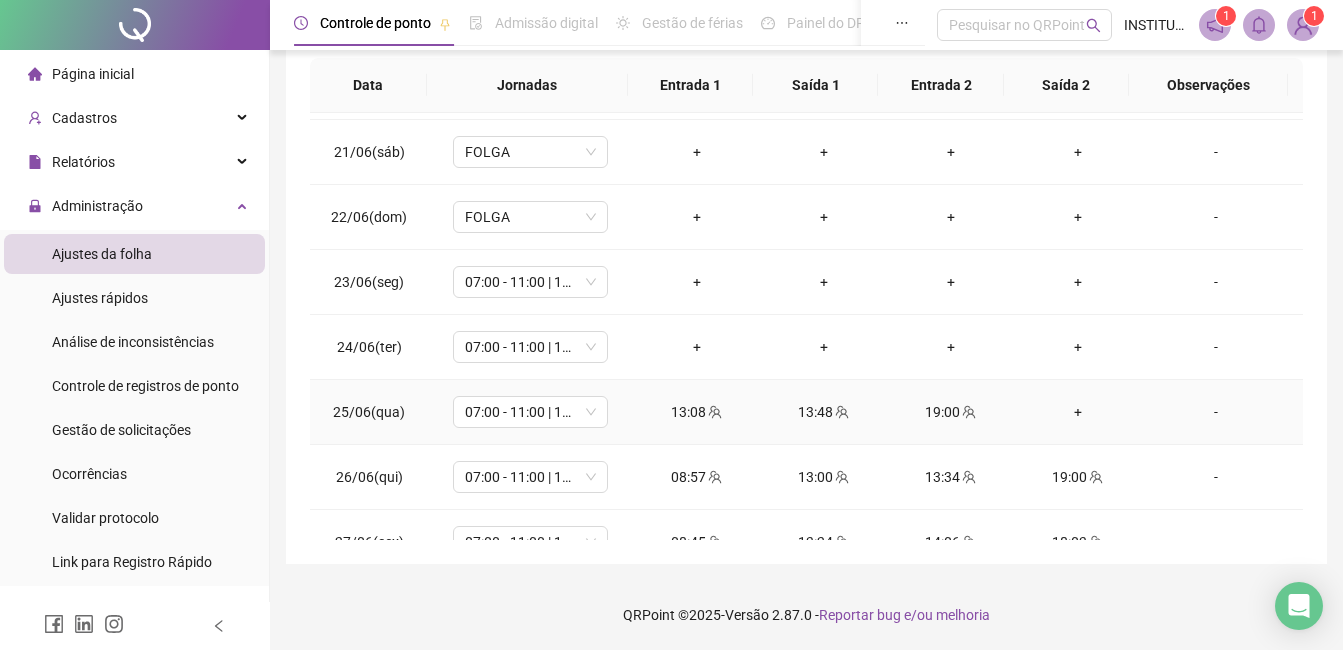 click on "+" at bounding box center [1077, 412] 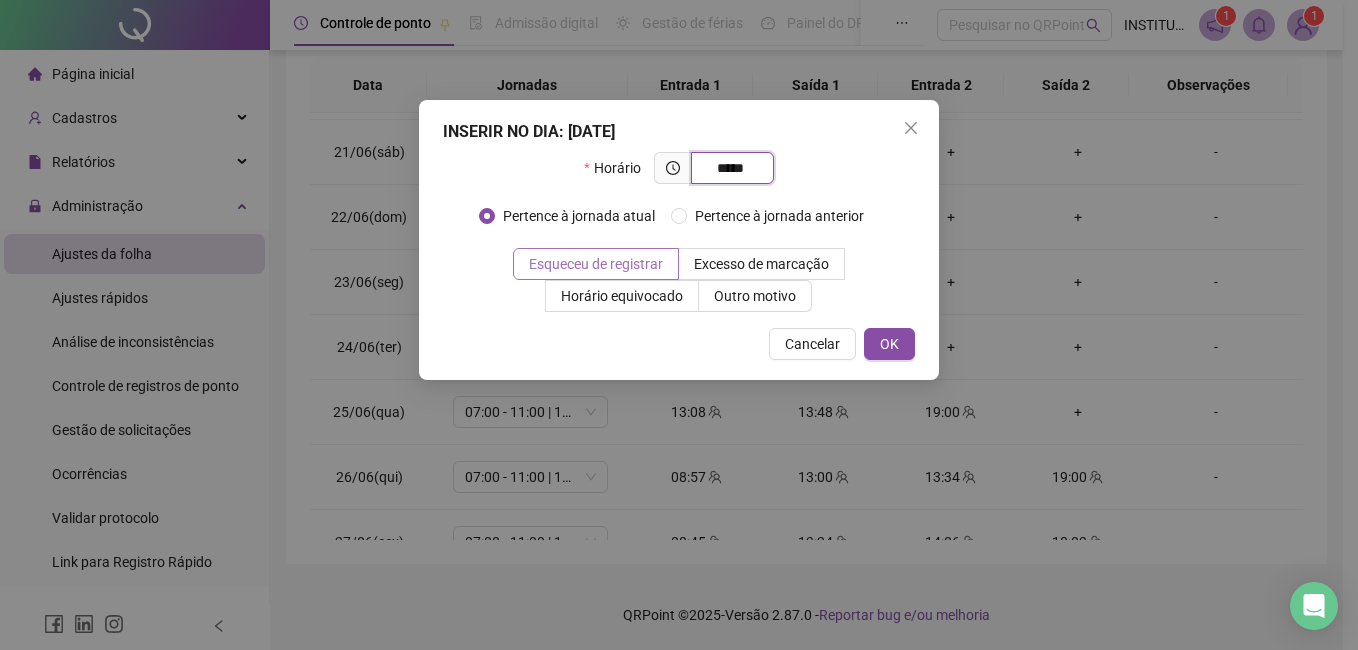 type on "*****" 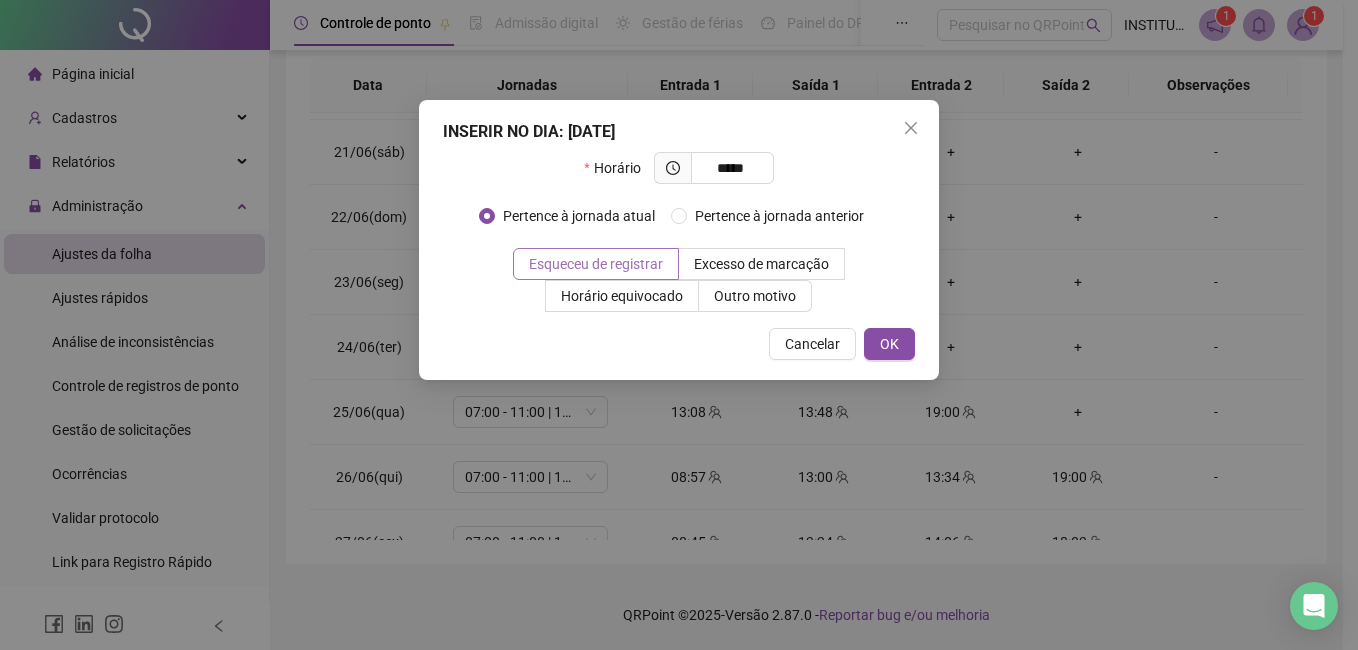 click on "Esqueceu de registrar" at bounding box center (596, 264) 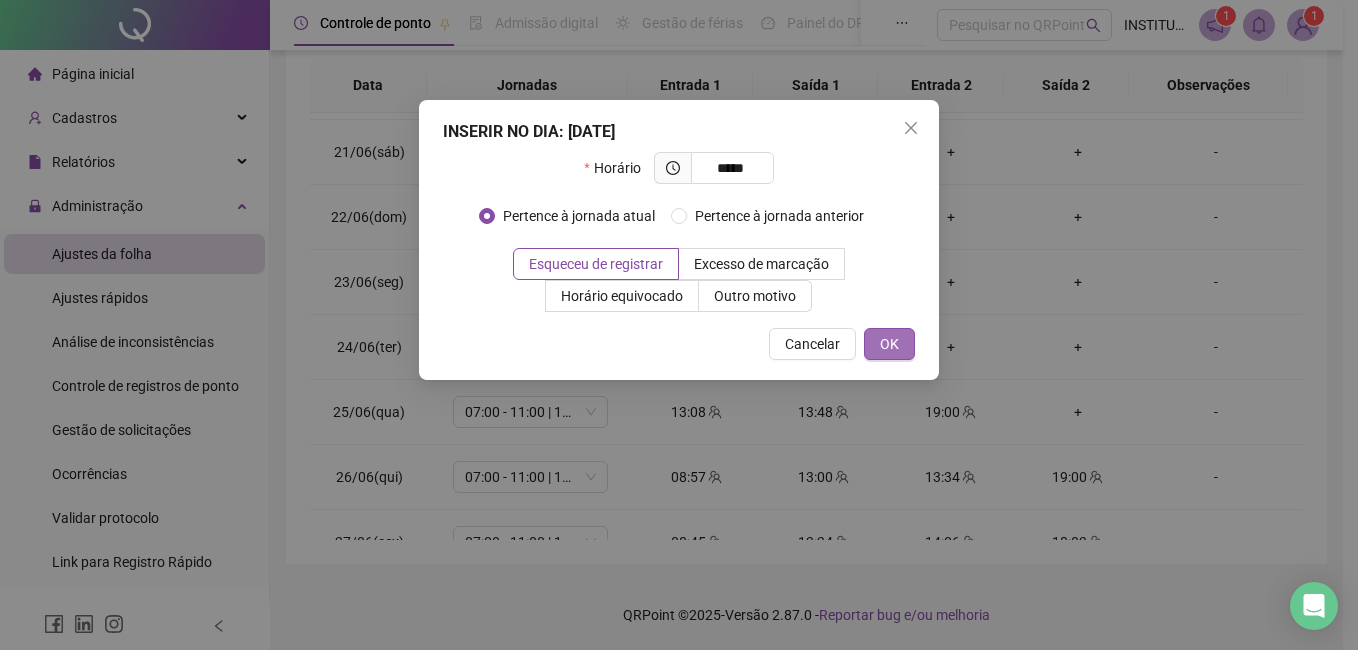 click on "OK" at bounding box center [889, 344] 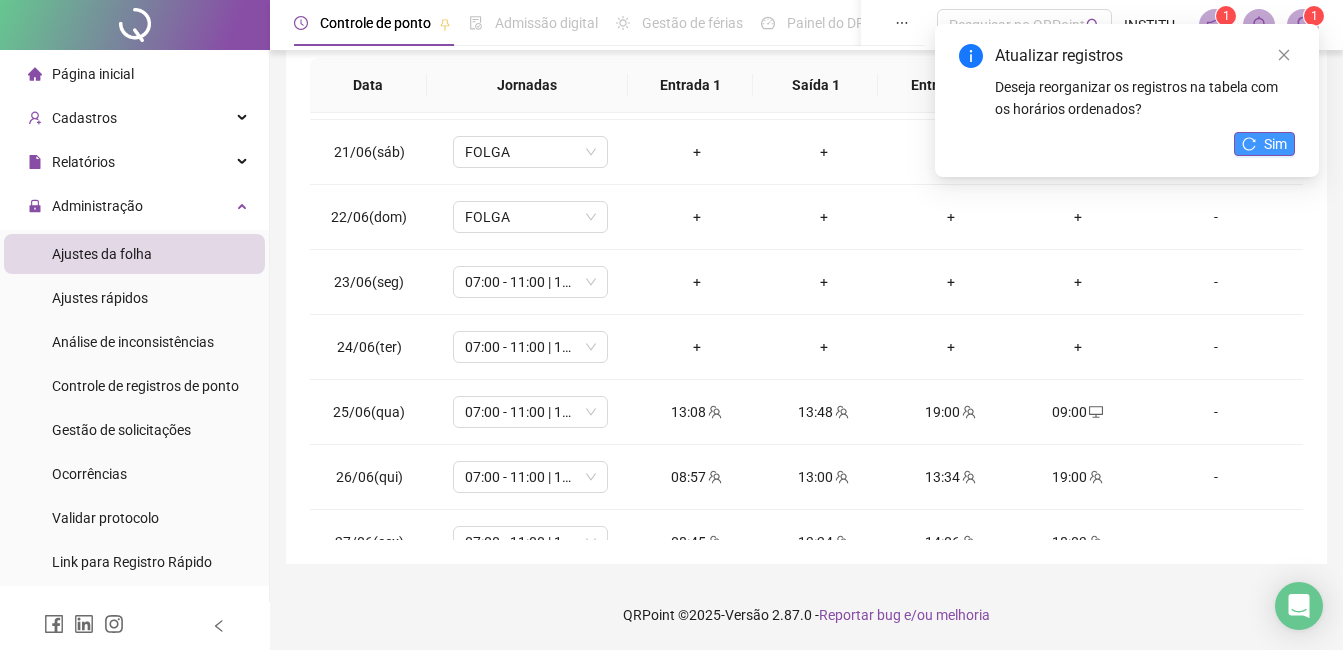 click on "Sim" at bounding box center (1264, 144) 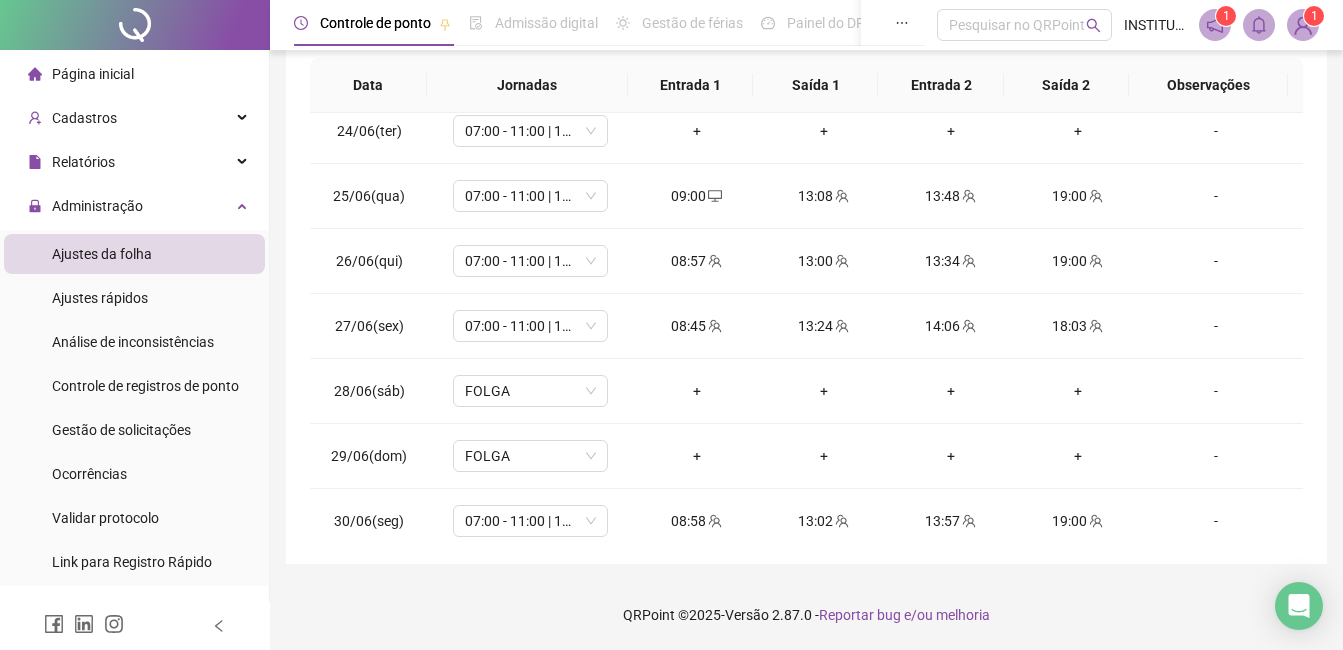 scroll, scrollTop: 1523, scrollLeft: 0, axis: vertical 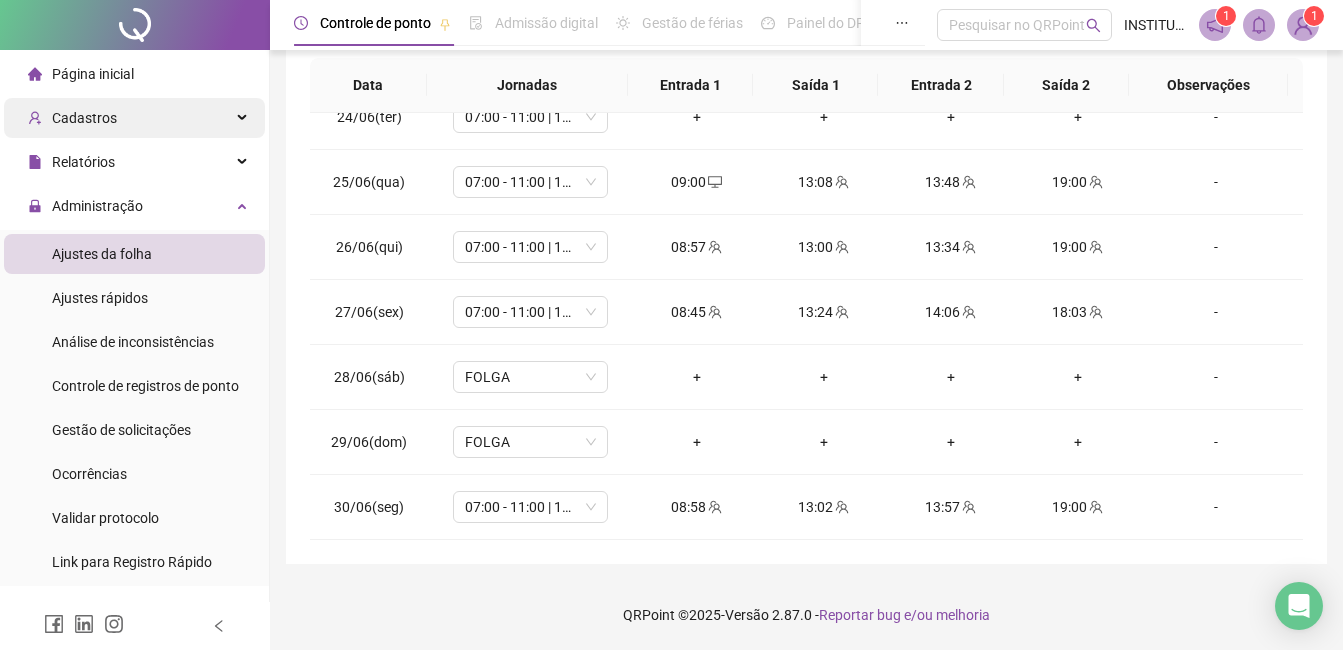 click on "Cadastros" at bounding box center [134, 118] 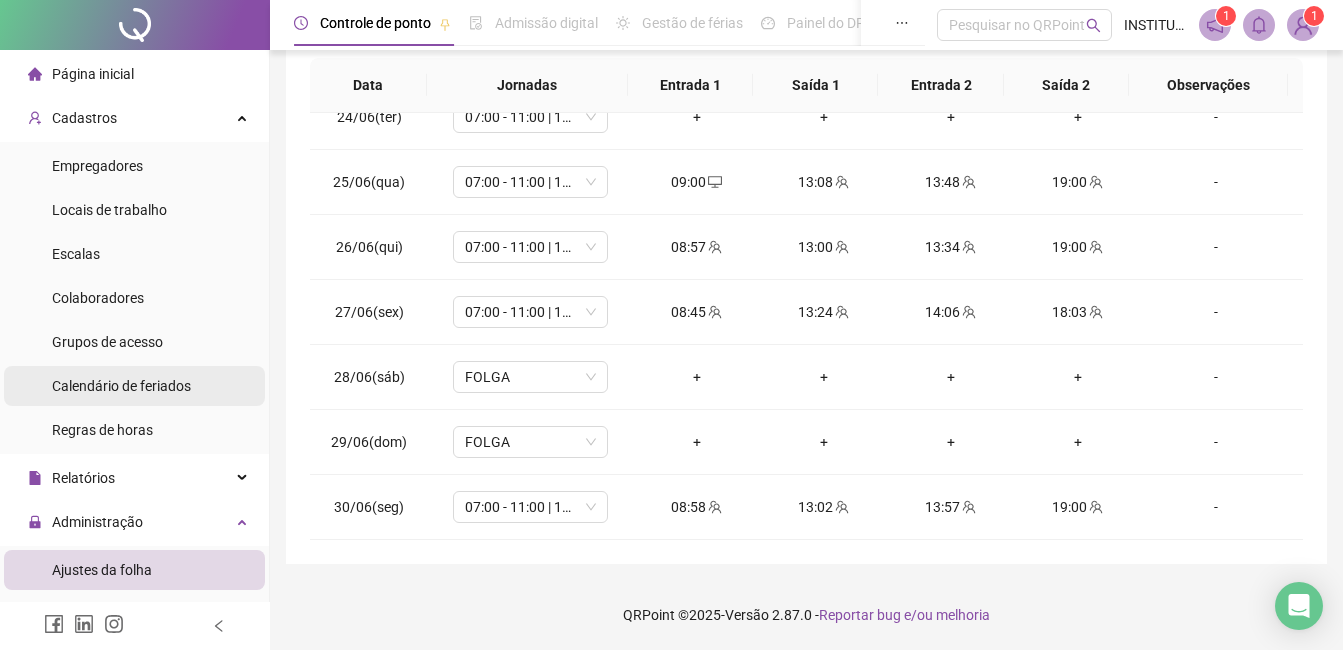 click on "Calendário de feriados" at bounding box center (121, 386) 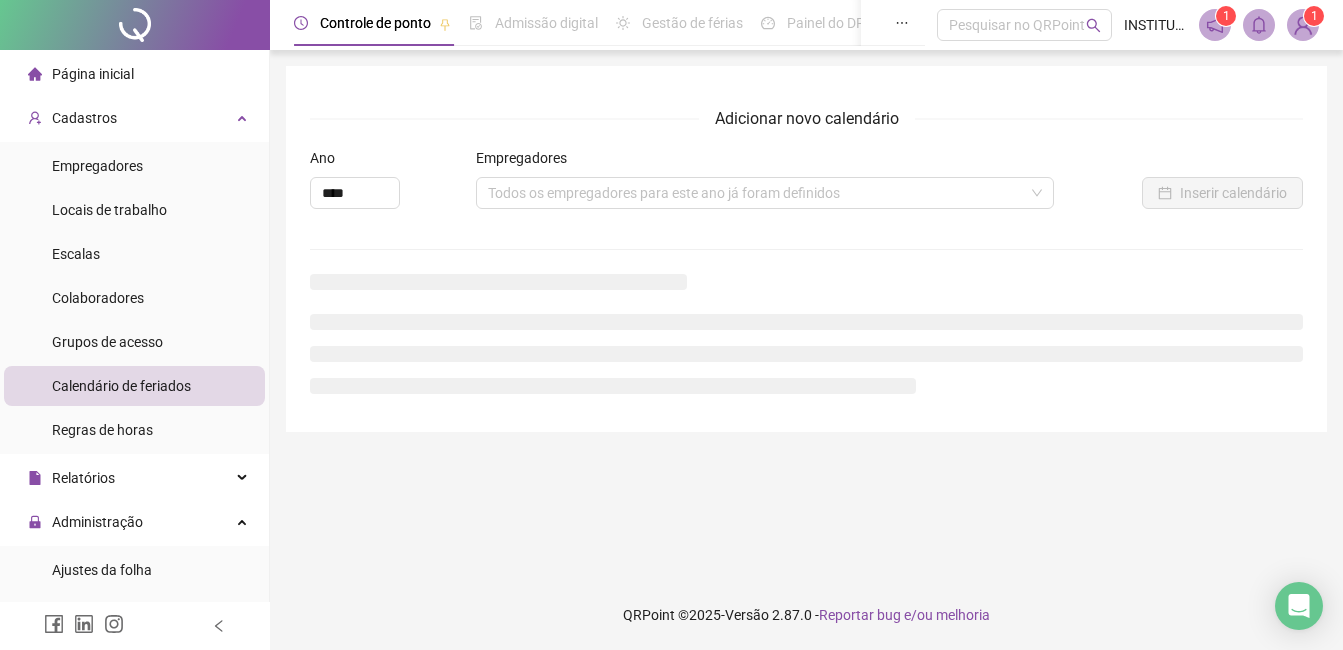 scroll, scrollTop: 0, scrollLeft: 0, axis: both 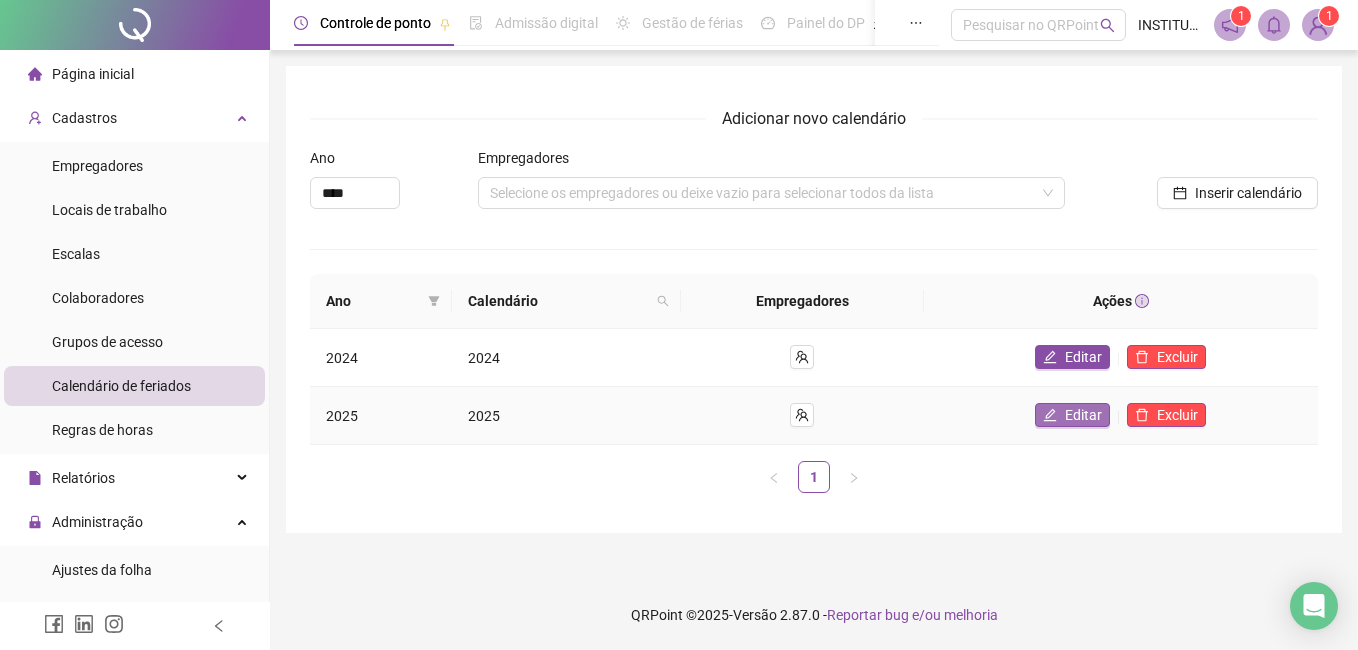 click on "Editar" at bounding box center (1083, 415) 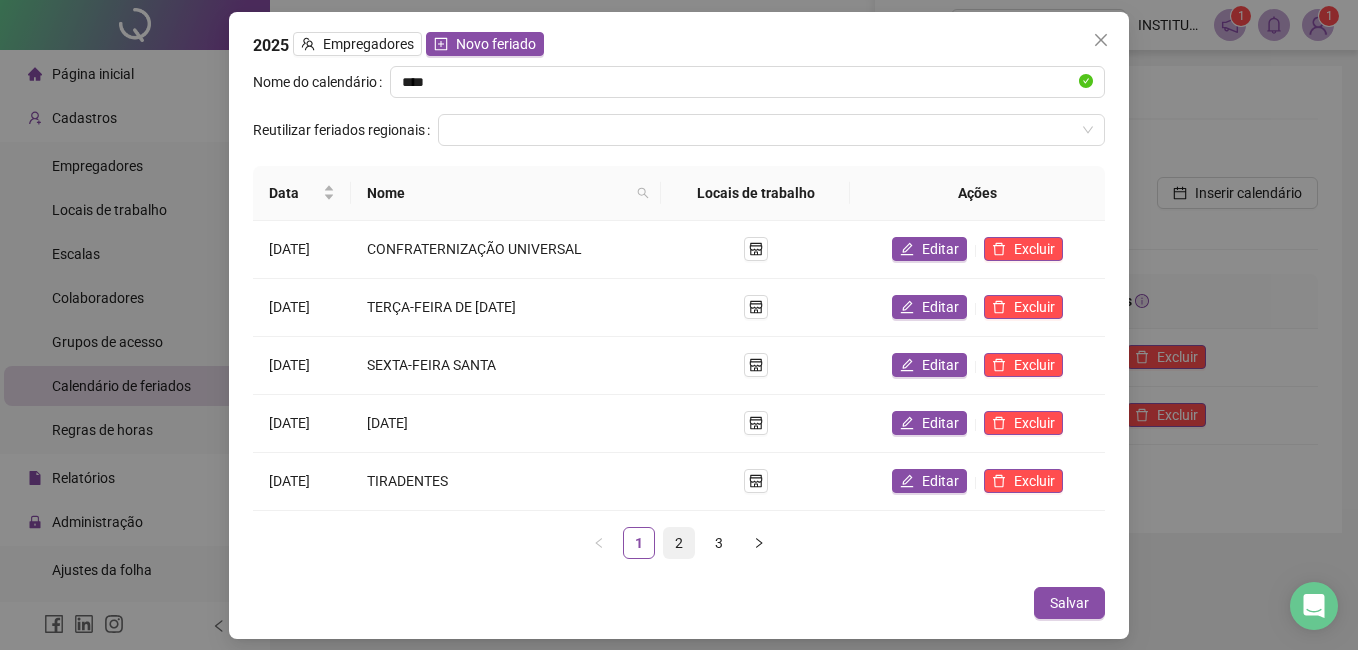 click on "2" at bounding box center [679, 543] 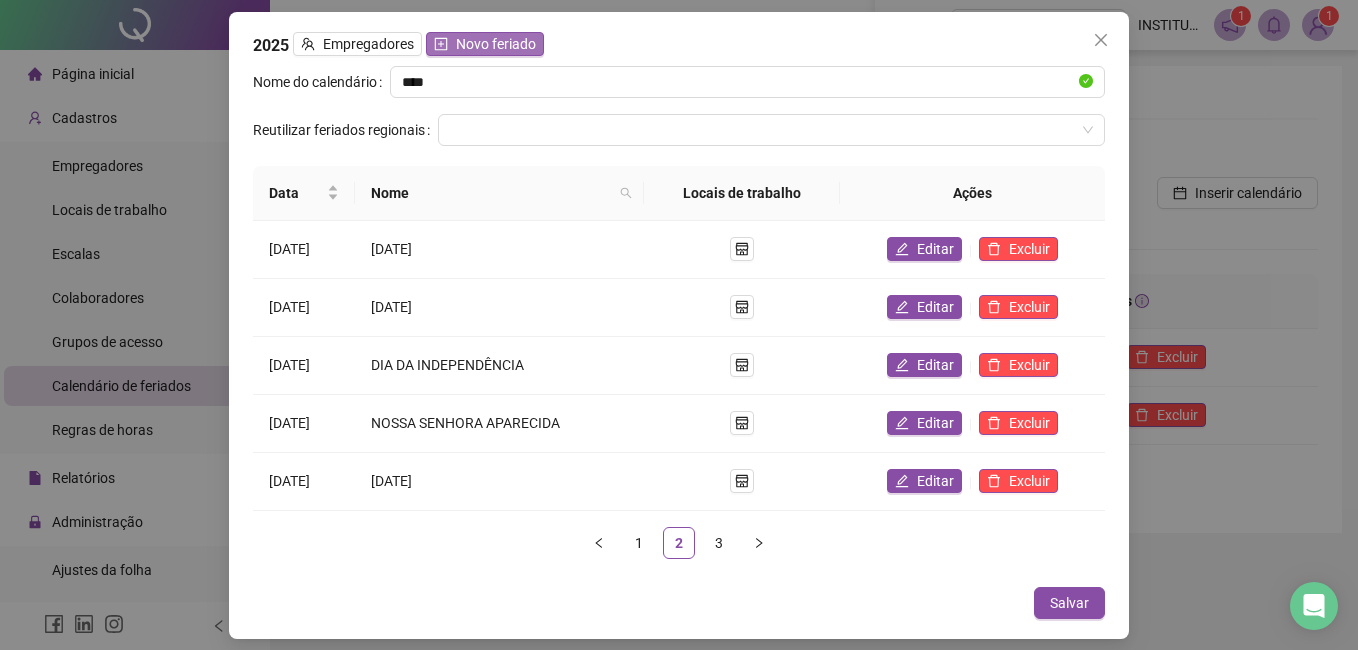 click on "Novo feriado" at bounding box center [496, 44] 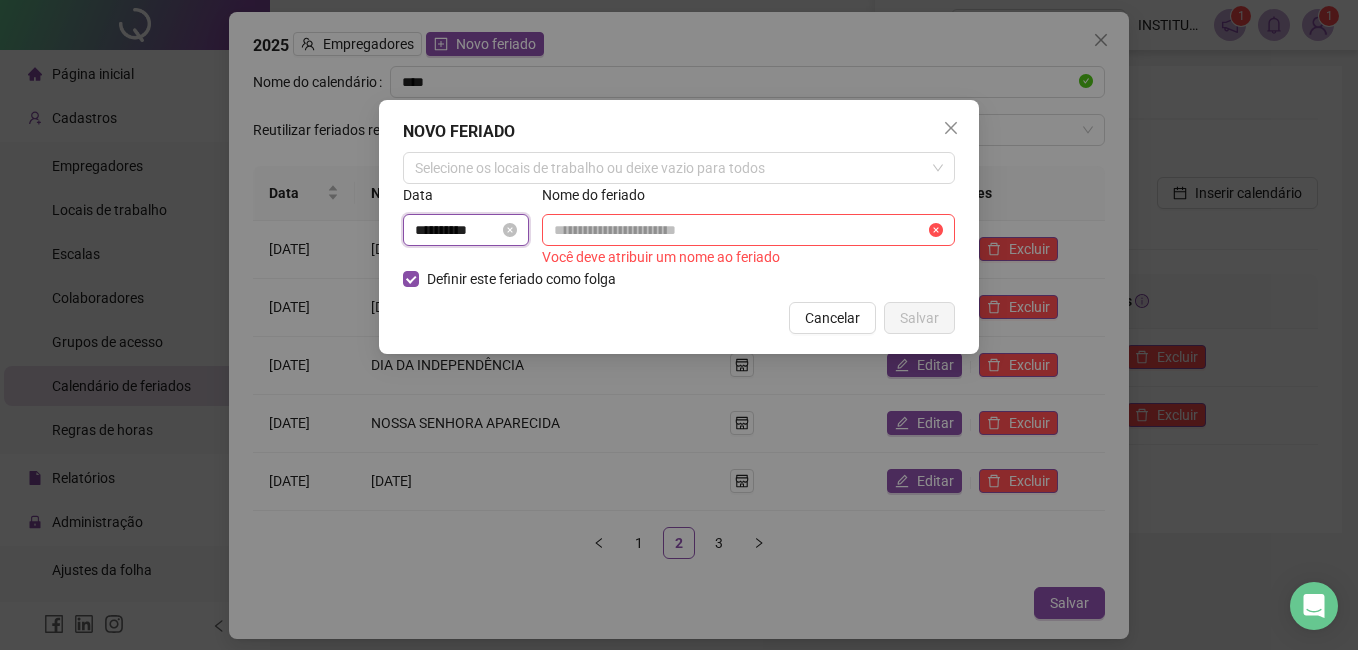 click on "**********" at bounding box center (457, 230) 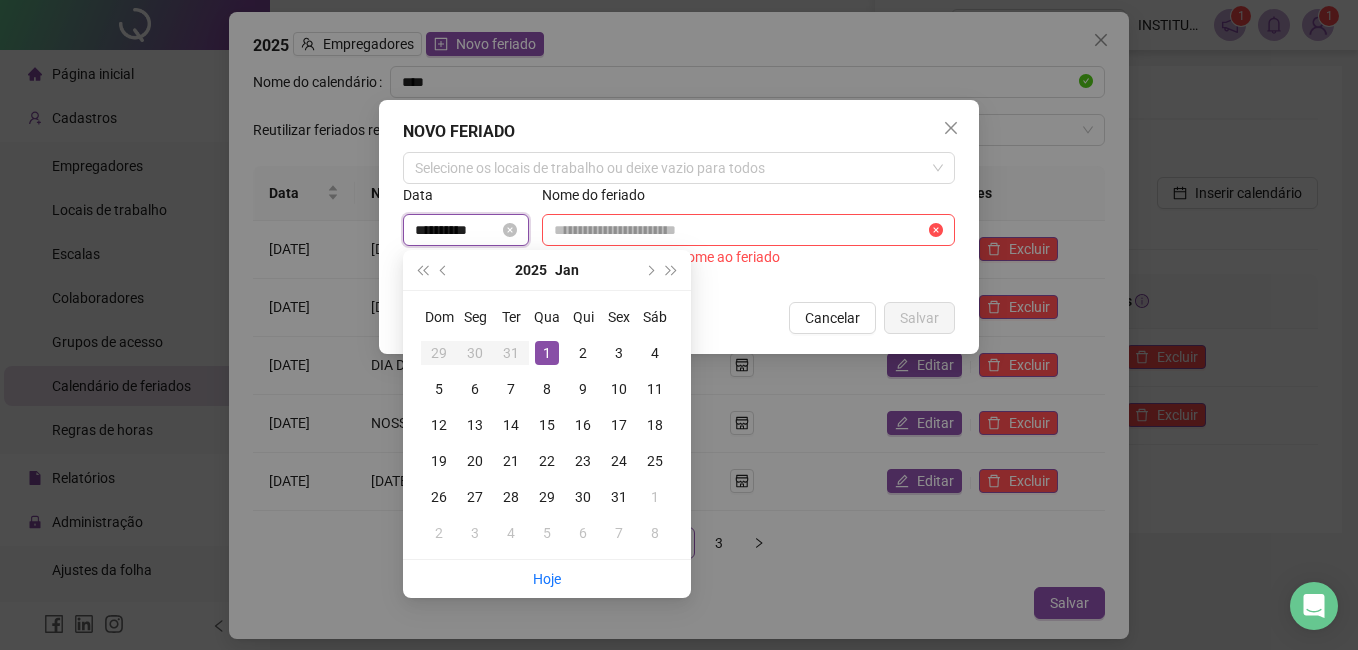 click on "**********" at bounding box center (457, 230) 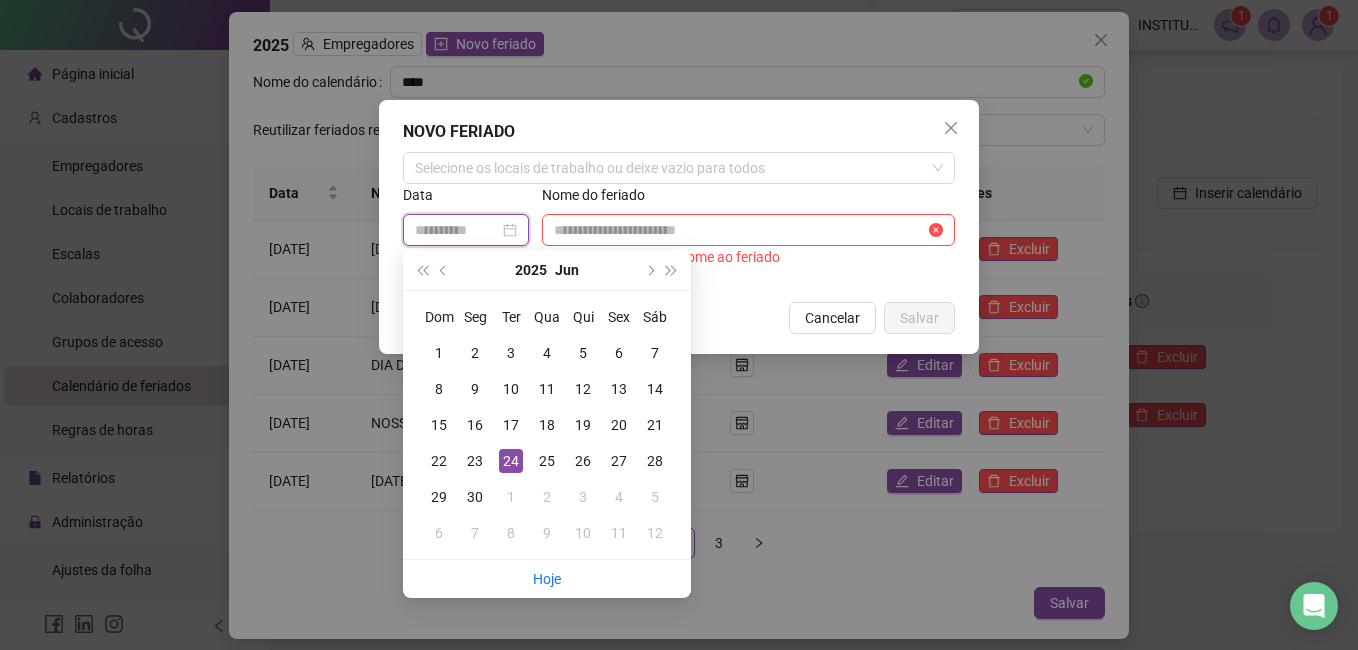 type on "**********" 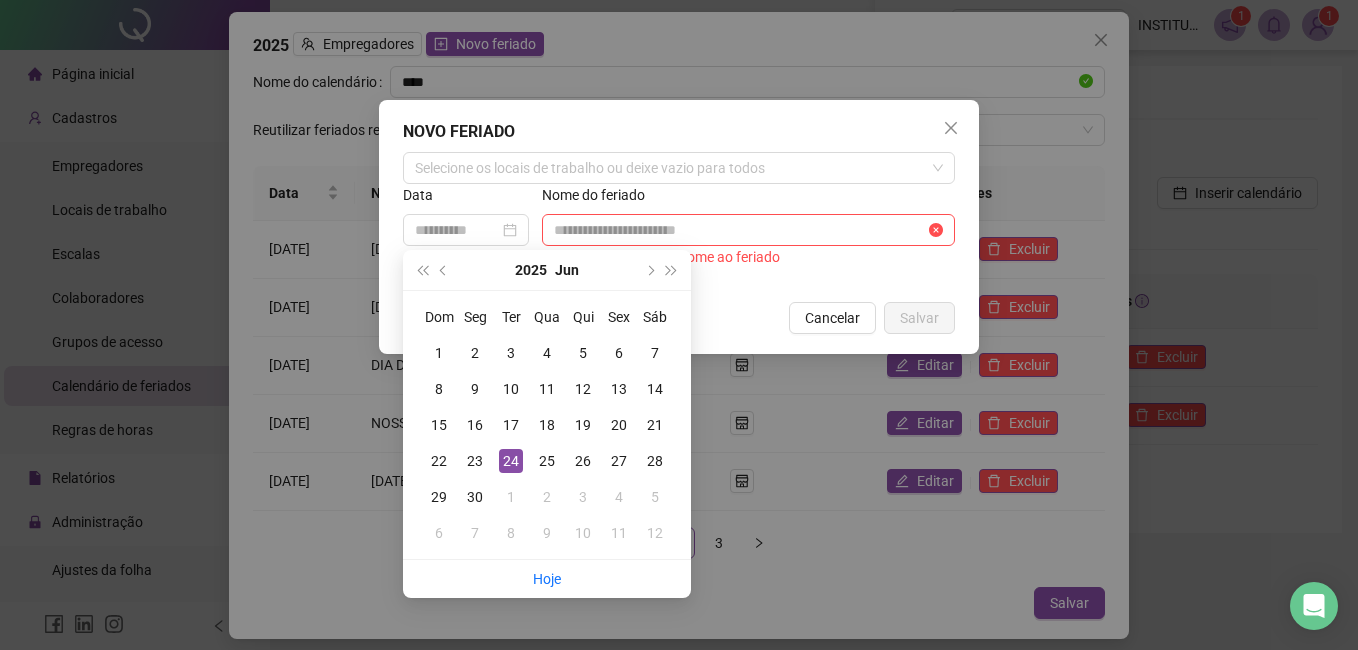 click on "24" at bounding box center [511, 461] 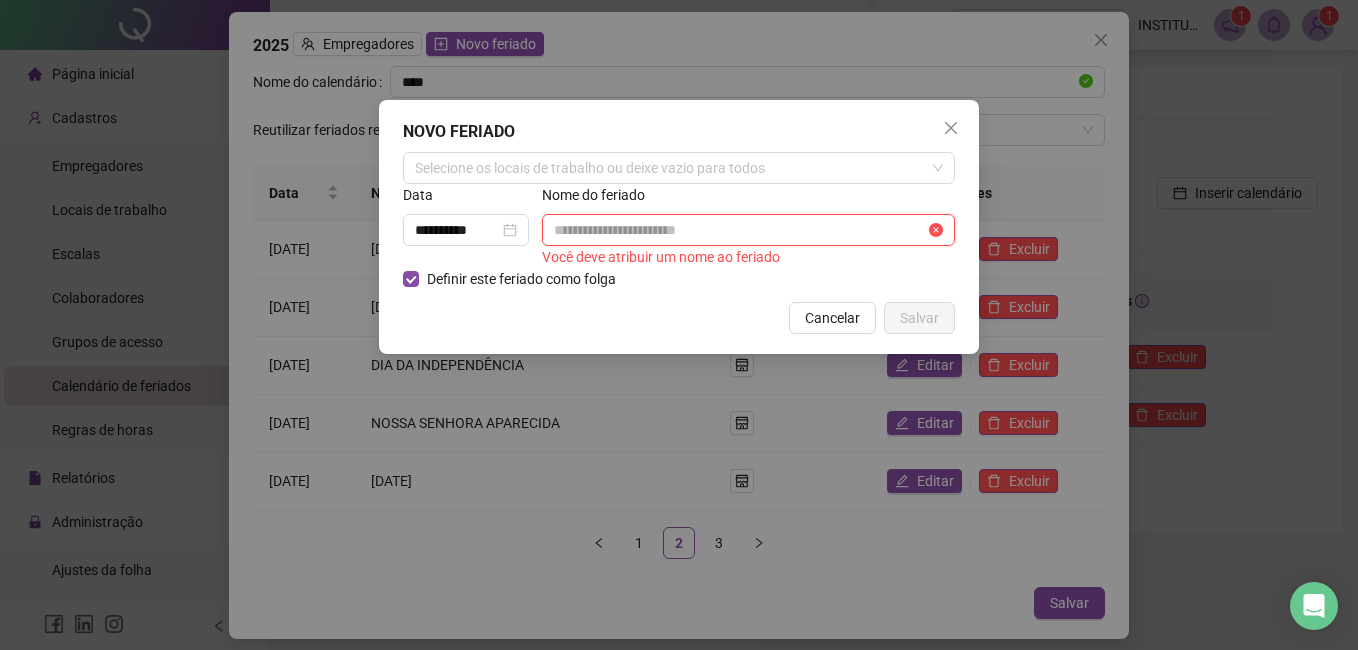 click at bounding box center [739, 230] 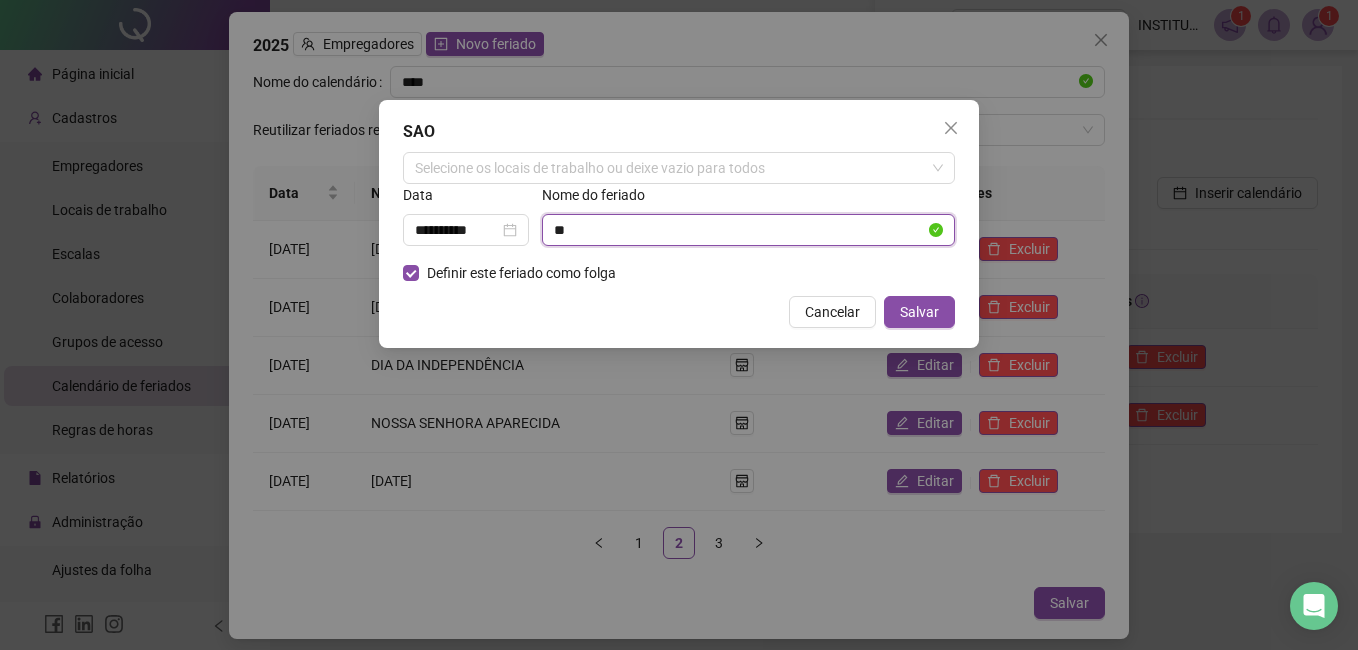 type on "*" 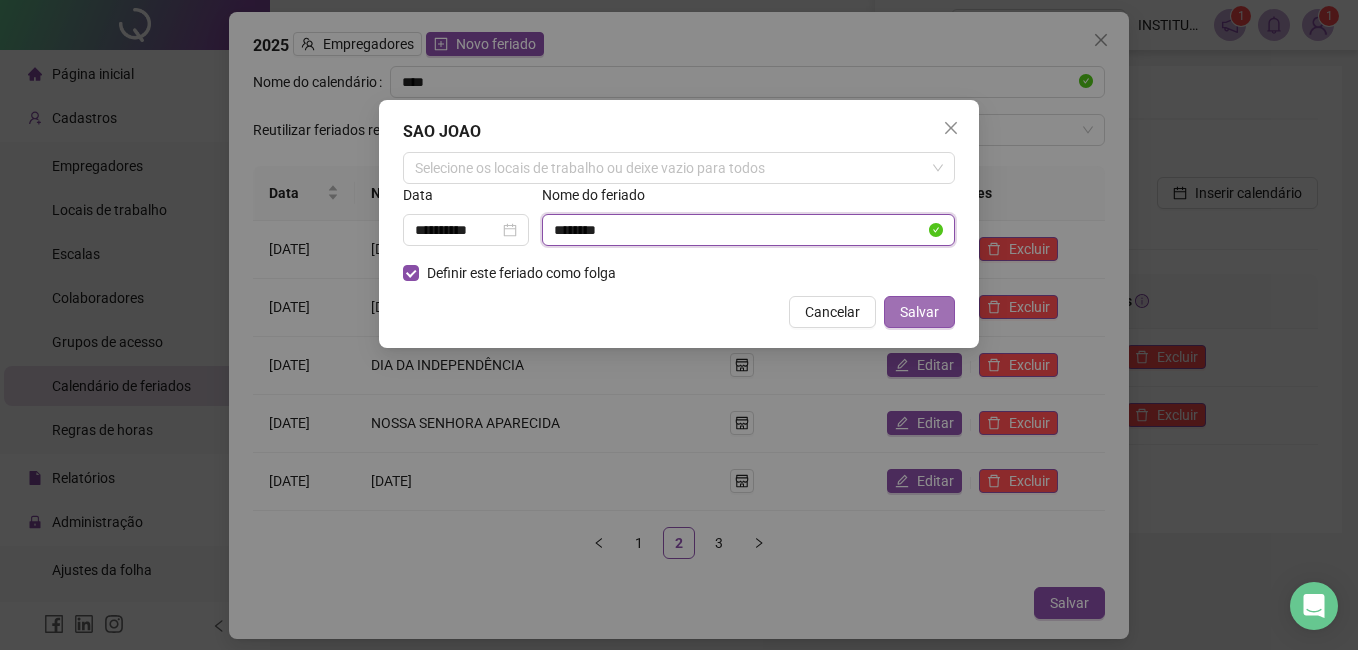 type on "********" 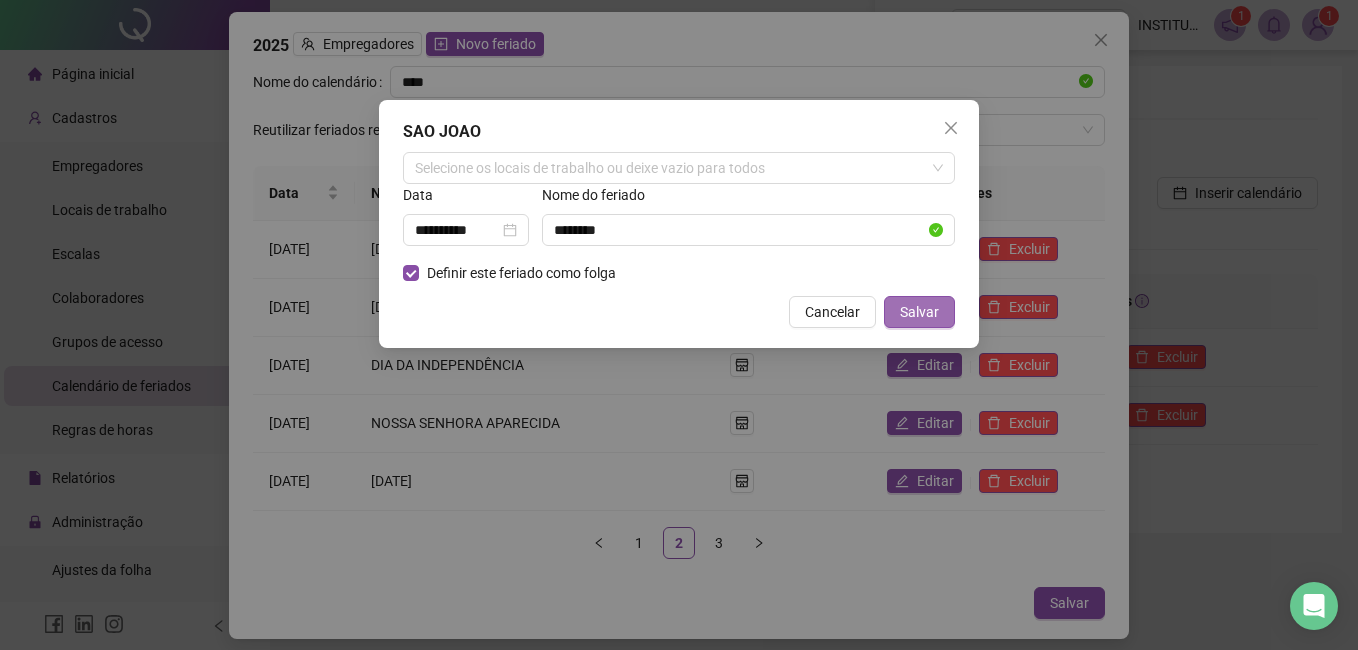 click on "Salvar" at bounding box center [919, 312] 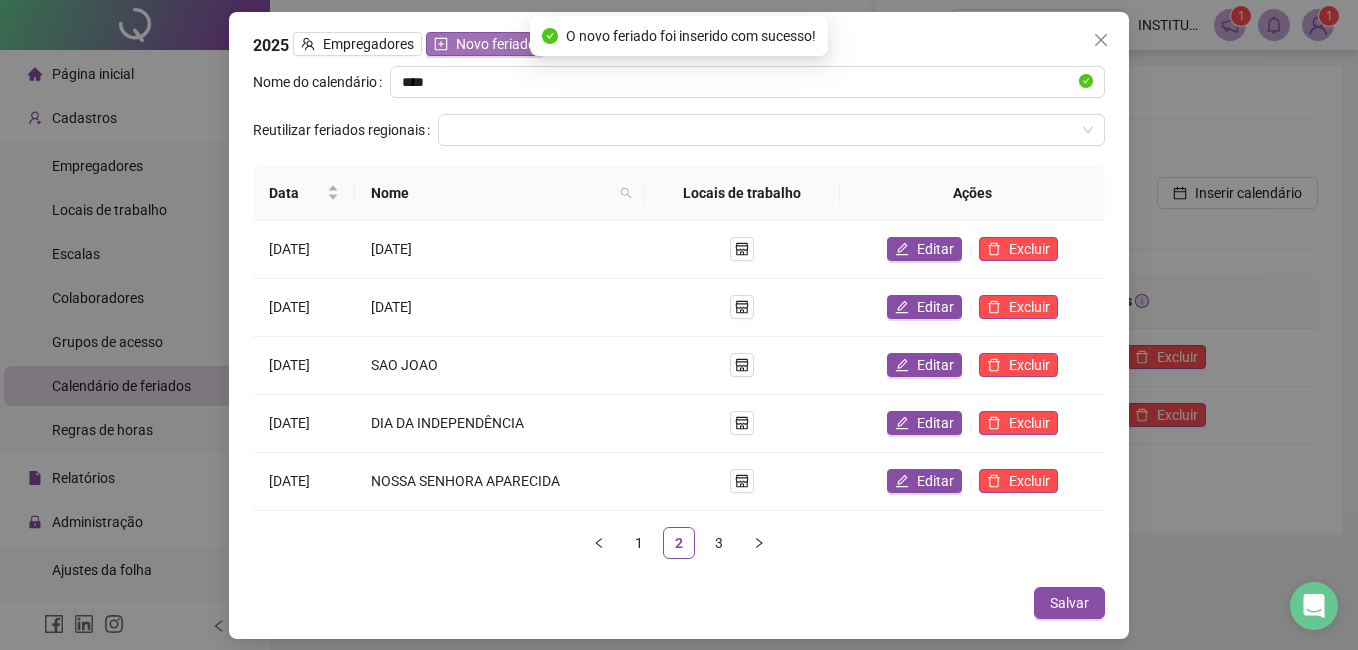click on "Novo feriado" at bounding box center (496, 44) 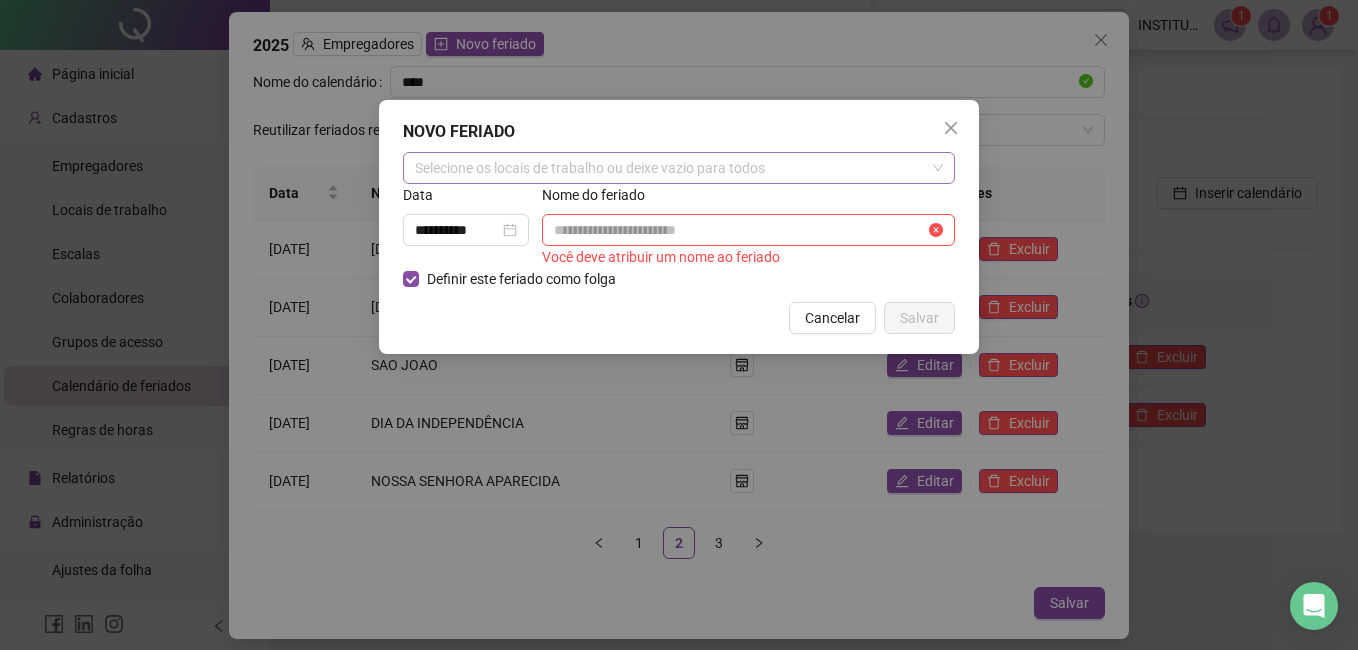 click at bounding box center [668, 168] 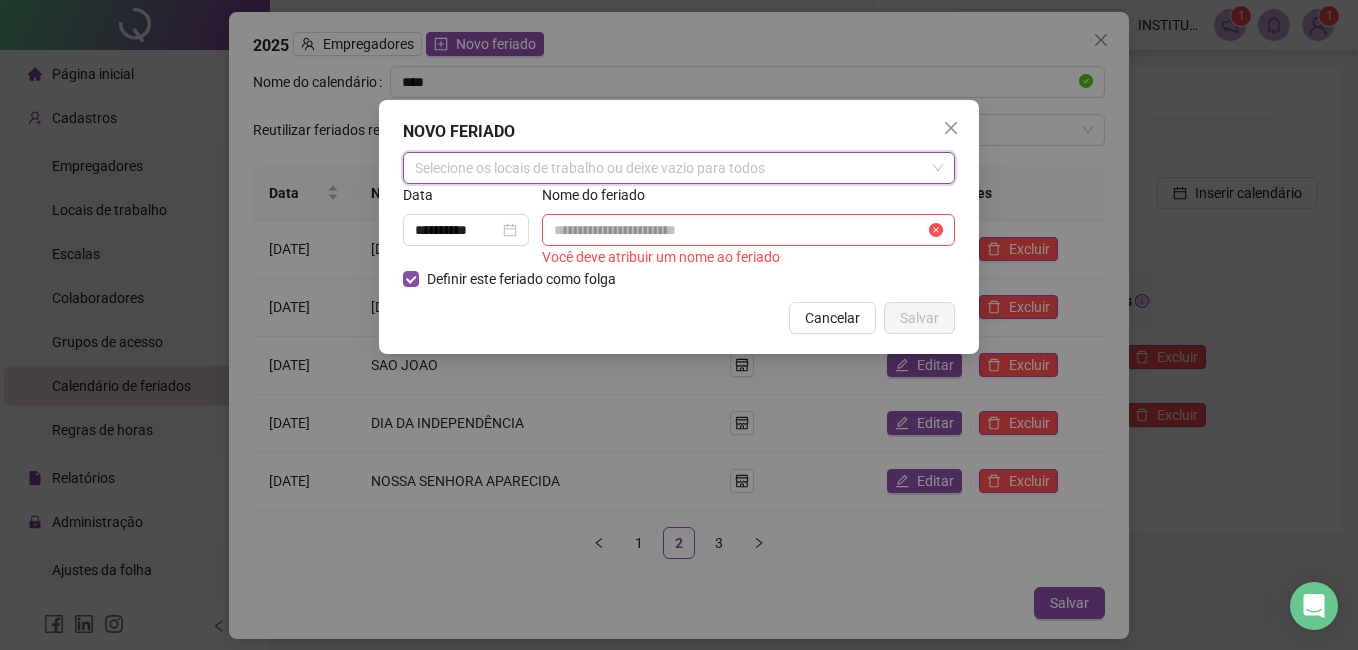 click at bounding box center [668, 168] 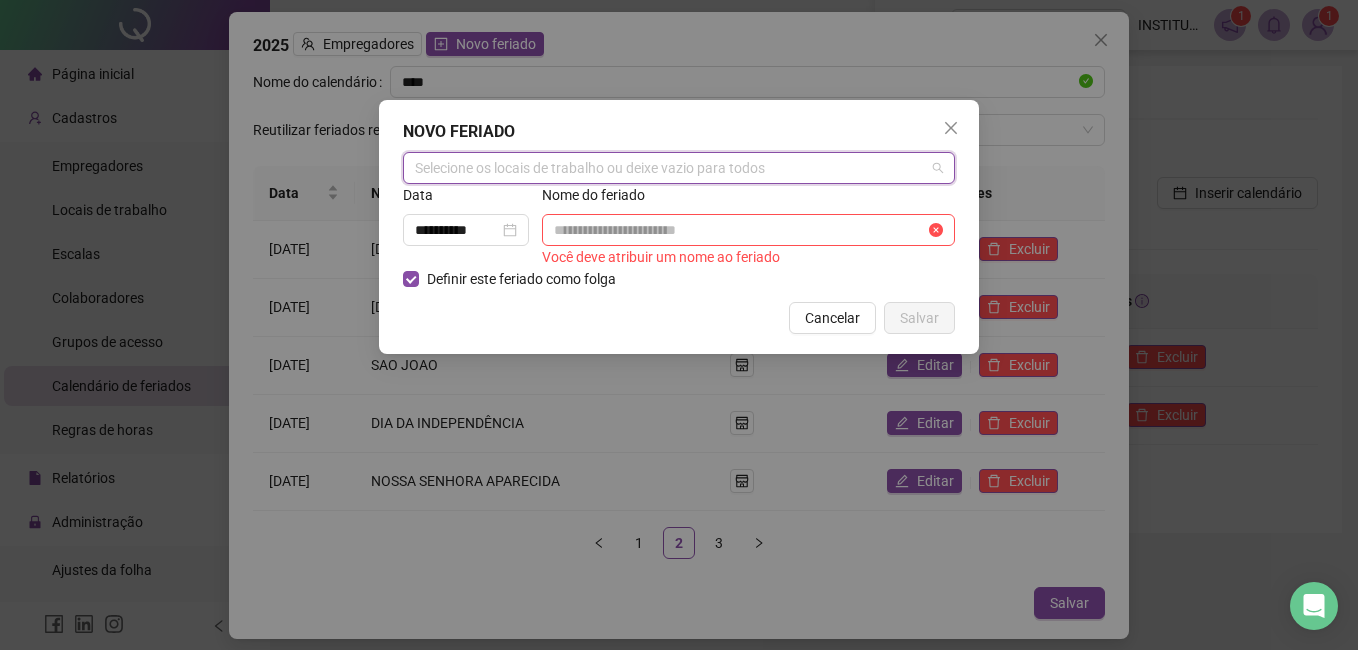 click at bounding box center (668, 168) 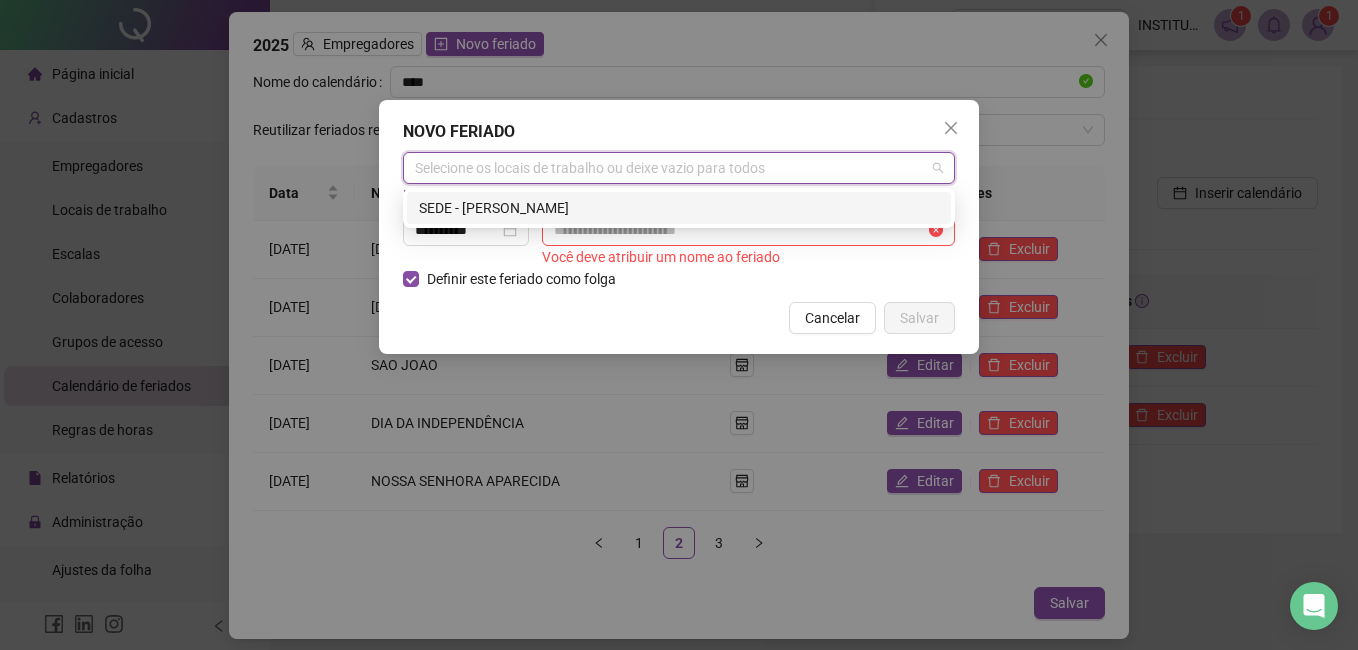 click at bounding box center (668, 168) 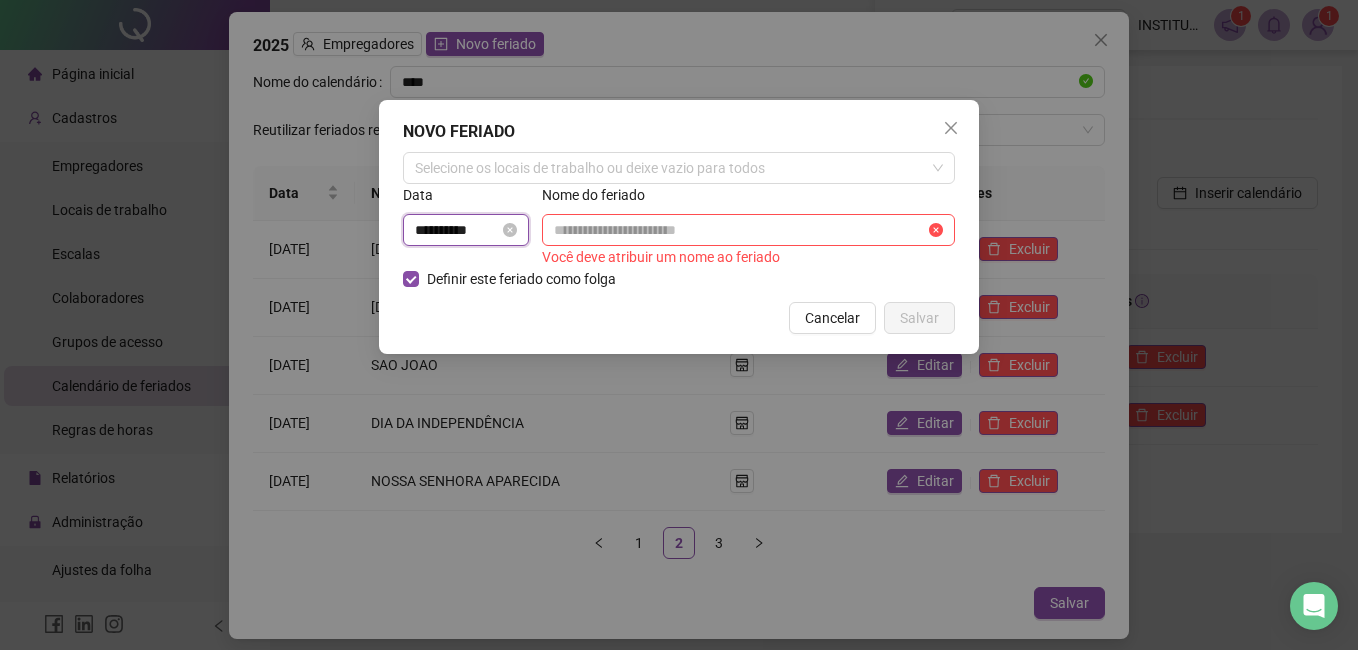 click on "**********" at bounding box center (457, 230) 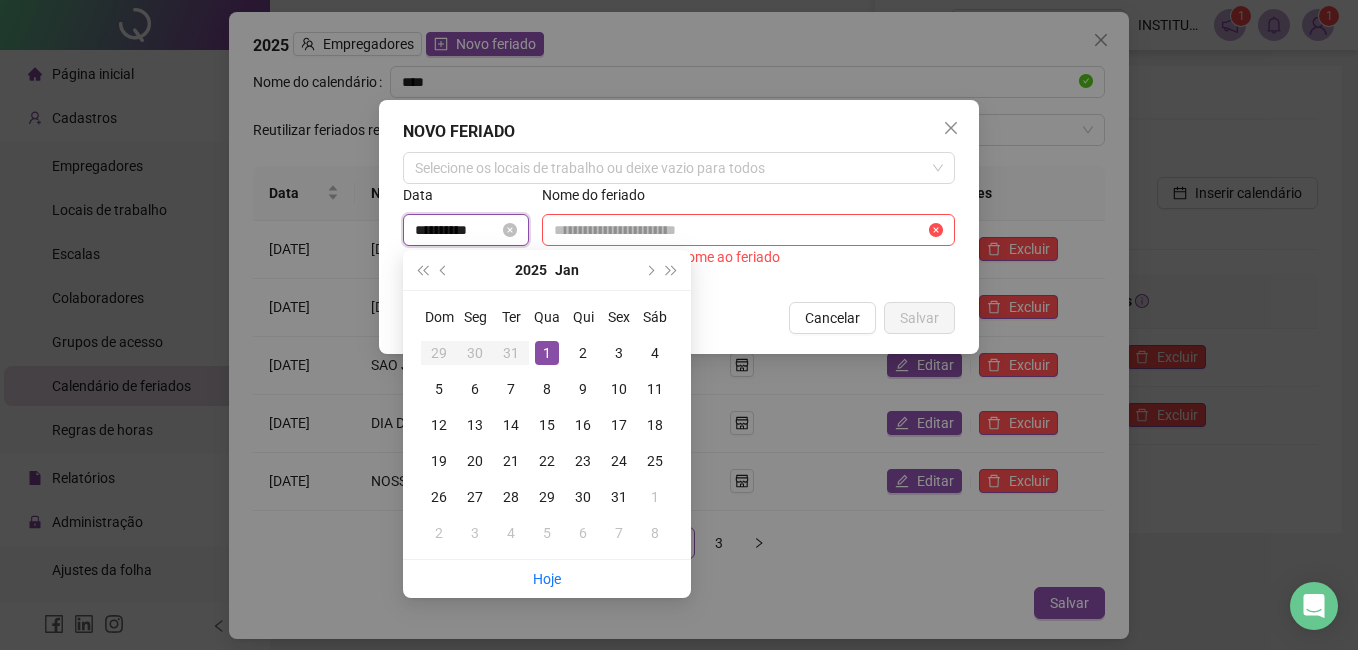 click on "**********" at bounding box center [457, 230] 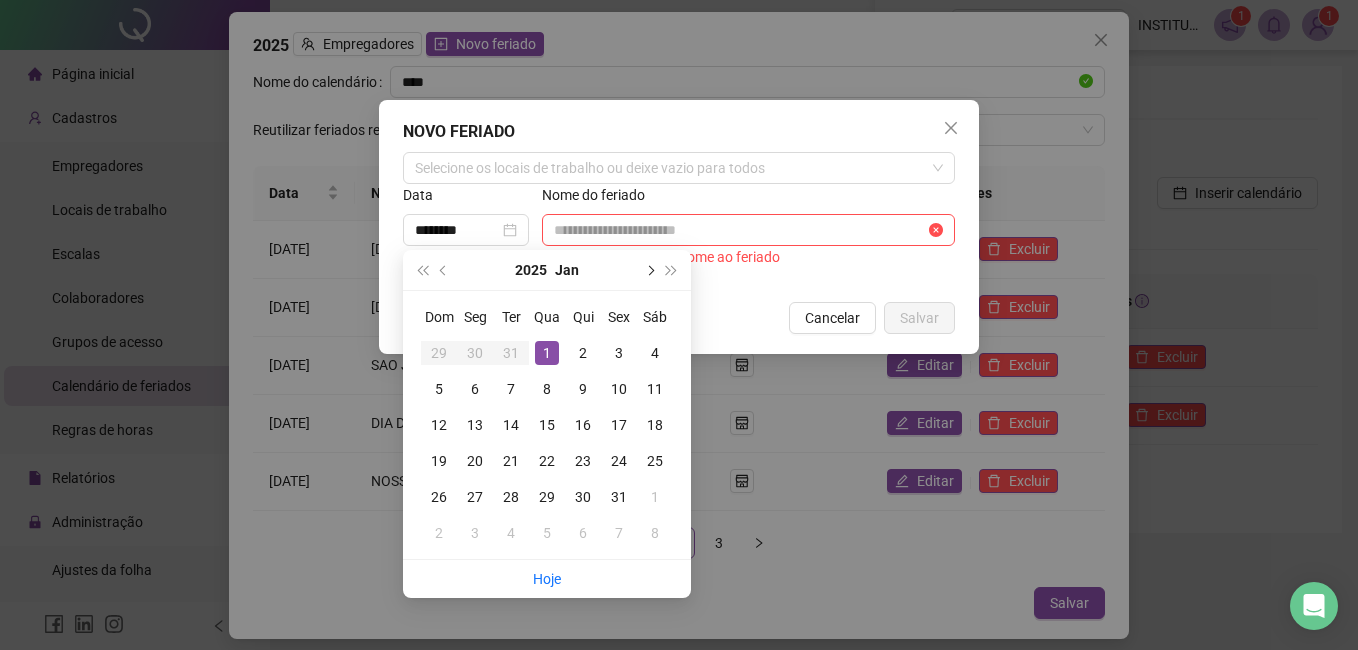 click at bounding box center (649, 270) 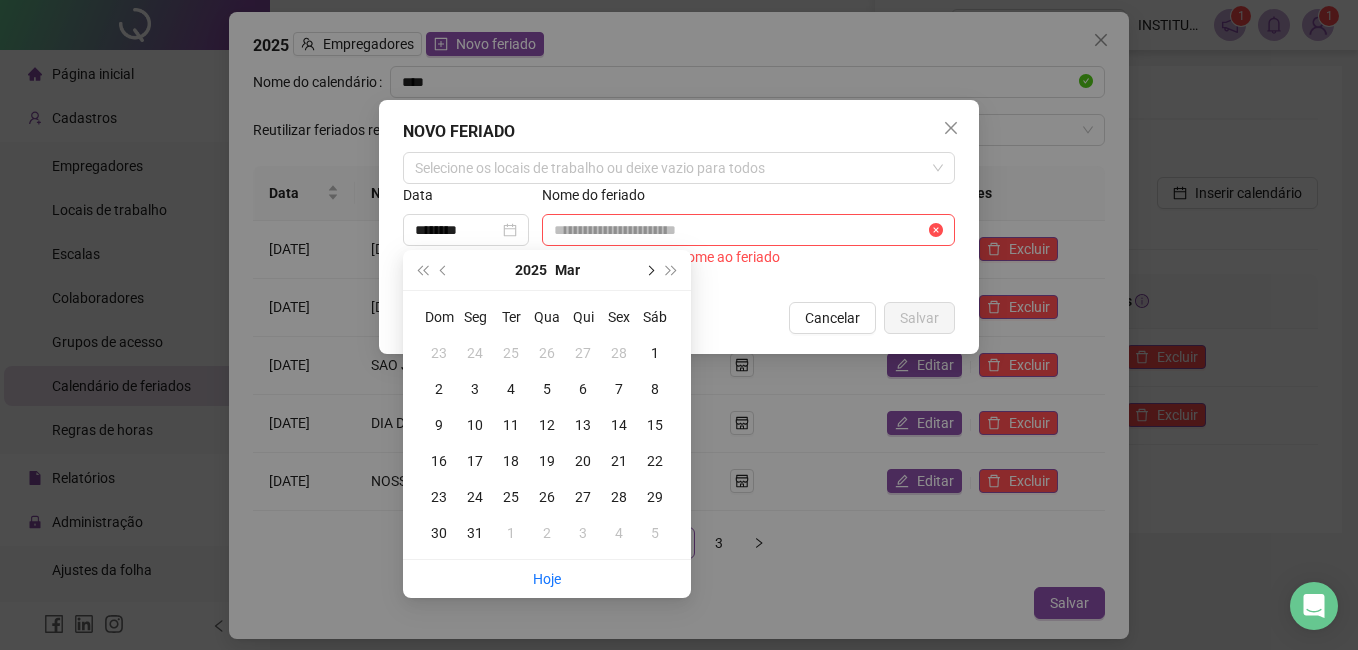 click at bounding box center [649, 270] 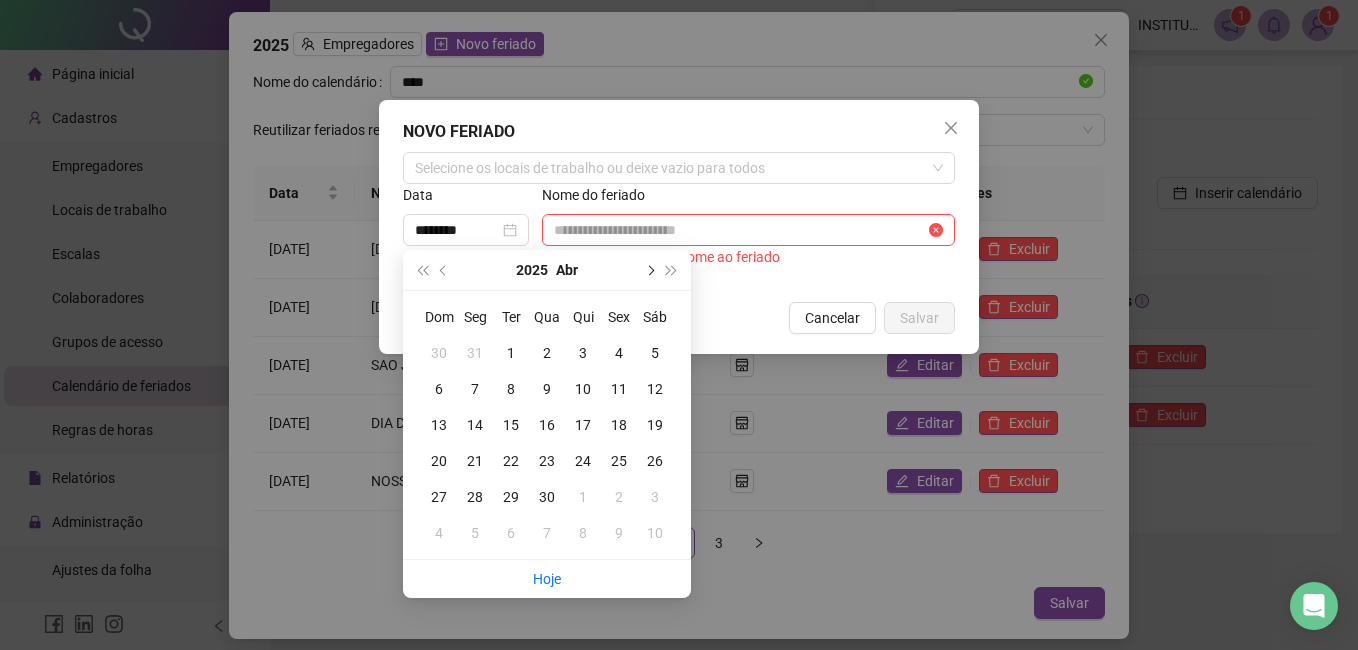 click at bounding box center (649, 270) 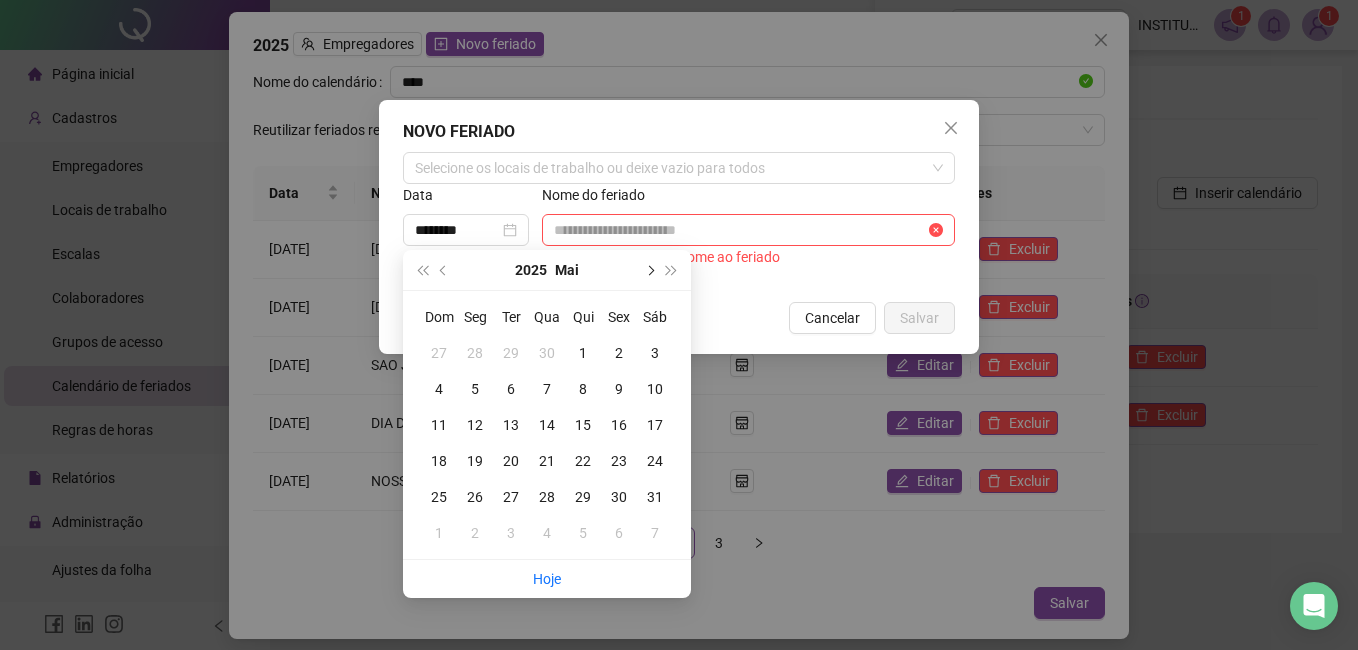 click at bounding box center [649, 270] 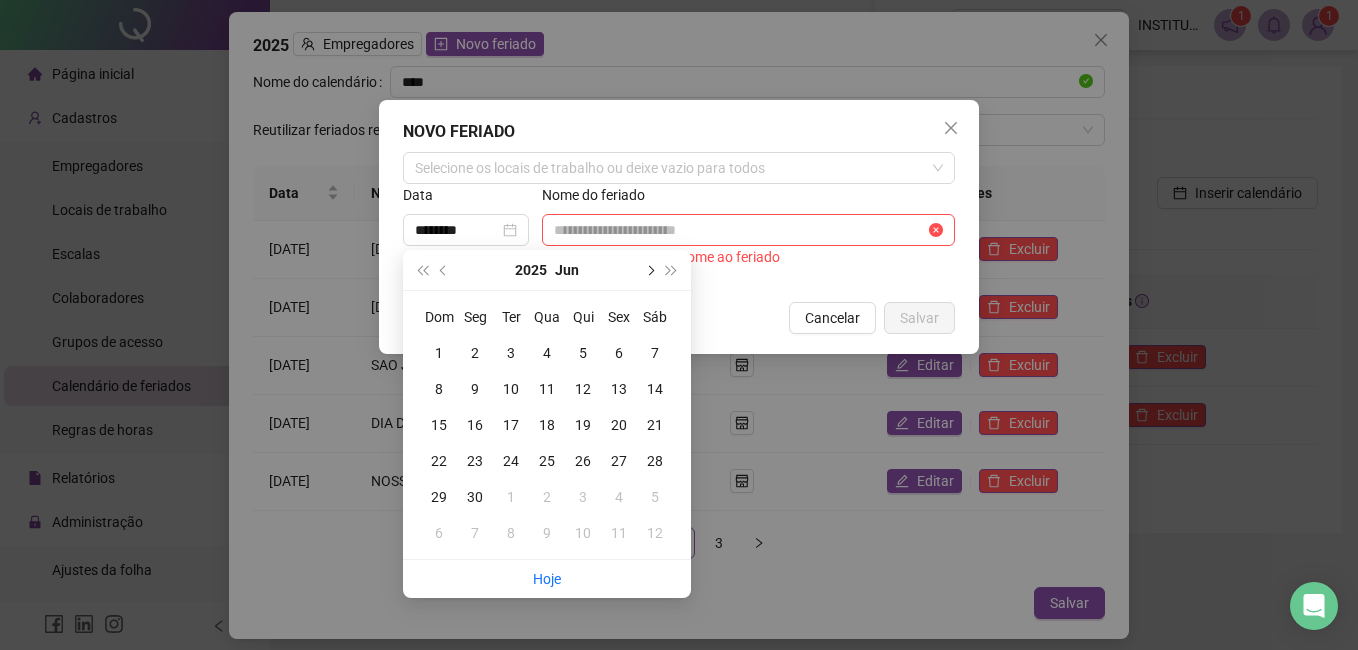 click at bounding box center (649, 270) 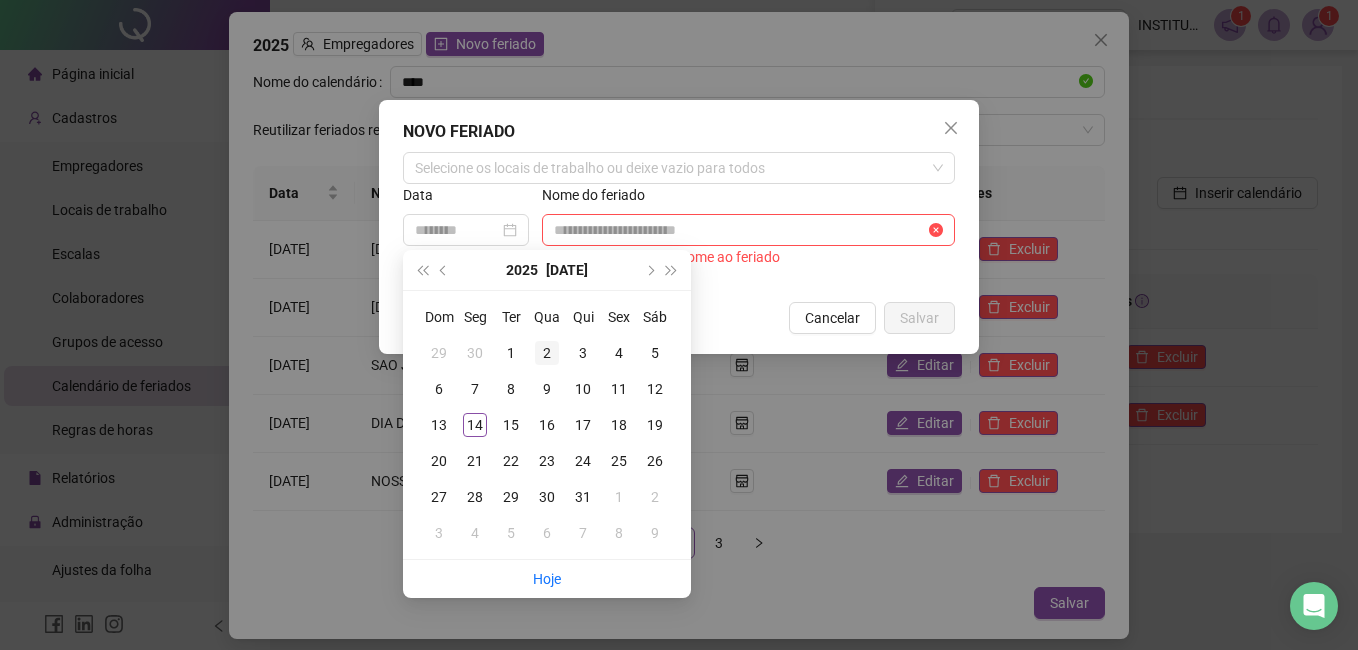 type on "**********" 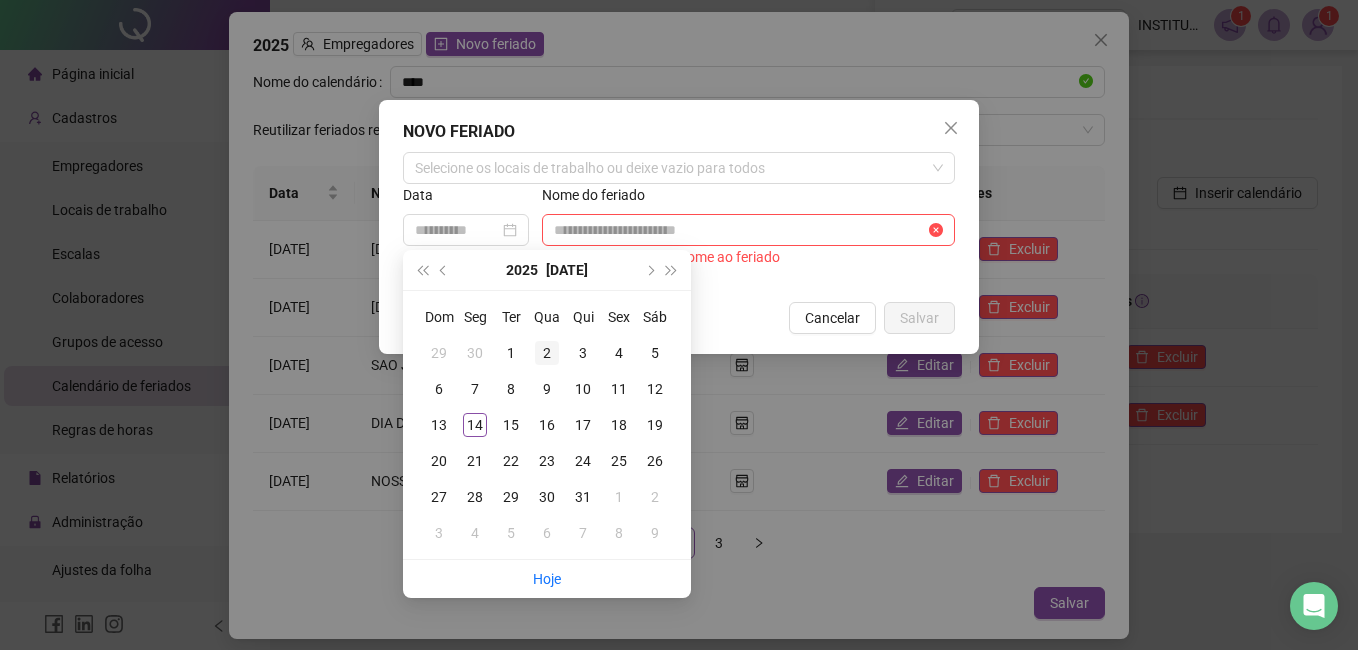 click on "2" at bounding box center [547, 353] 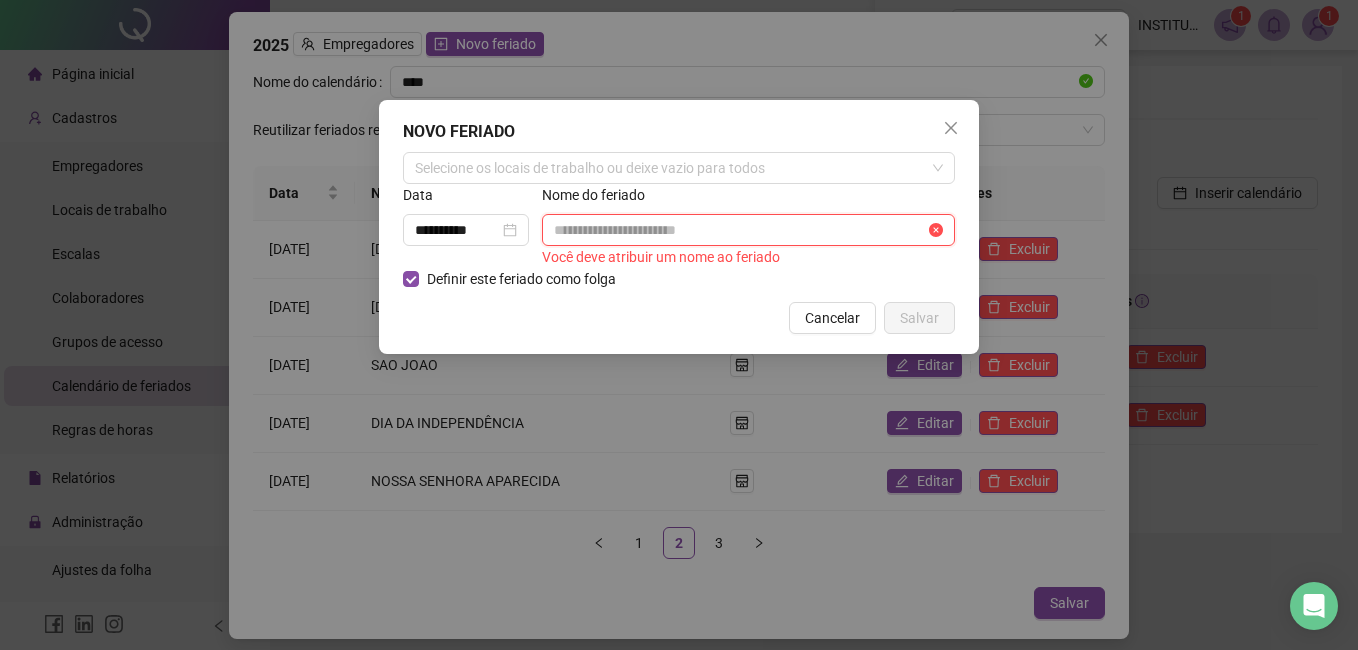 click at bounding box center [739, 230] 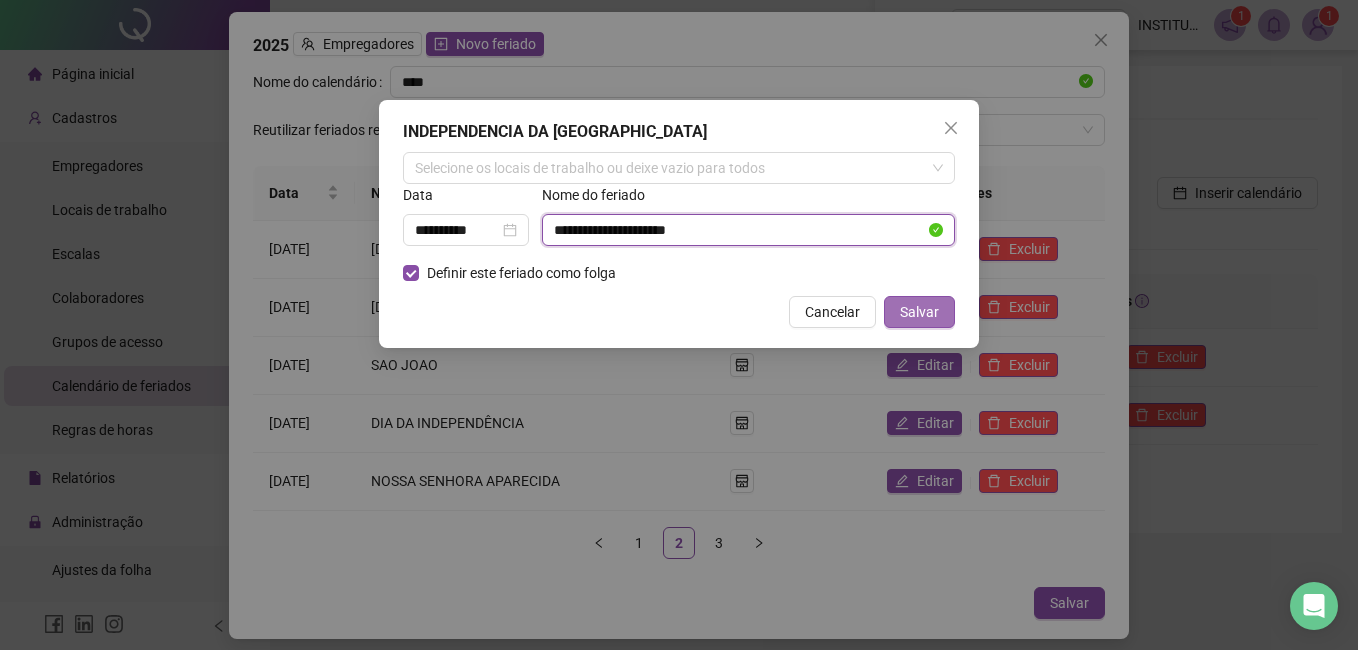 type on "**********" 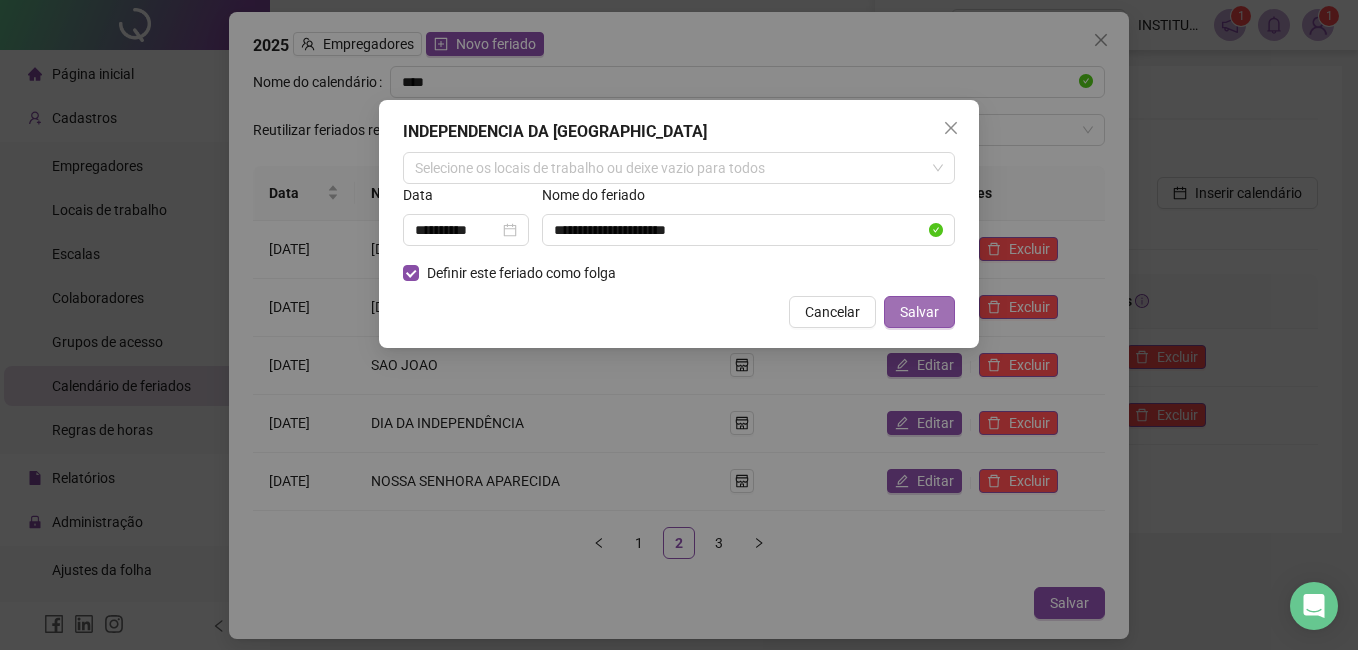 click on "Salvar" at bounding box center (919, 312) 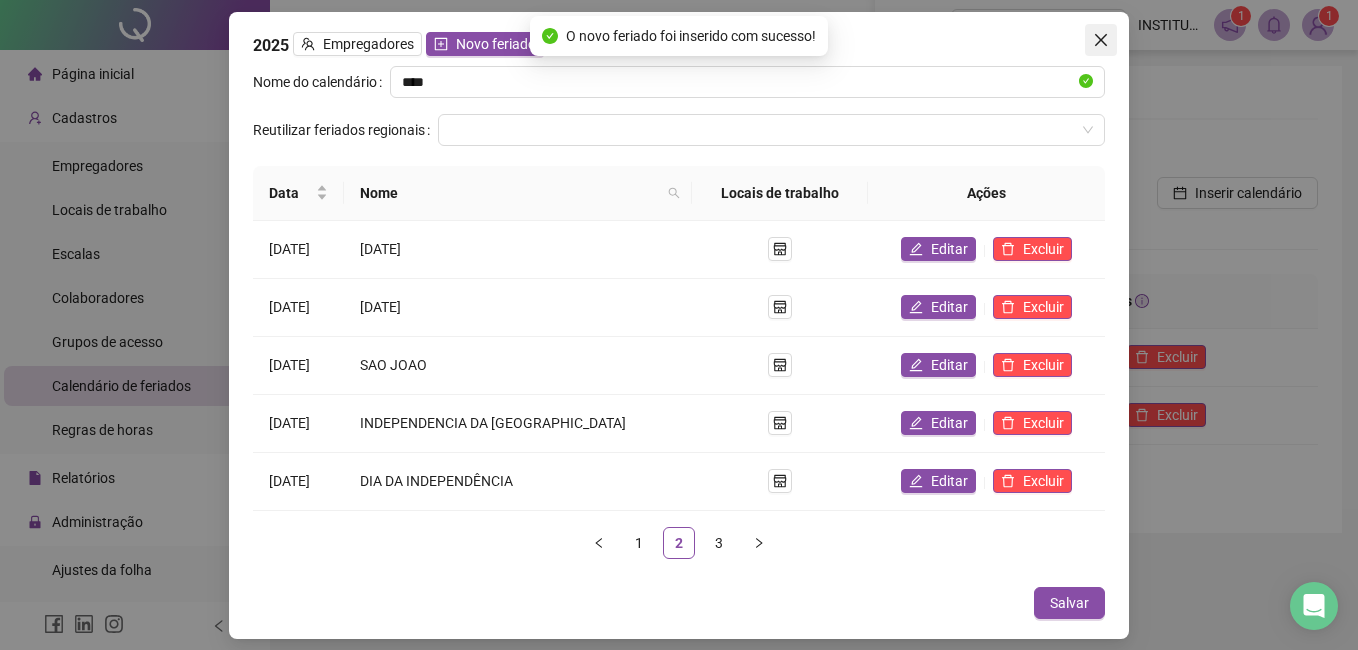 click 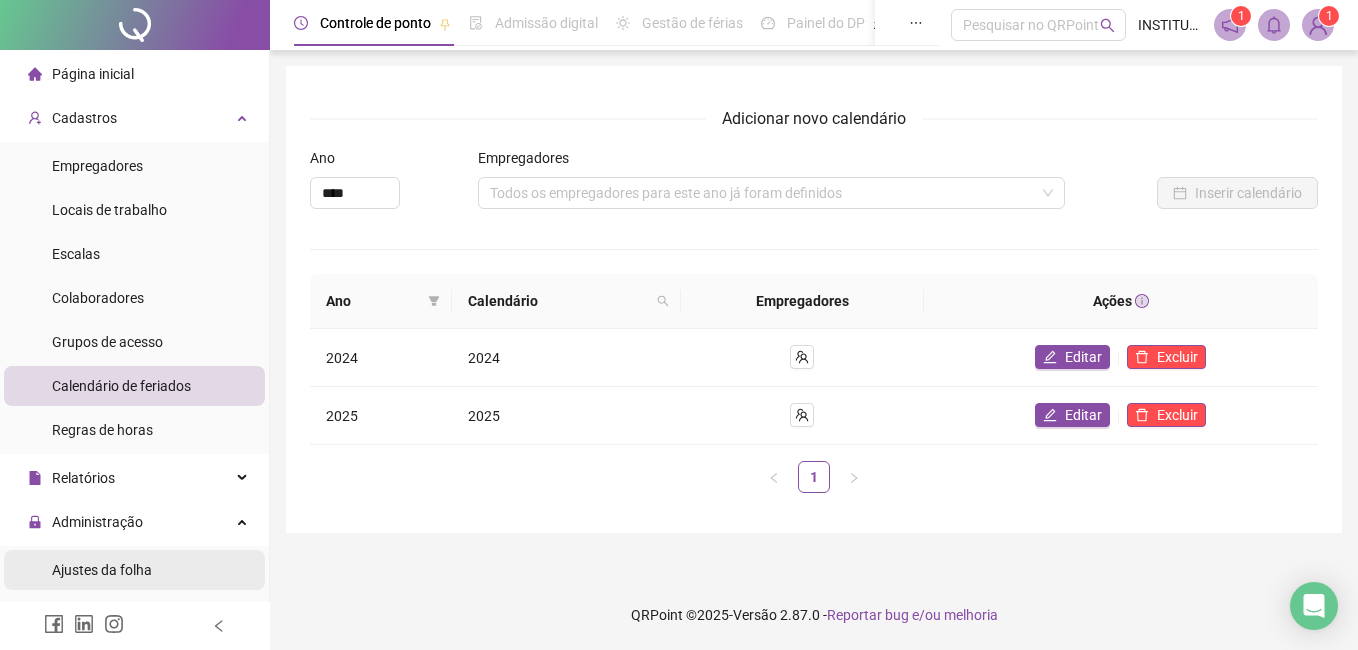 click on "Ajustes da folha" at bounding box center [102, 570] 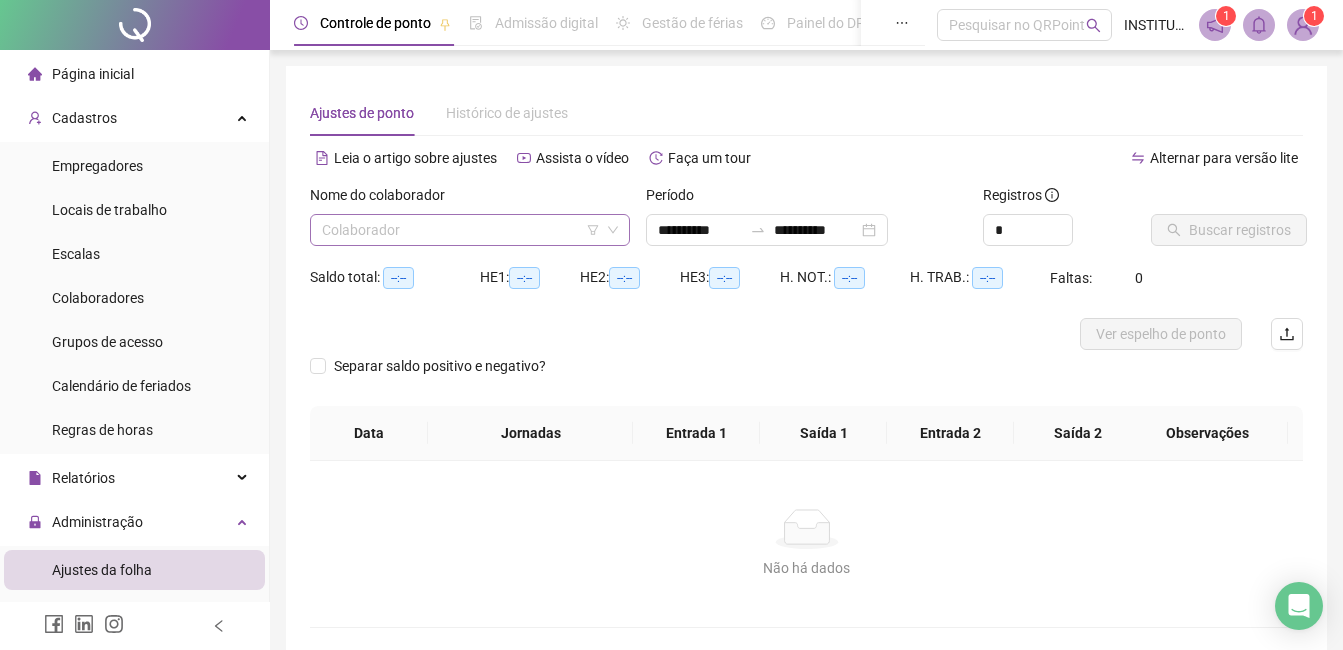 click at bounding box center [464, 230] 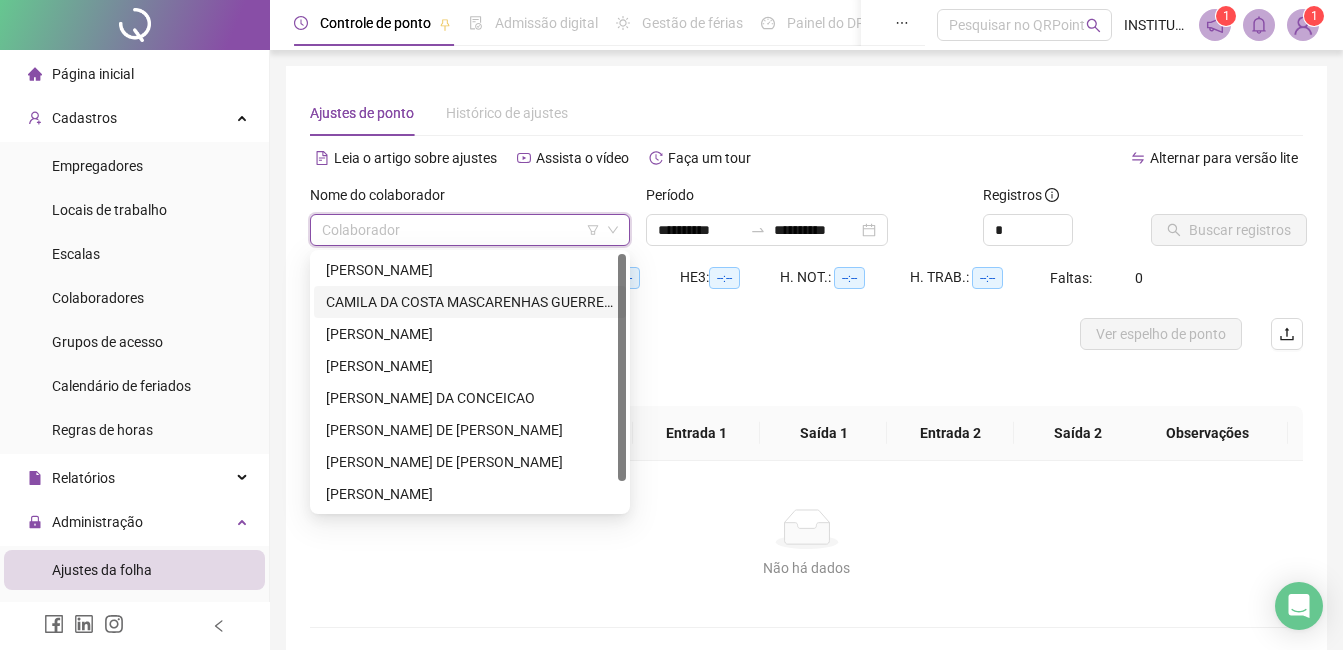 click on "CAMILA DA COSTA MASCARENHAS GUERREIRO" at bounding box center (470, 302) 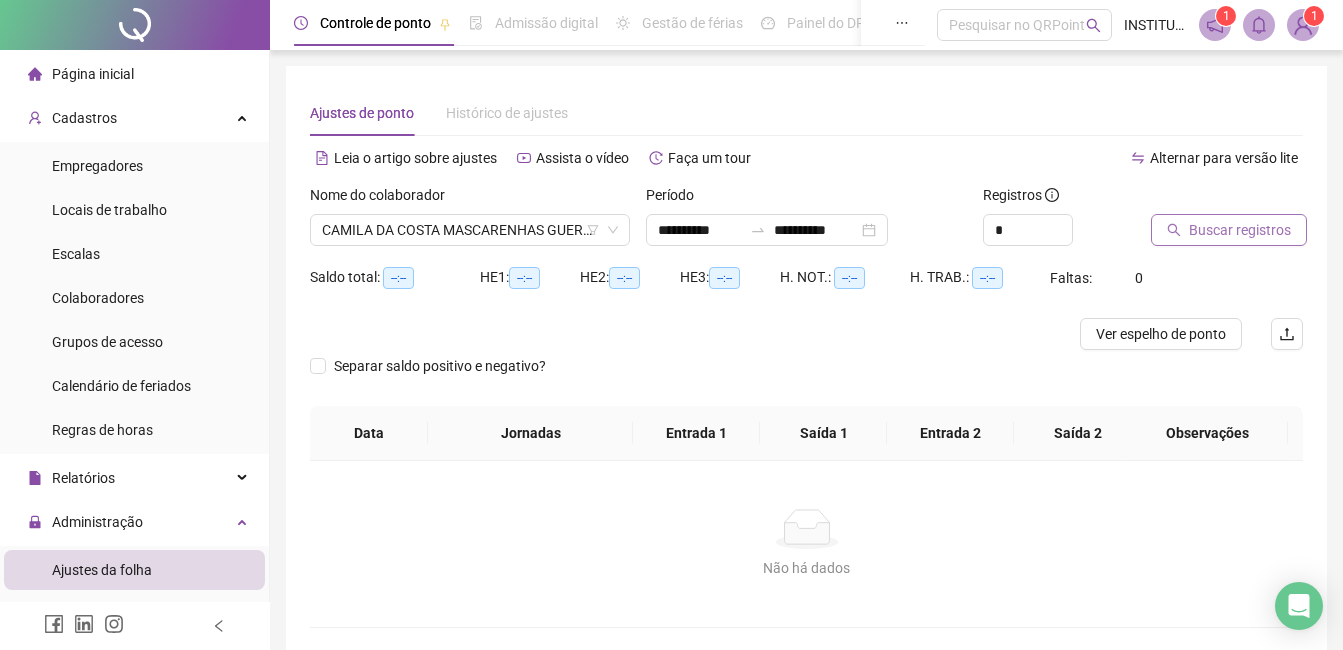 click on "Buscar registros" at bounding box center [1240, 230] 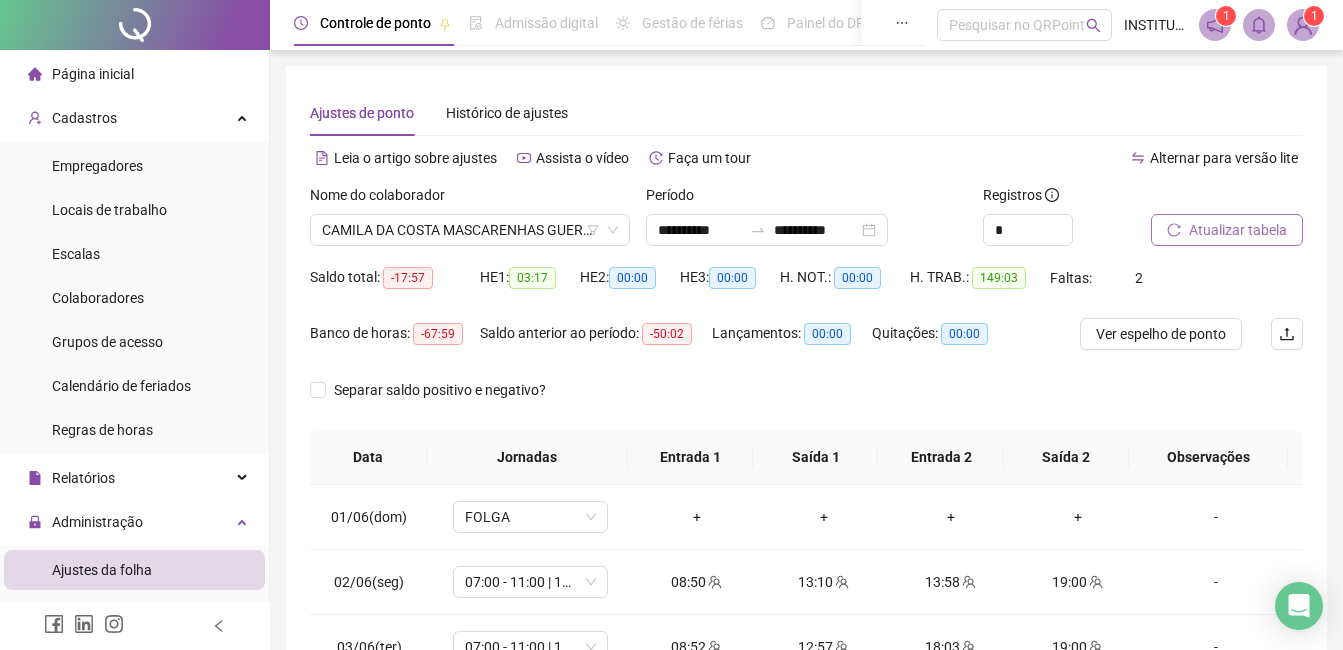 scroll, scrollTop: 372, scrollLeft: 0, axis: vertical 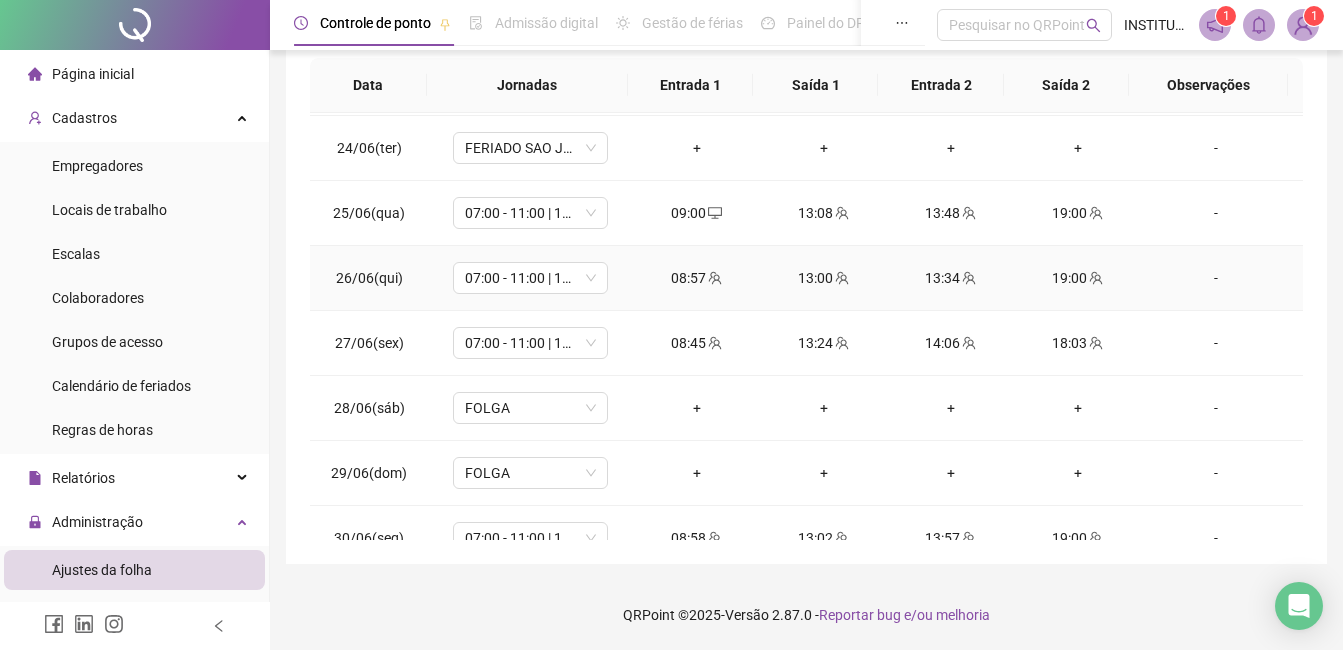 click on "08:57" at bounding box center [696, 278] 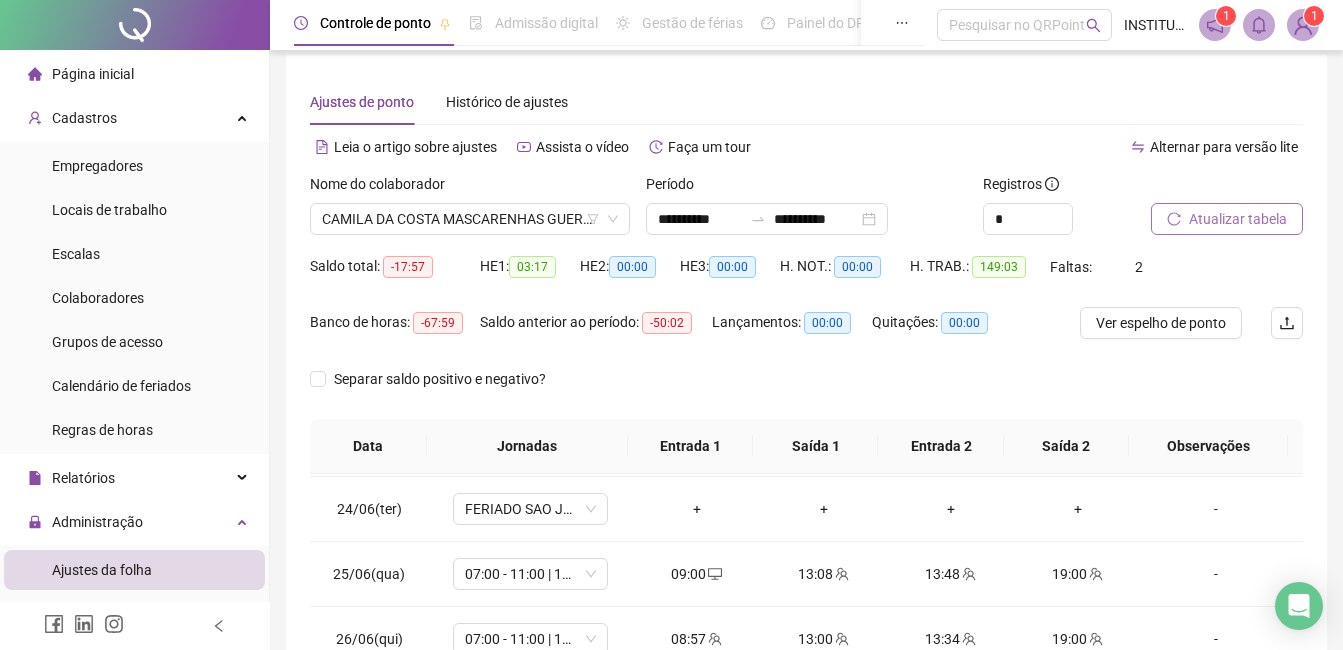 scroll, scrollTop: 0, scrollLeft: 0, axis: both 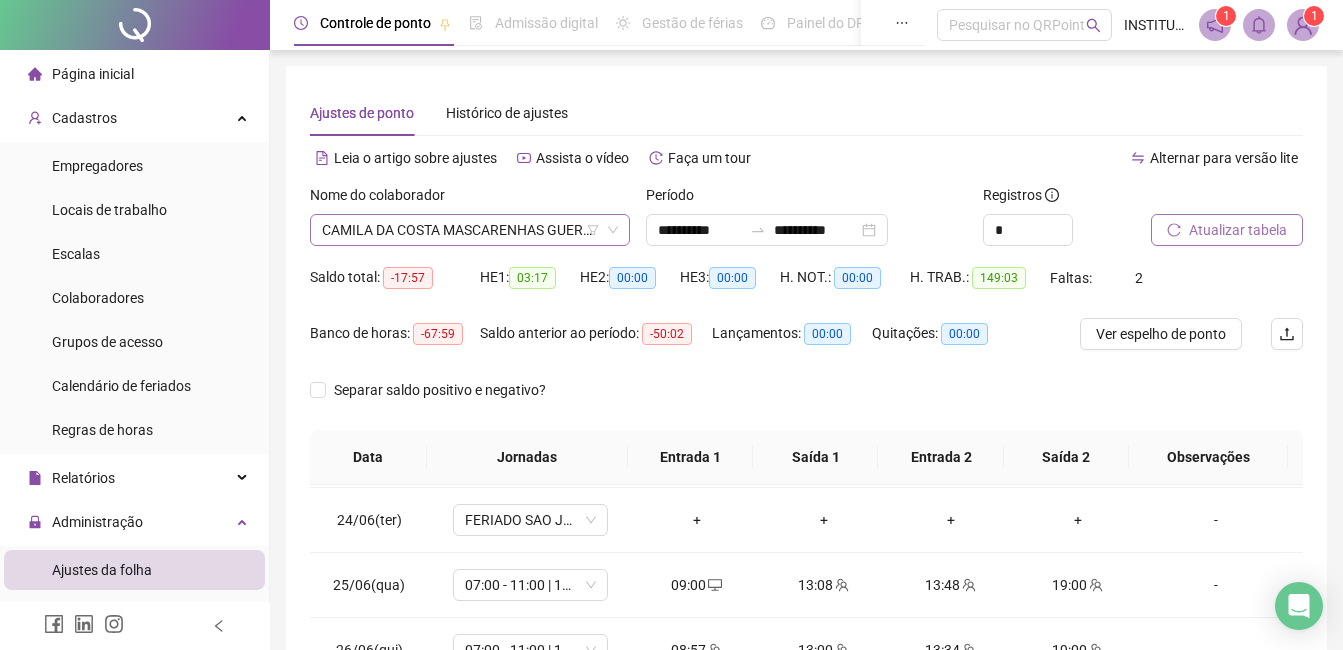 click 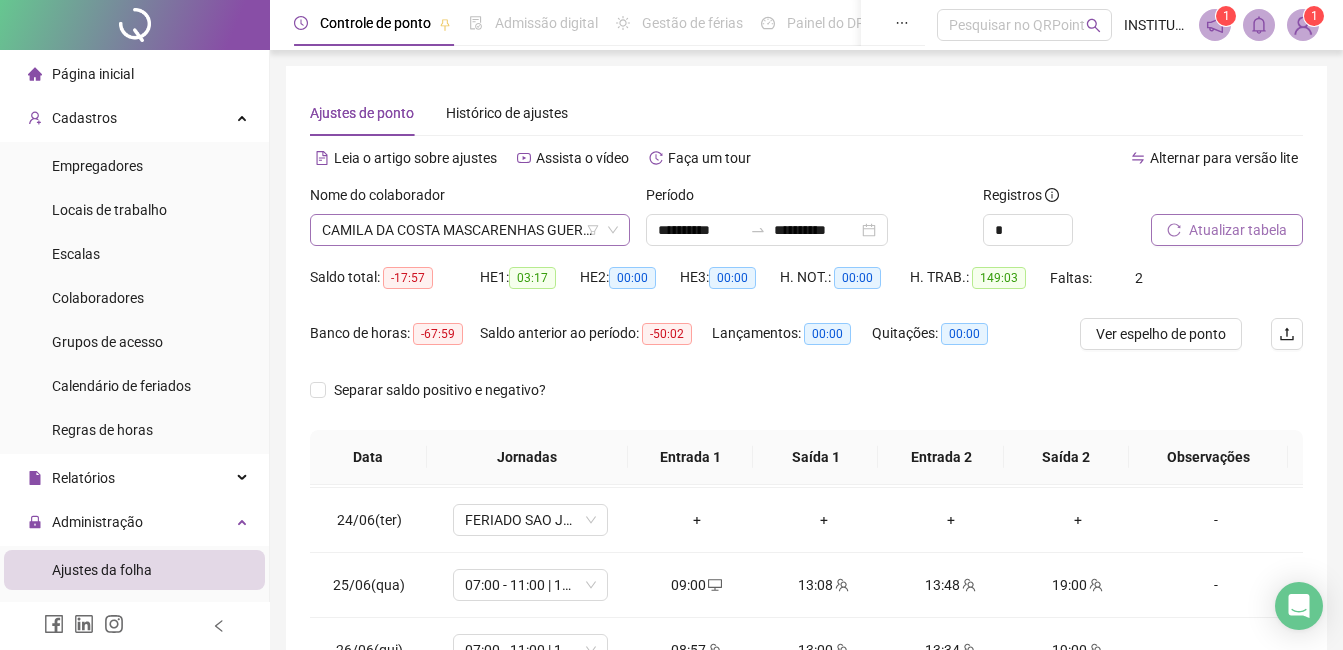 click 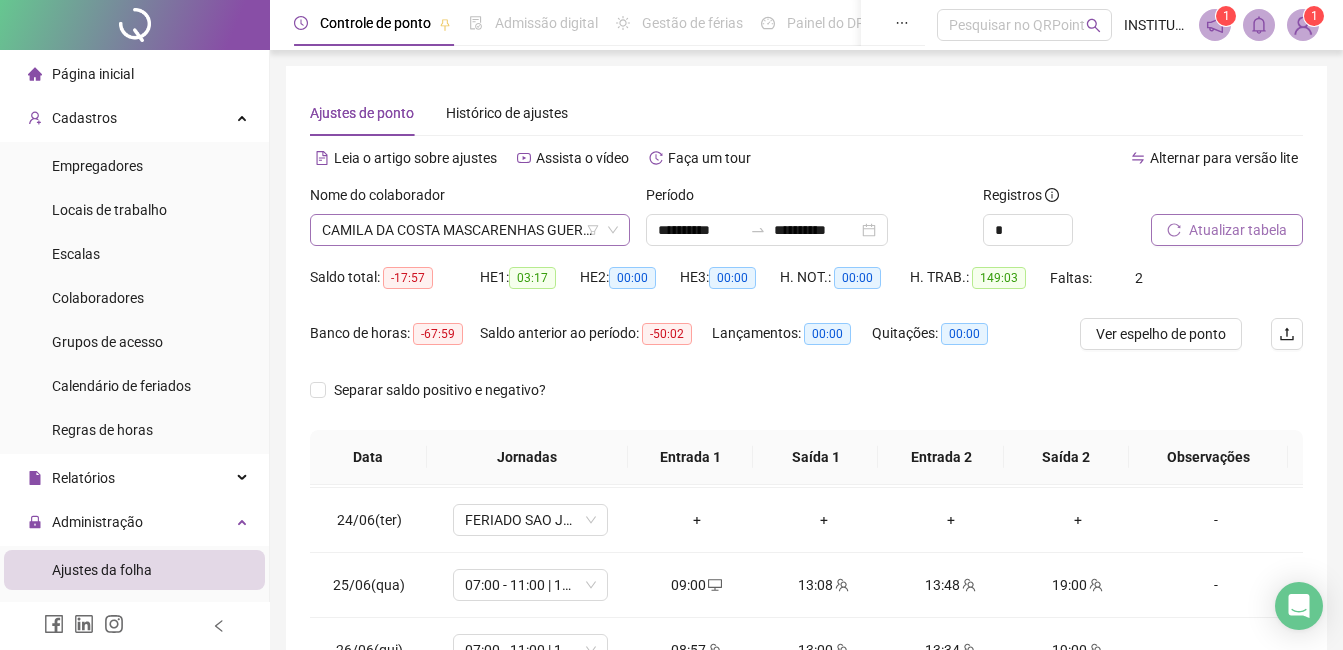 click on "CAMILA DA COSTA MASCARENHAS GUERREIRO" at bounding box center [470, 230] 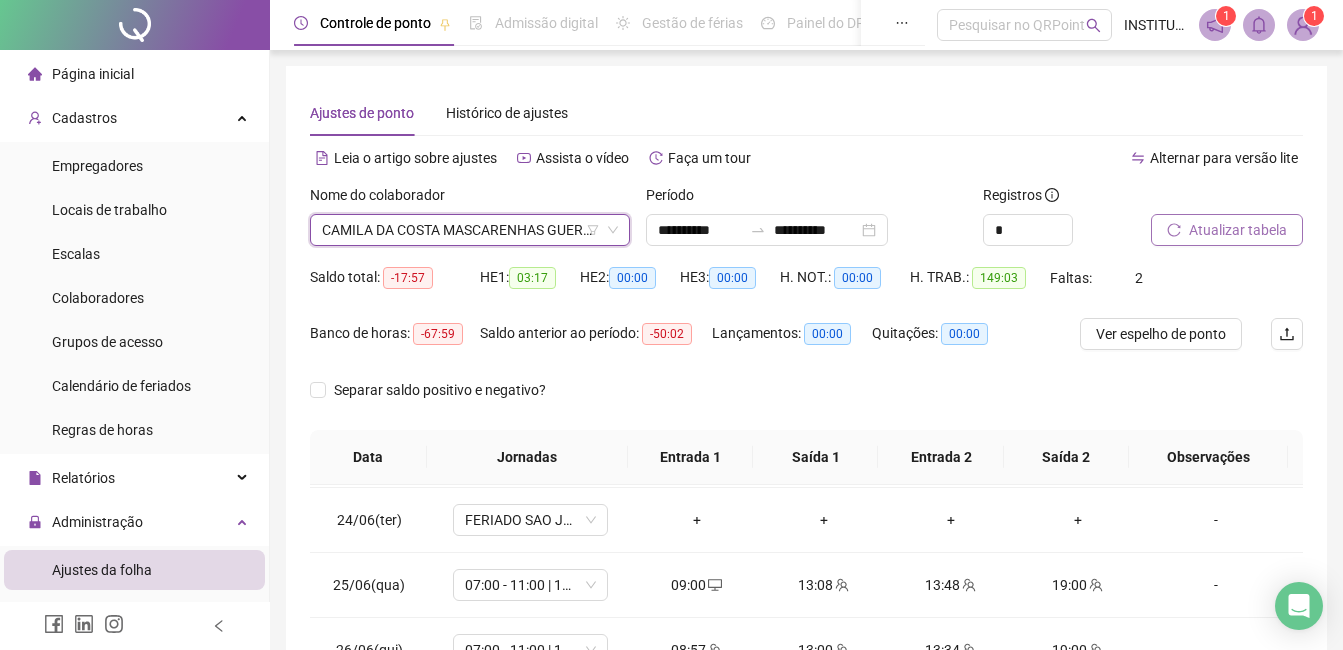 click on "CAMILA DA COSTA MASCARENHAS GUERREIRO" at bounding box center [470, 230] 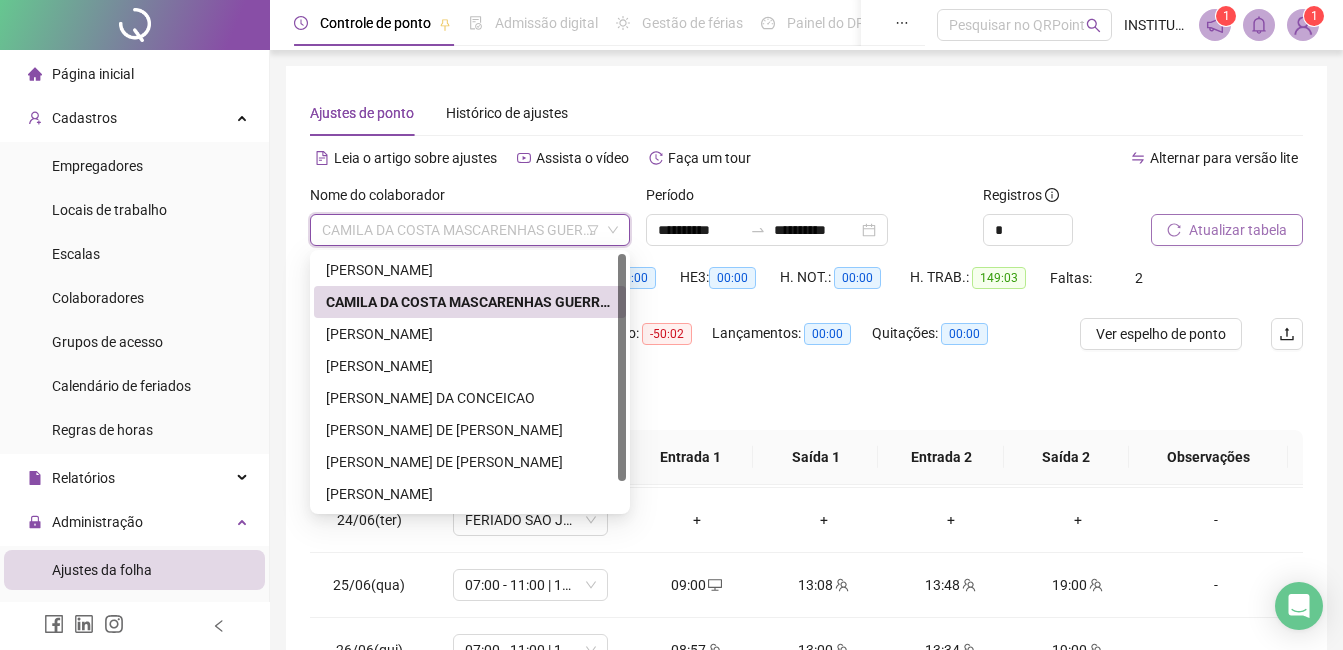 click on "CAMILA DA COSTA MASCARENHAS GUERREIRO" at bounding box center [470, 230] 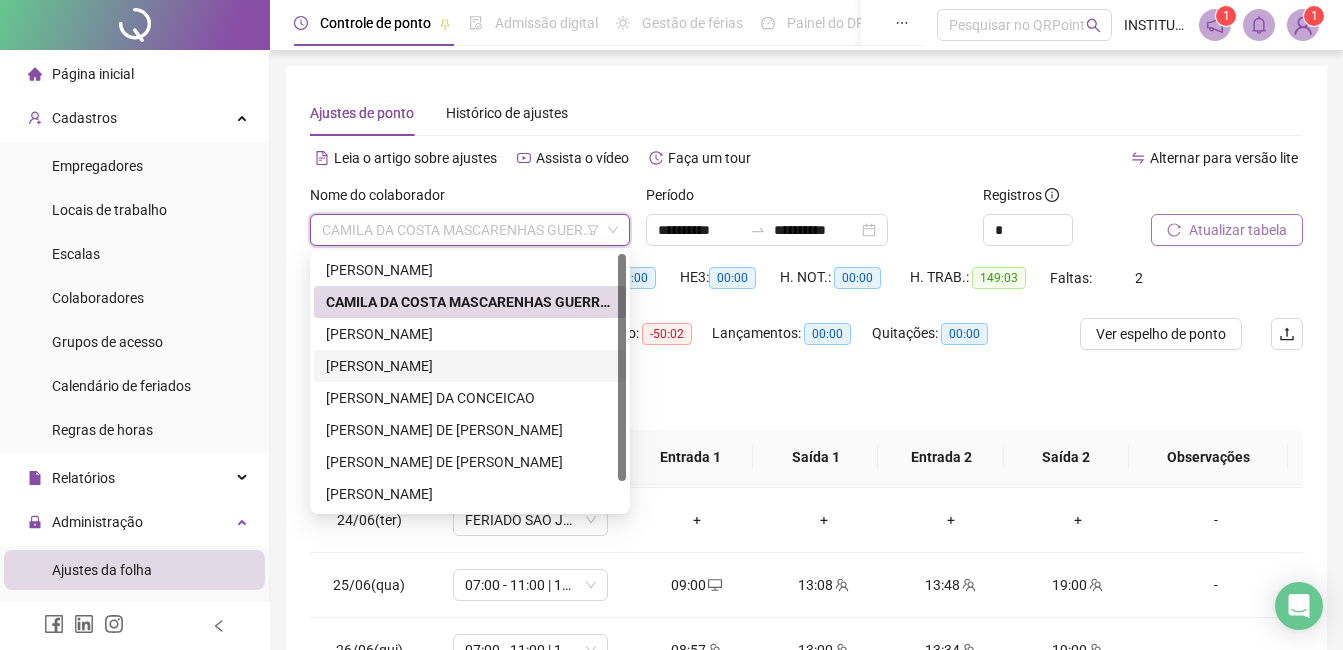 click on "[PERSON_NAME]" at bounding box center [470, 366] 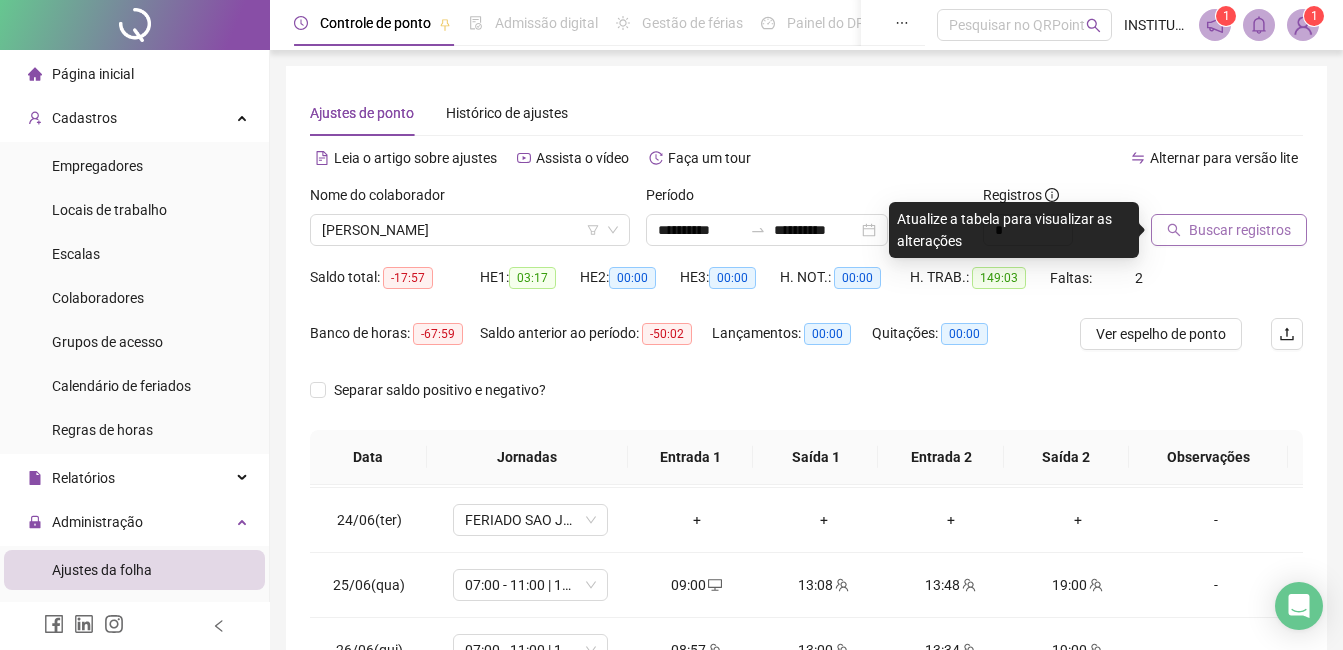 click on "Buscar registros" at bounding box center [1240, 230] 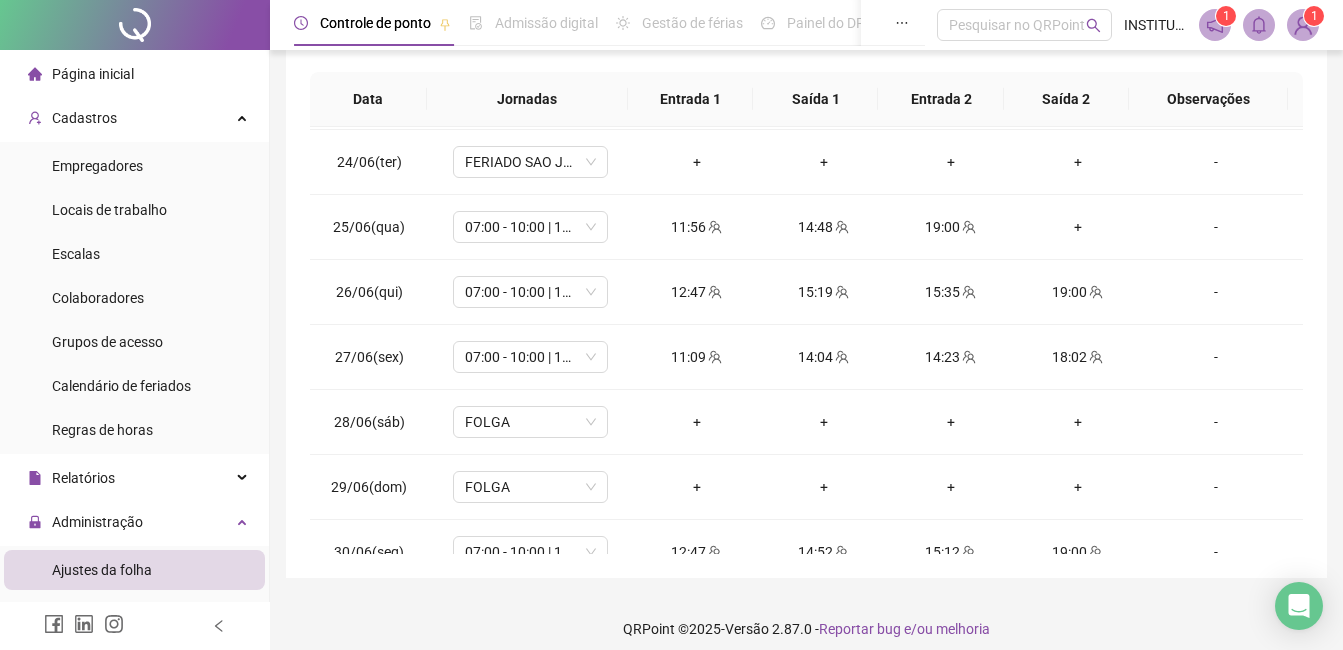 scroll, scrollTop: 360, scrollLeft: 0, axis: vertical 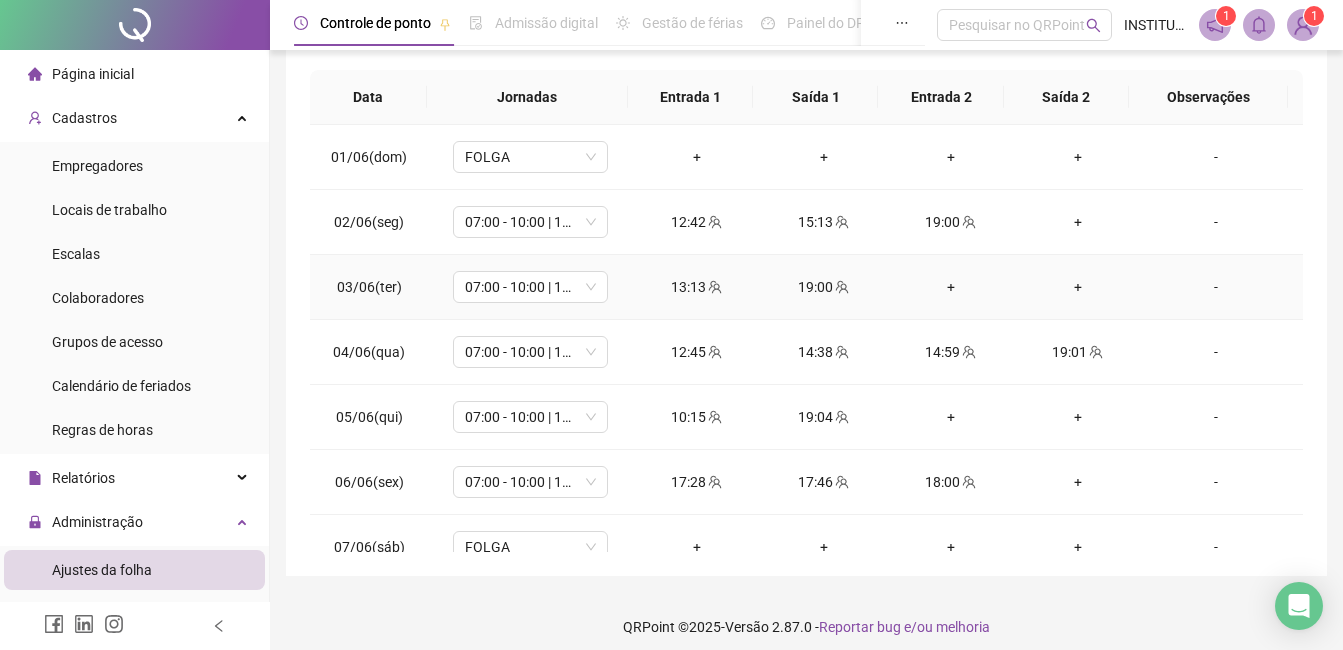 click on "+" at bounding box center (950, 287) 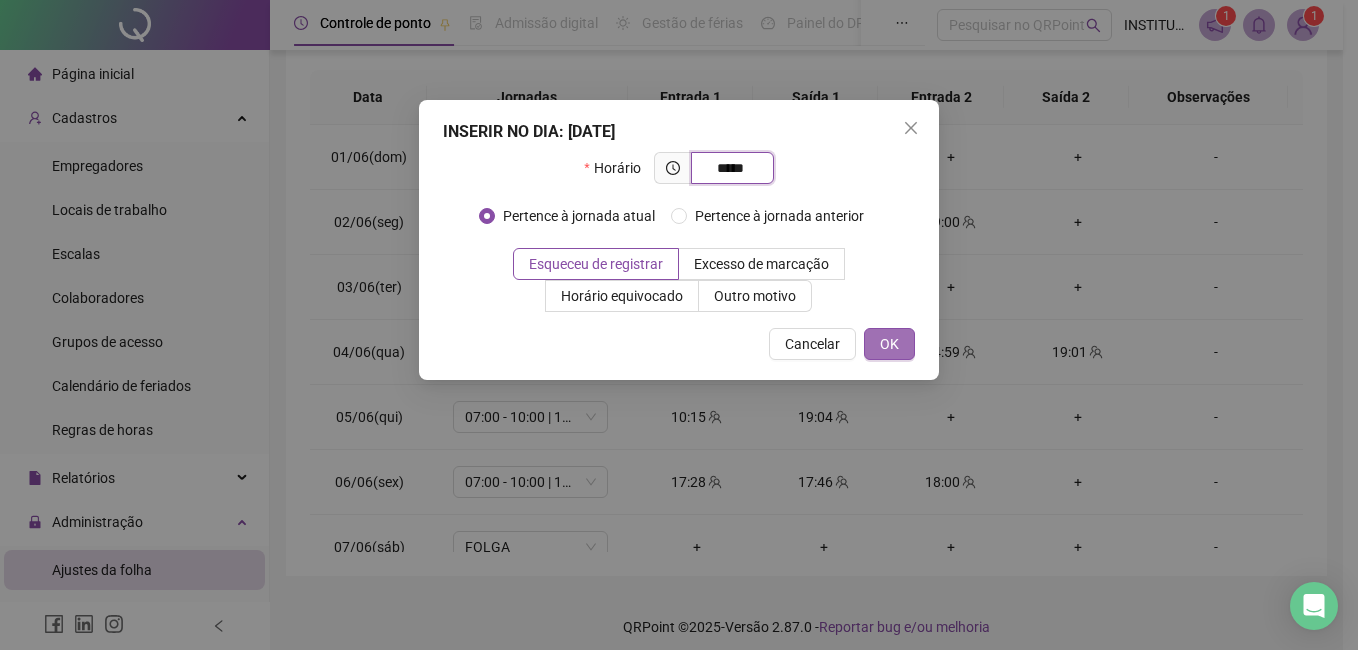 type on "*****" 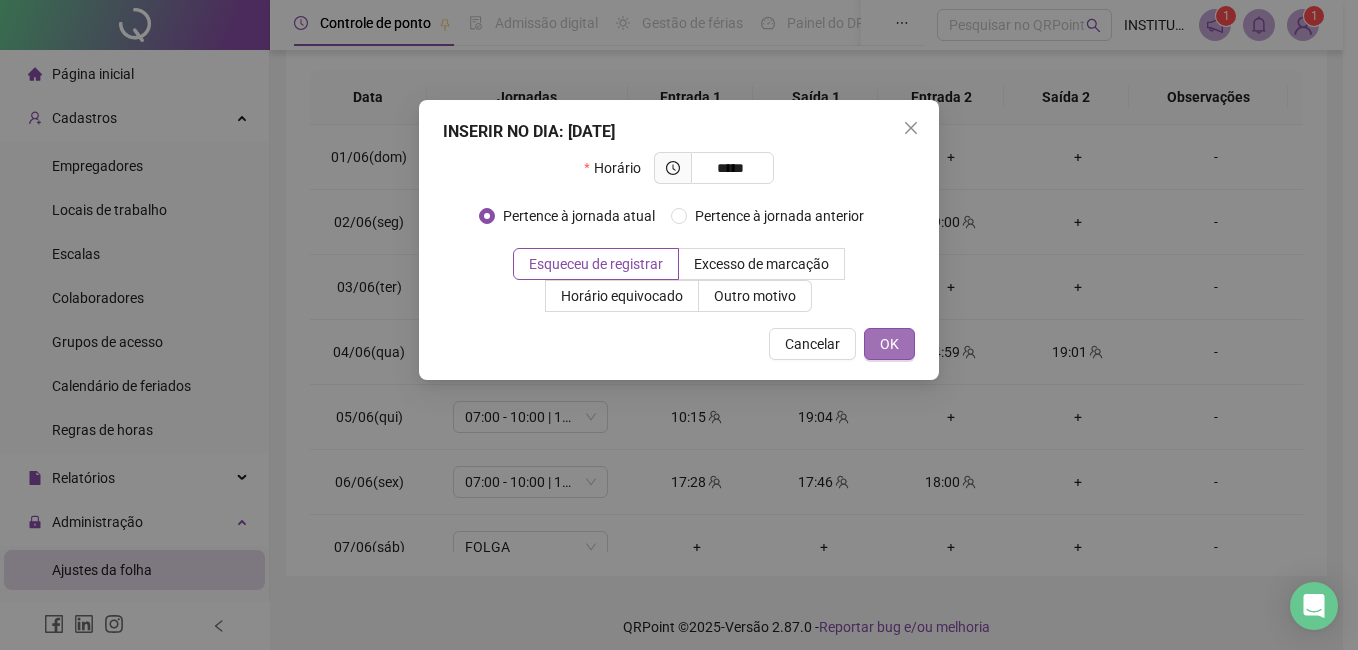 click on "OK" at bounding box center [889, 344] 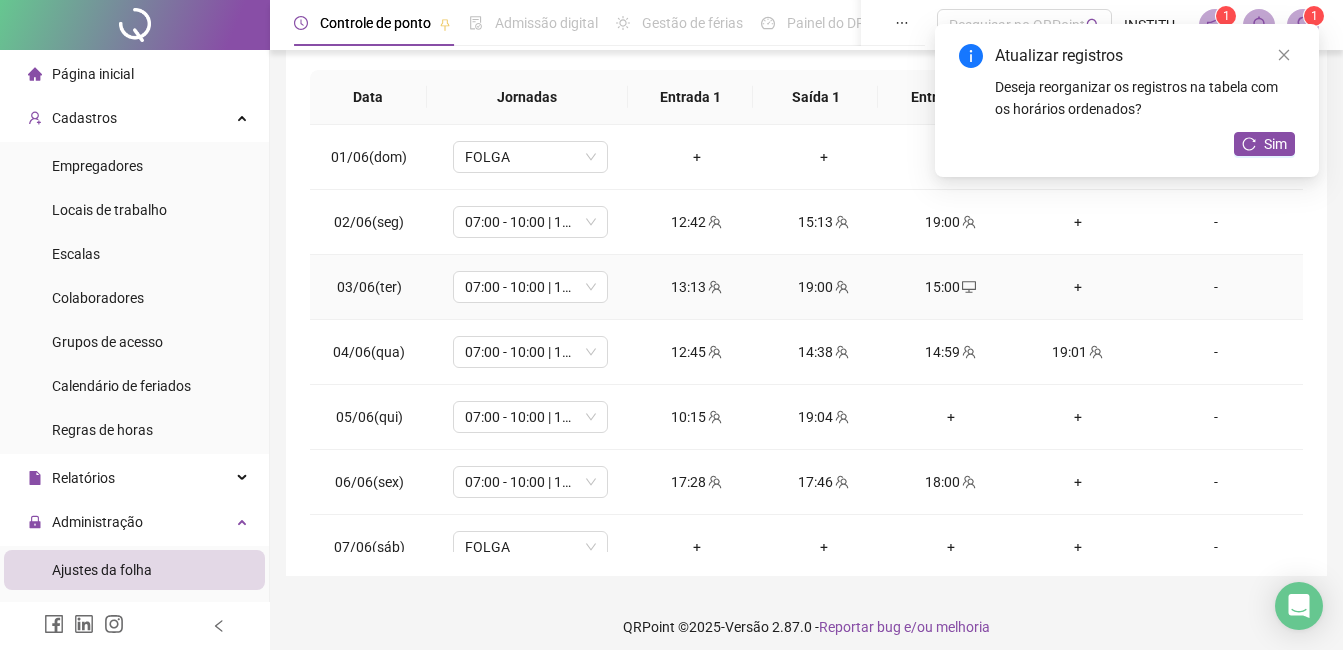 click on "+" at bounding box center (1077, 287) 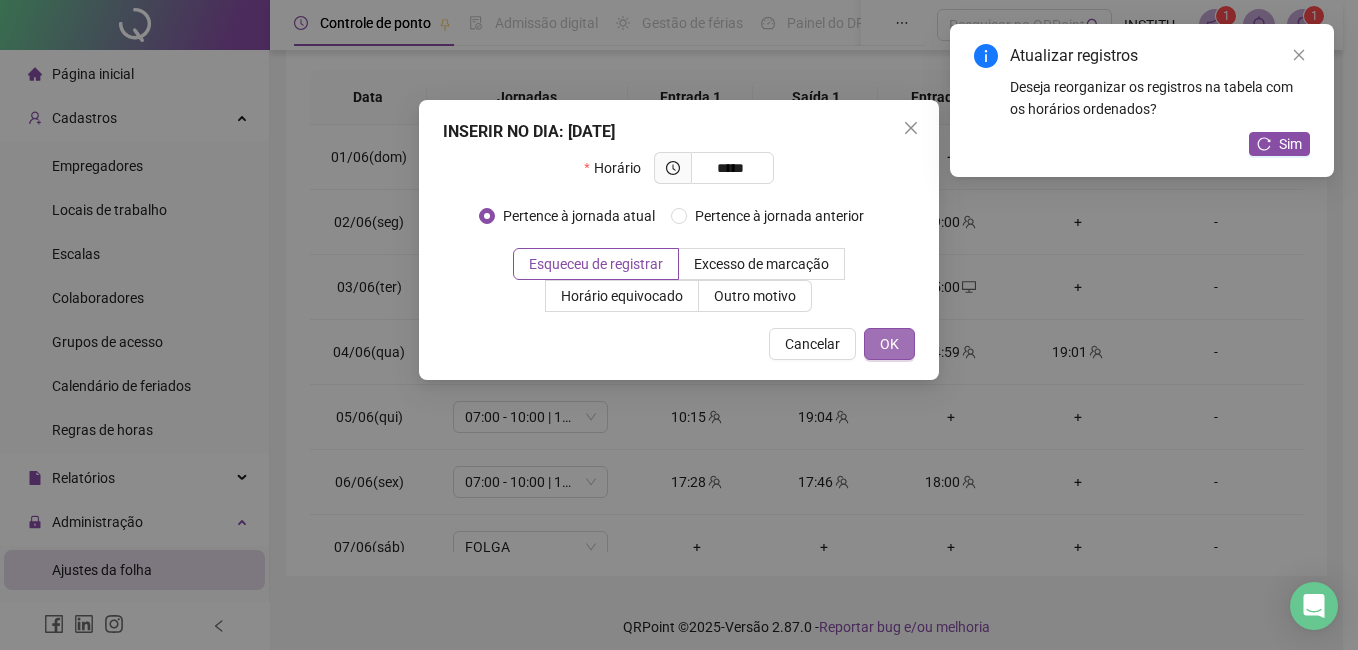 type on "*****" 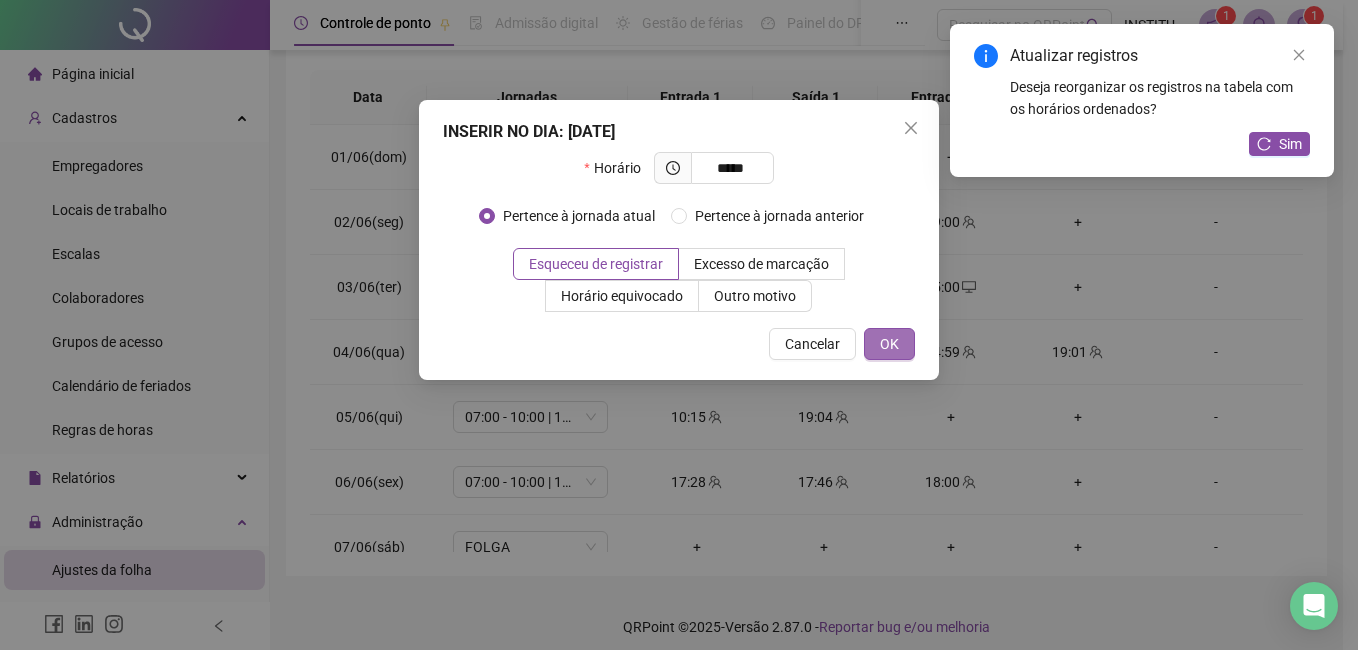 click on "OK" at bounding box center (889, 344) 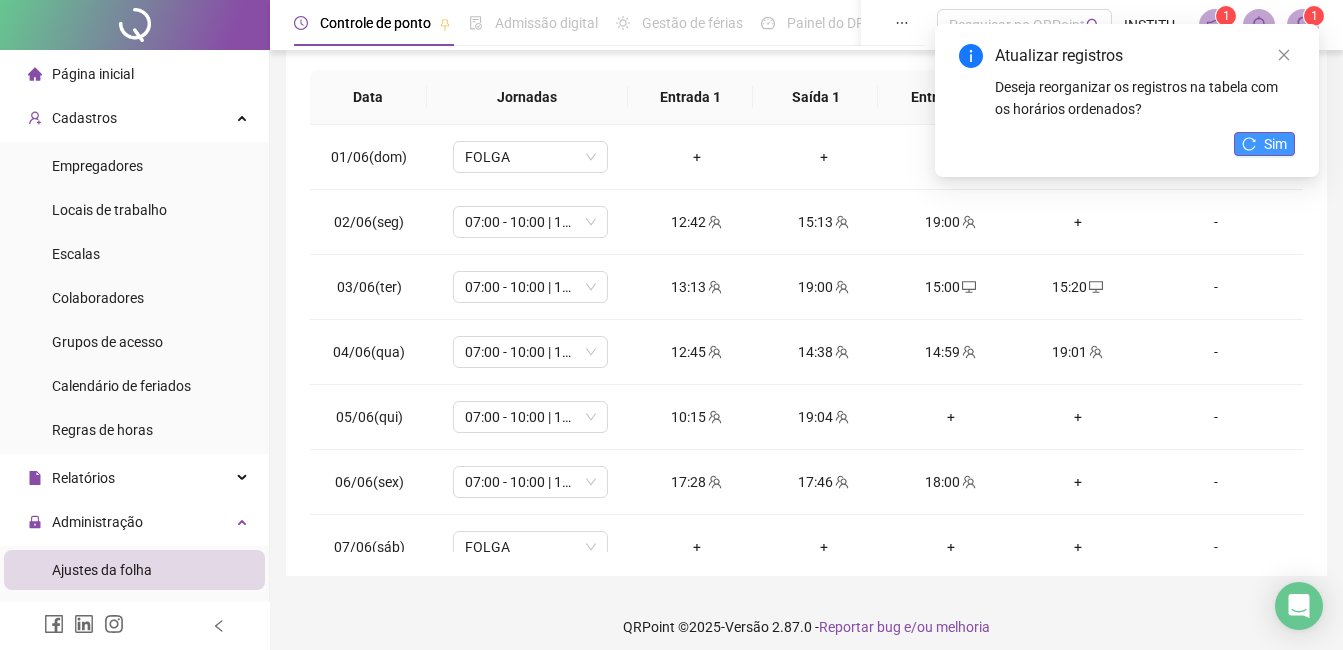 click on "Sim" at bounding box center (1275, 144) 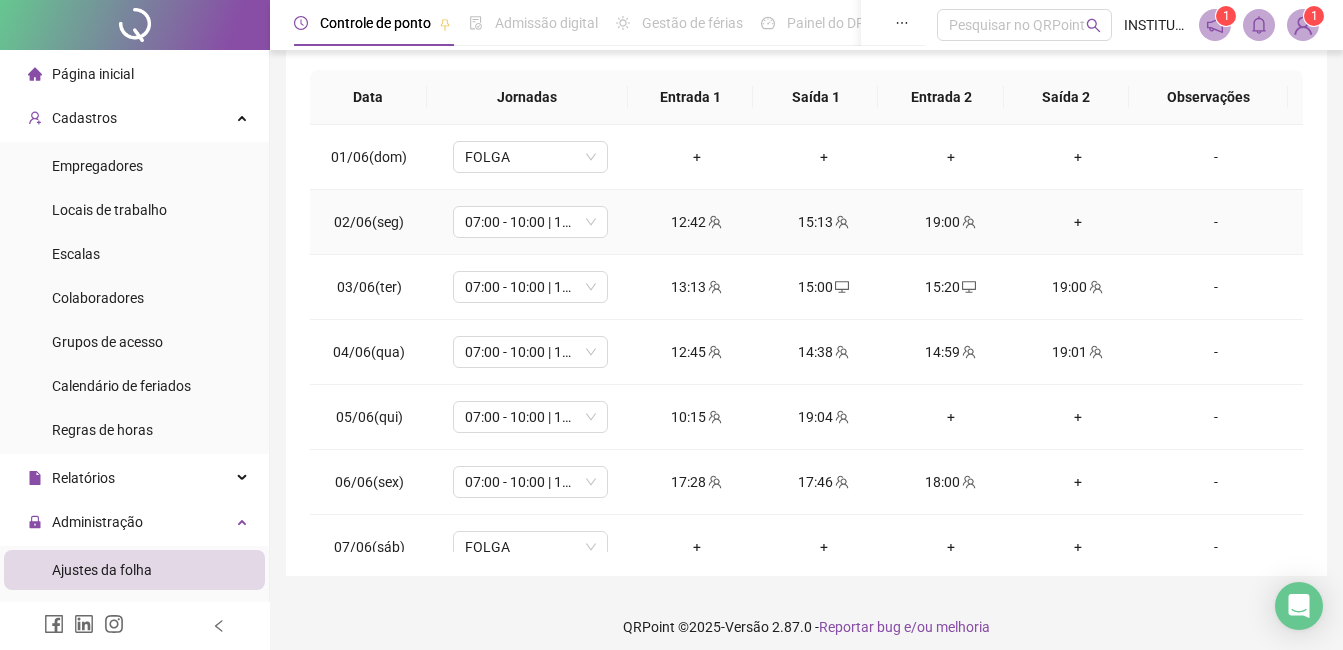 click on "+" at bounding box center [1077, 222] 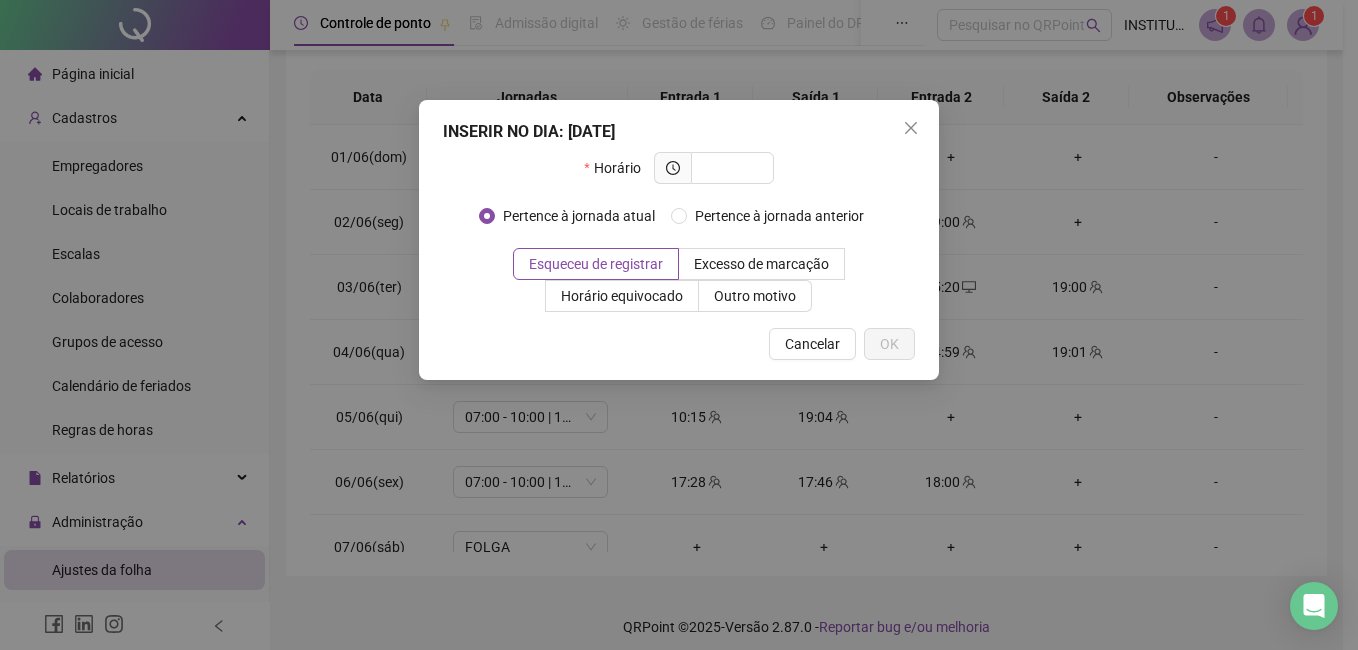 click on "INSERIR NO DIA :   [DATE] Horário Pertence à jornada atual Pertence à jornada anterior Esqueceu de registrar Excesso de marcação Horário equivocado Outro motivo Motivo Cancelar OK" at bounding box center [679, 325] 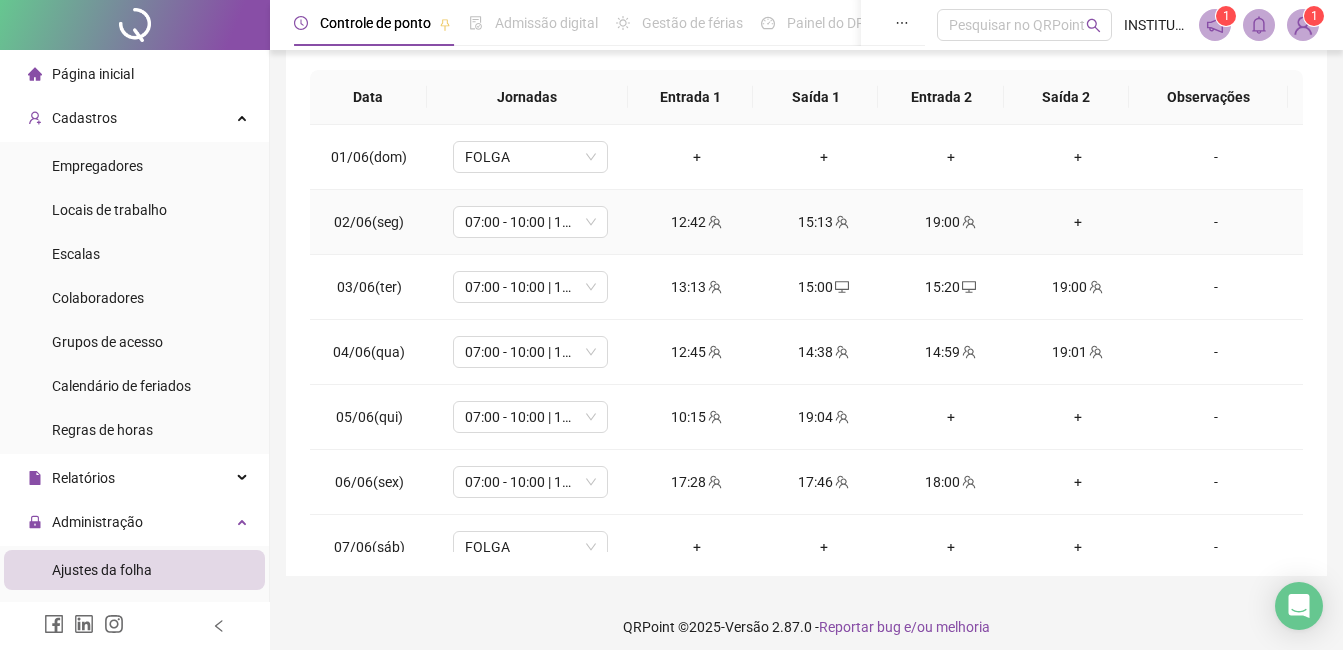 click on "+" at bounding box center (1077, 222) 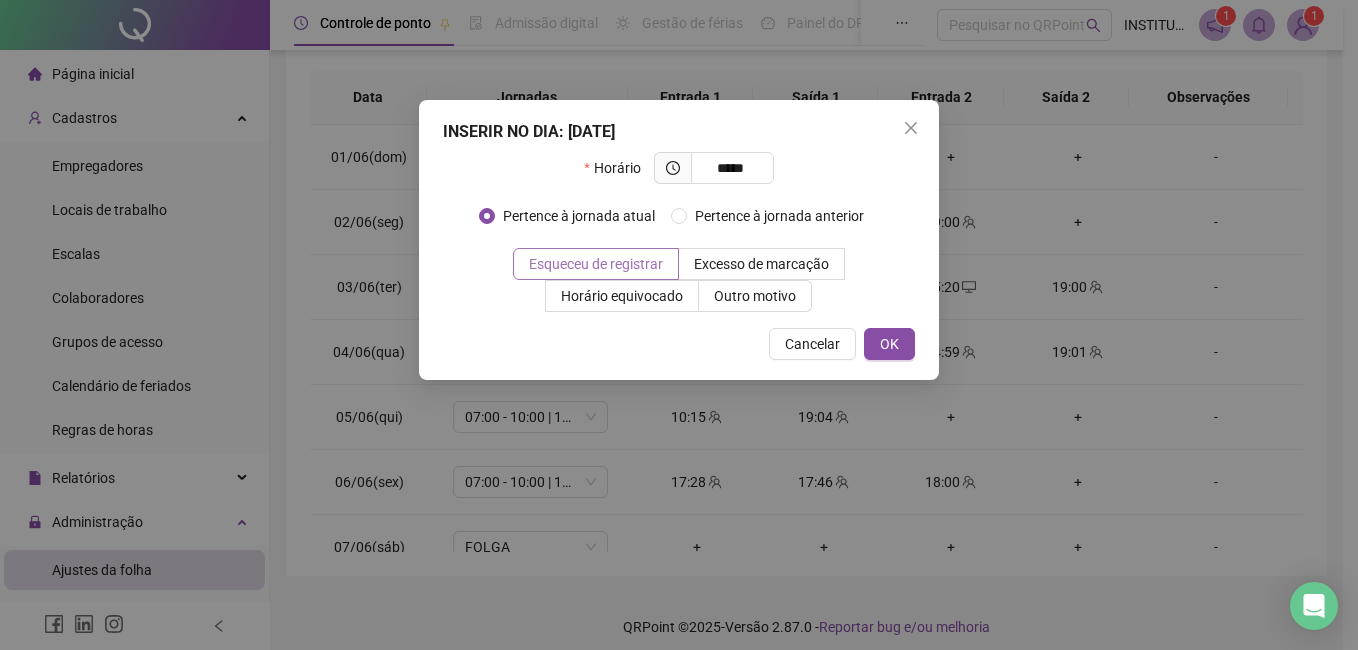 type on "*****" 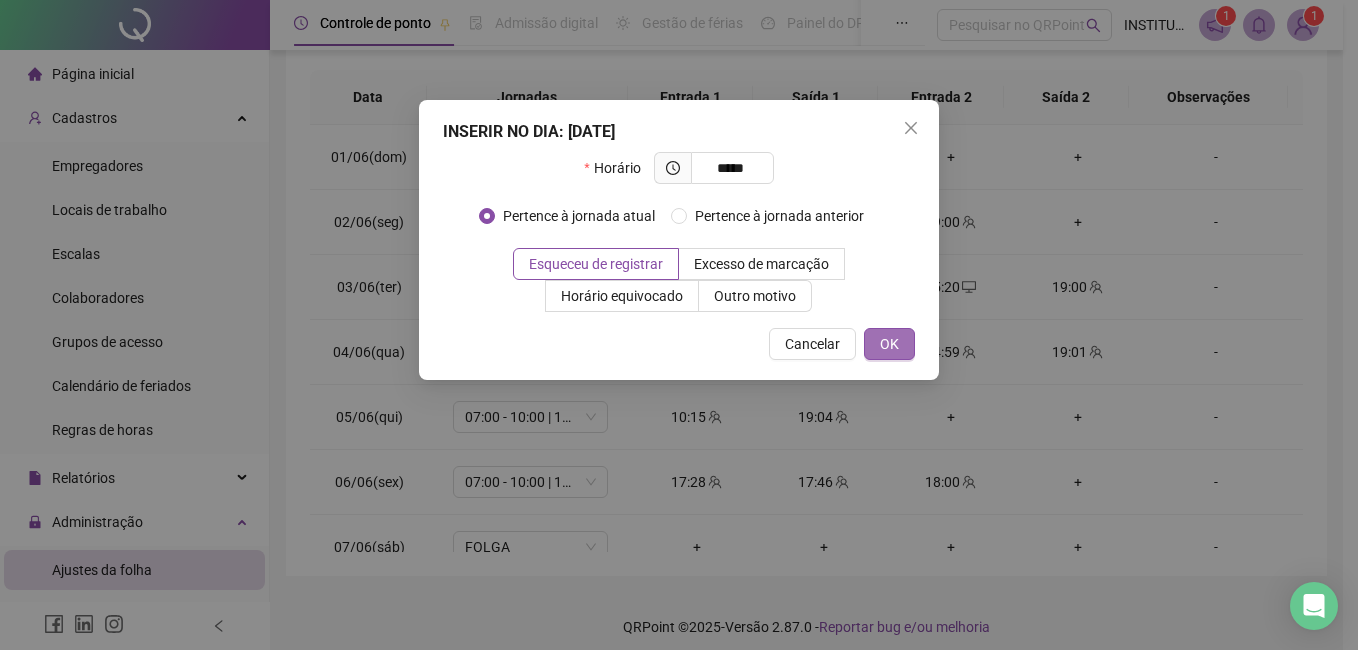 click on "OK" at bounding box center (889, 344) 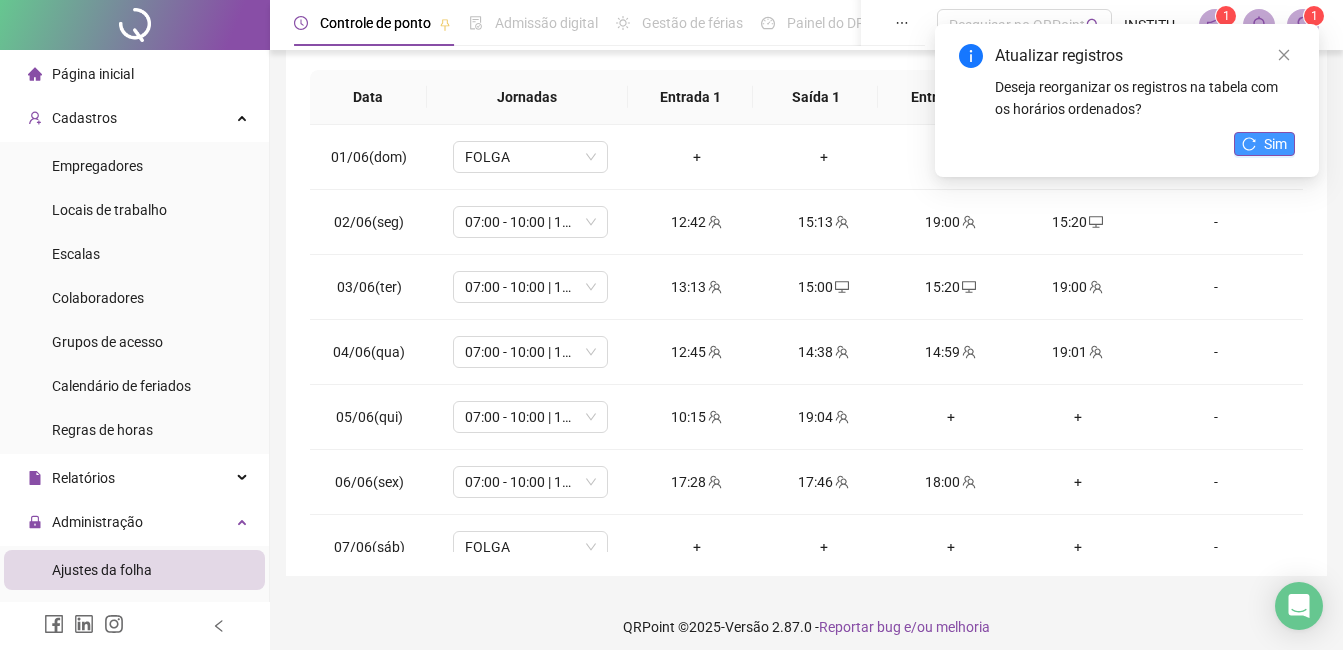 click 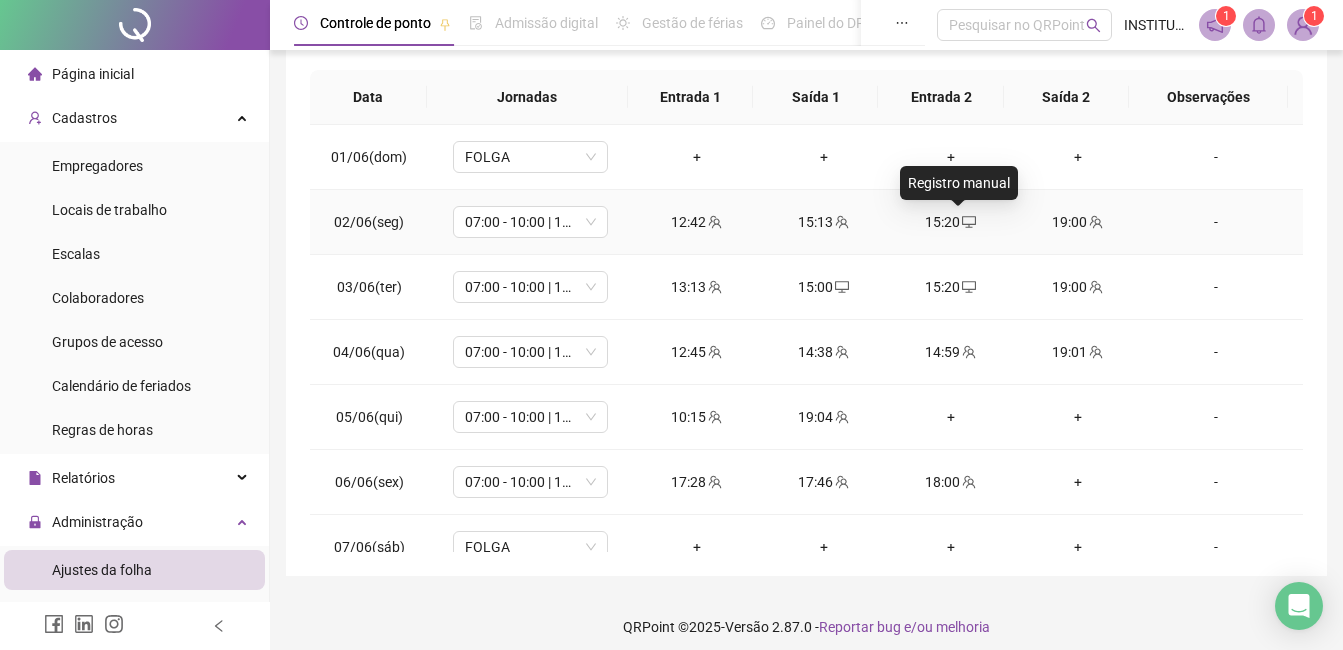 click at bounding box center (968, 222) 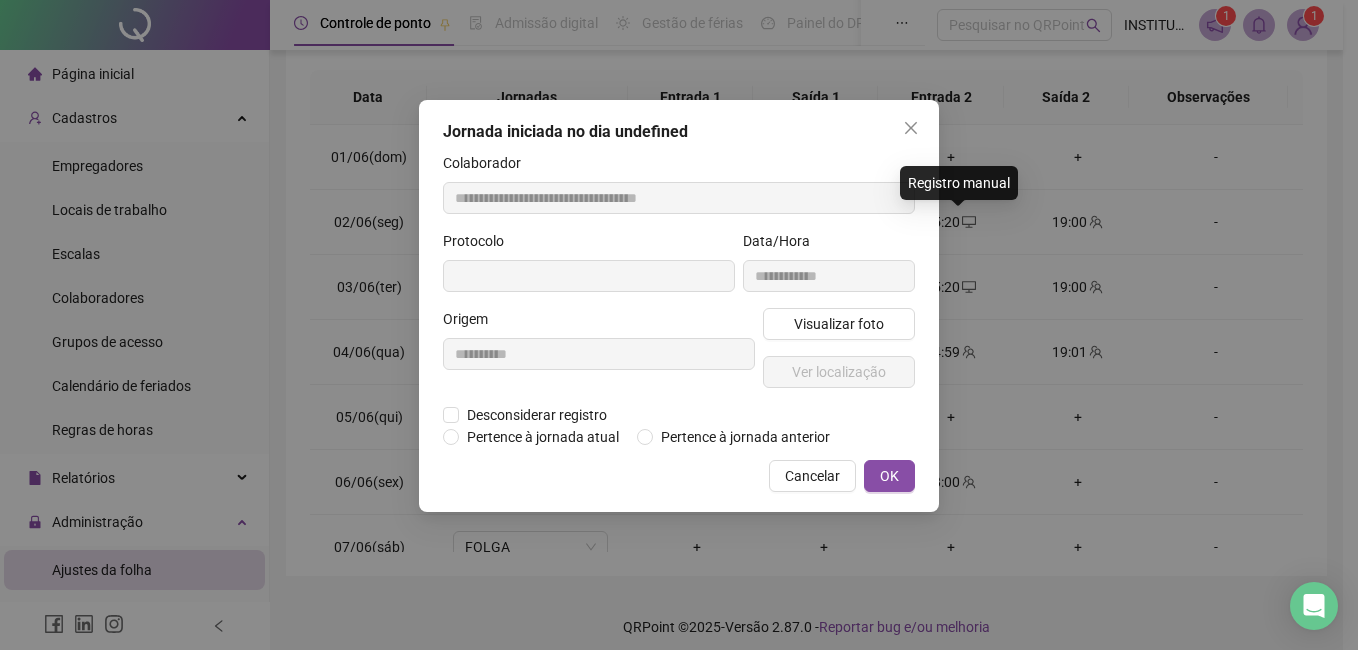type on "**********" 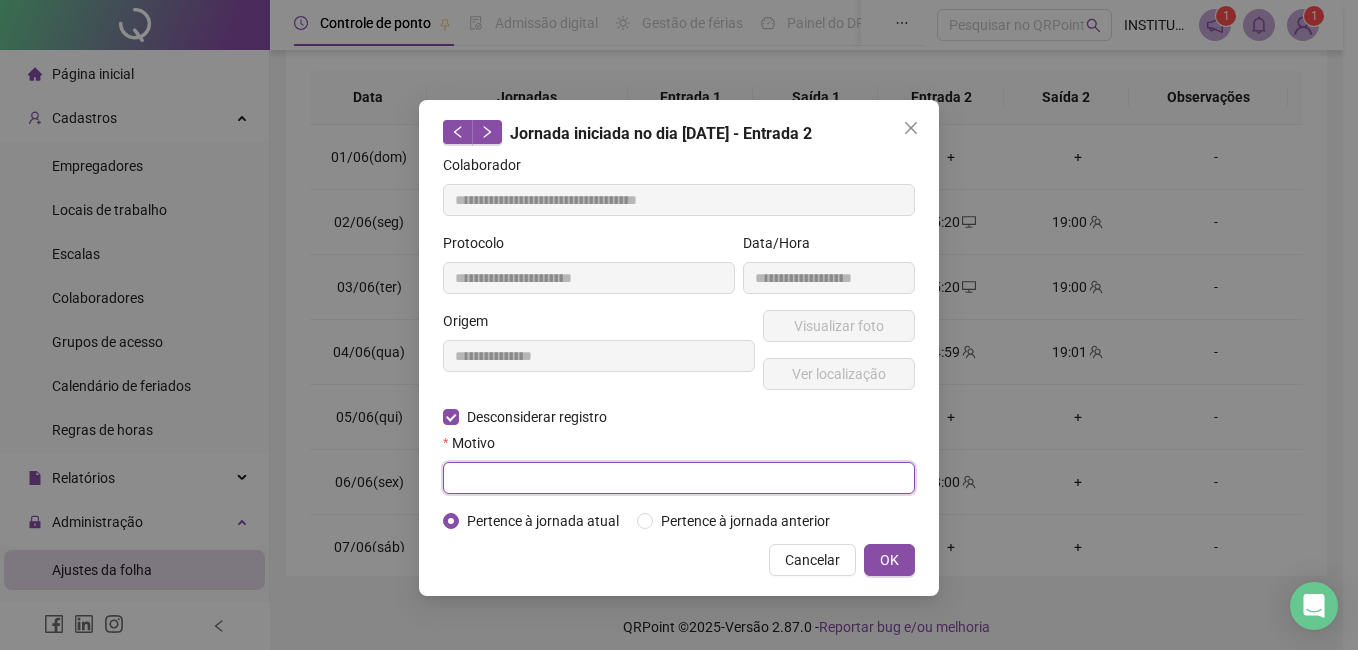 click at bounding box center (679, 478) 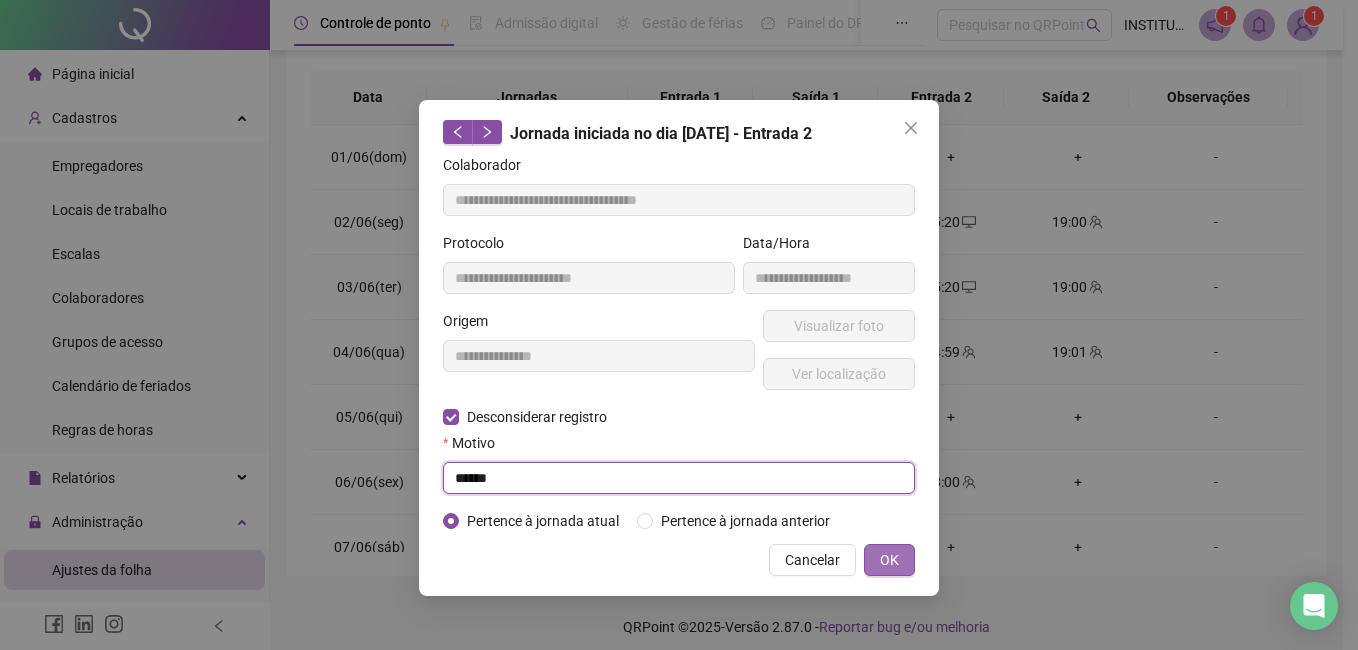 type on "******" 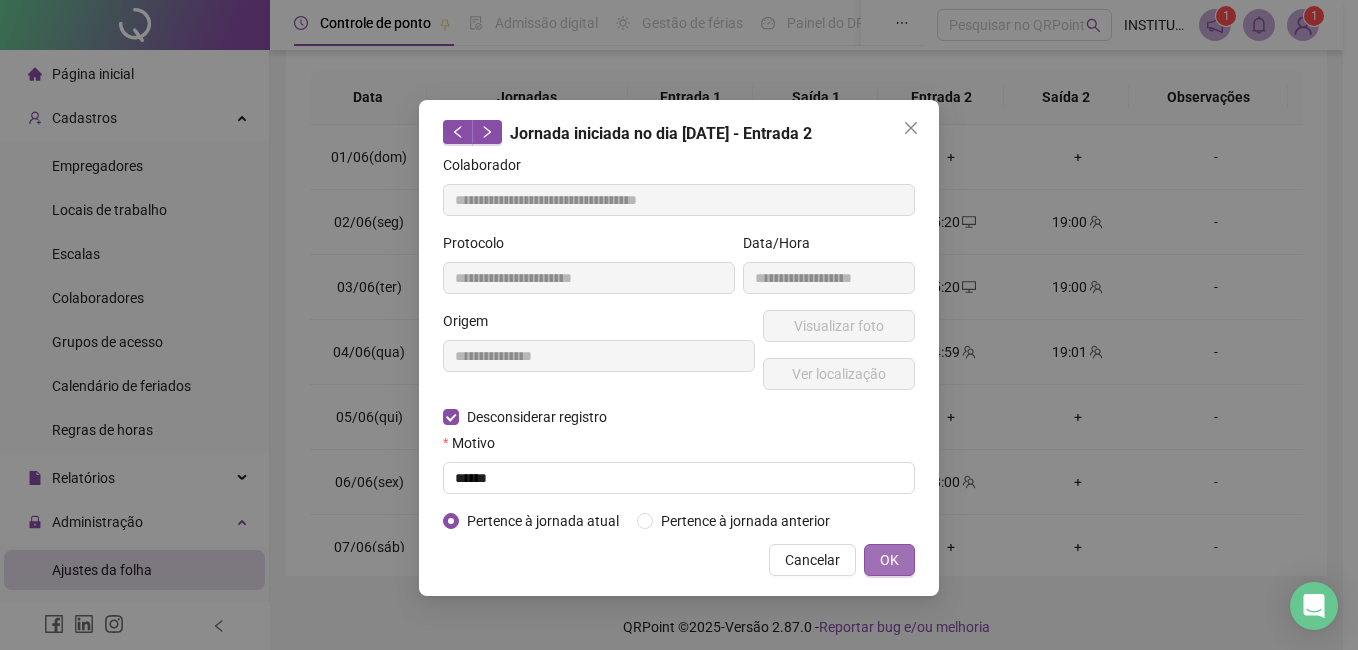 click on "OK" at bounding box center [889, 560] 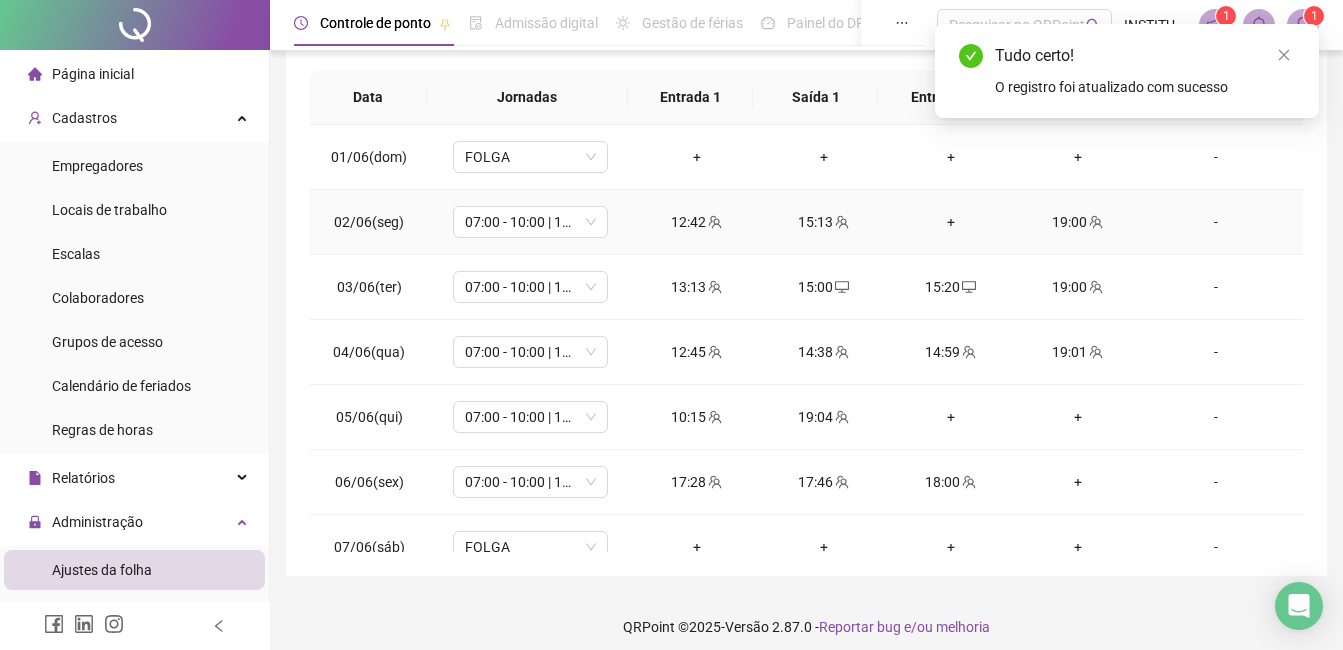click on "+" at bounding box center [950, 222] 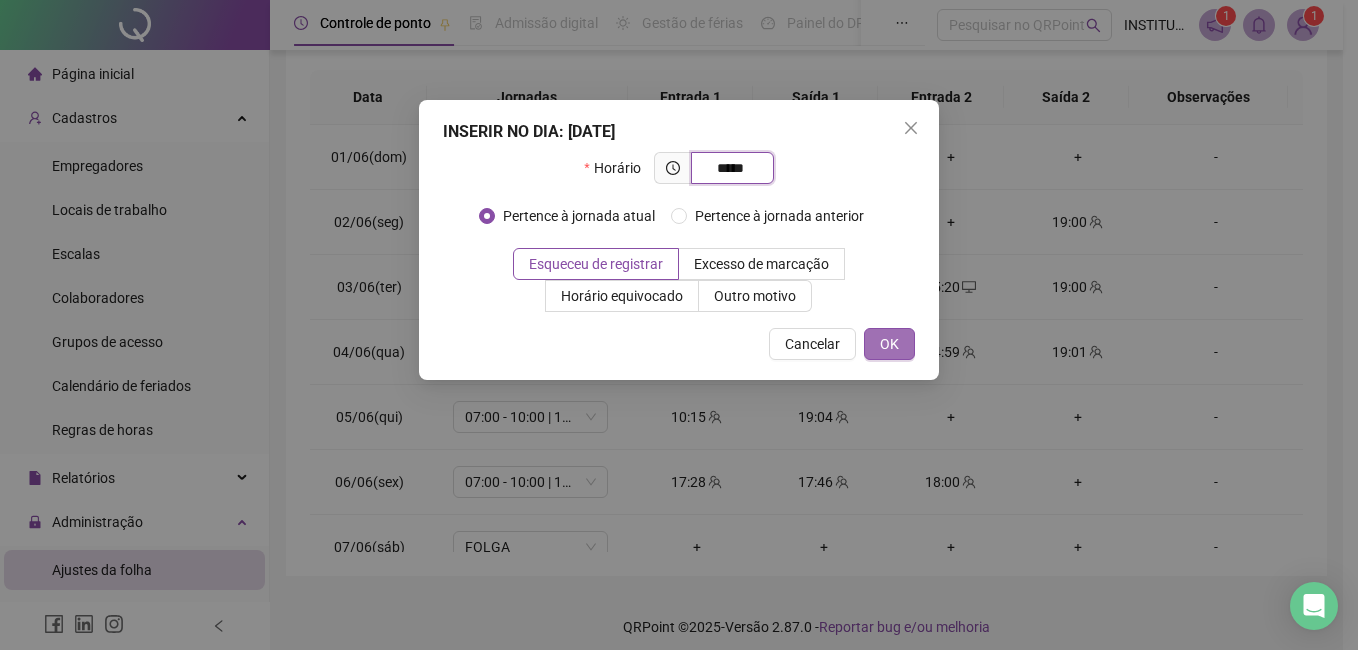 type on "*****" 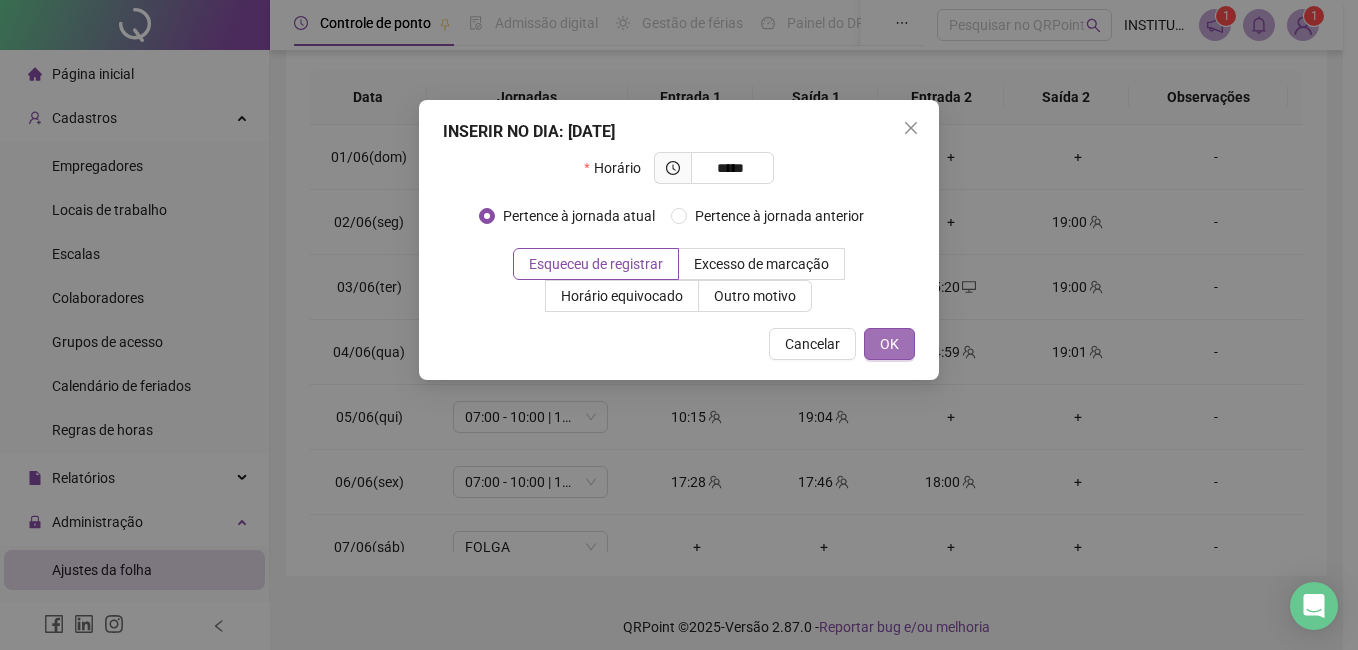 click on "OK" at bounding box center [889, 344] 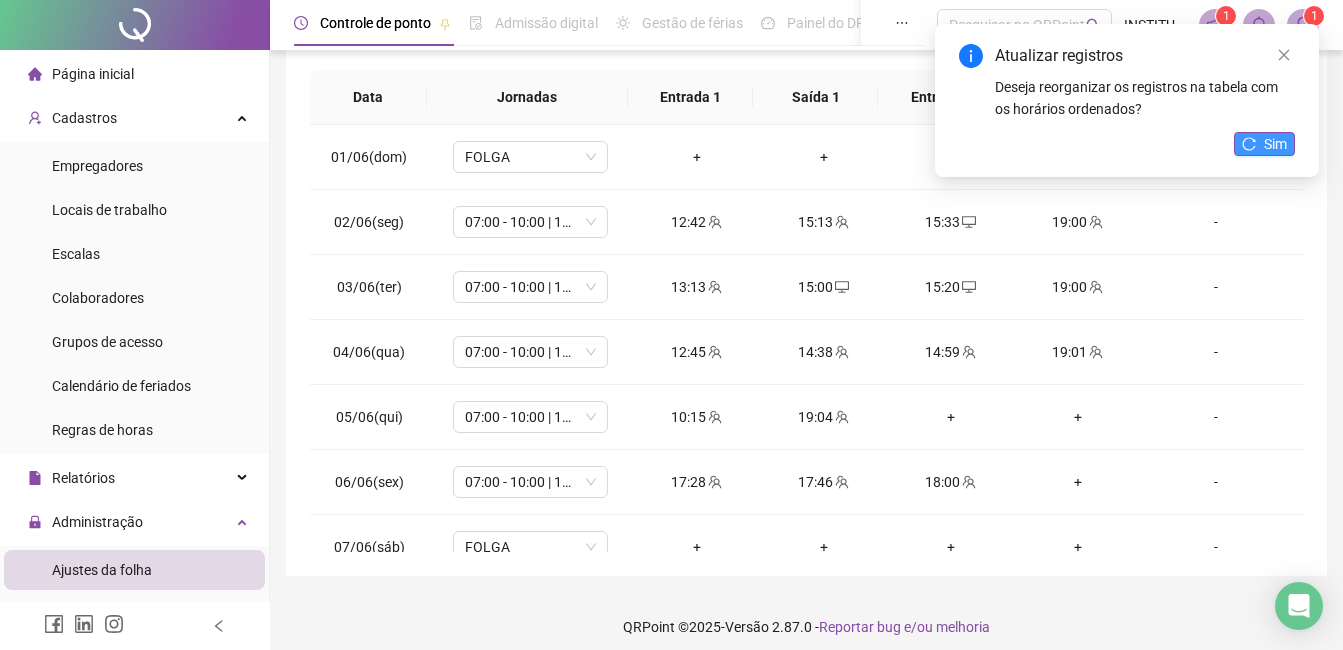 click on "Sim" at bounding box center (1275, 144) 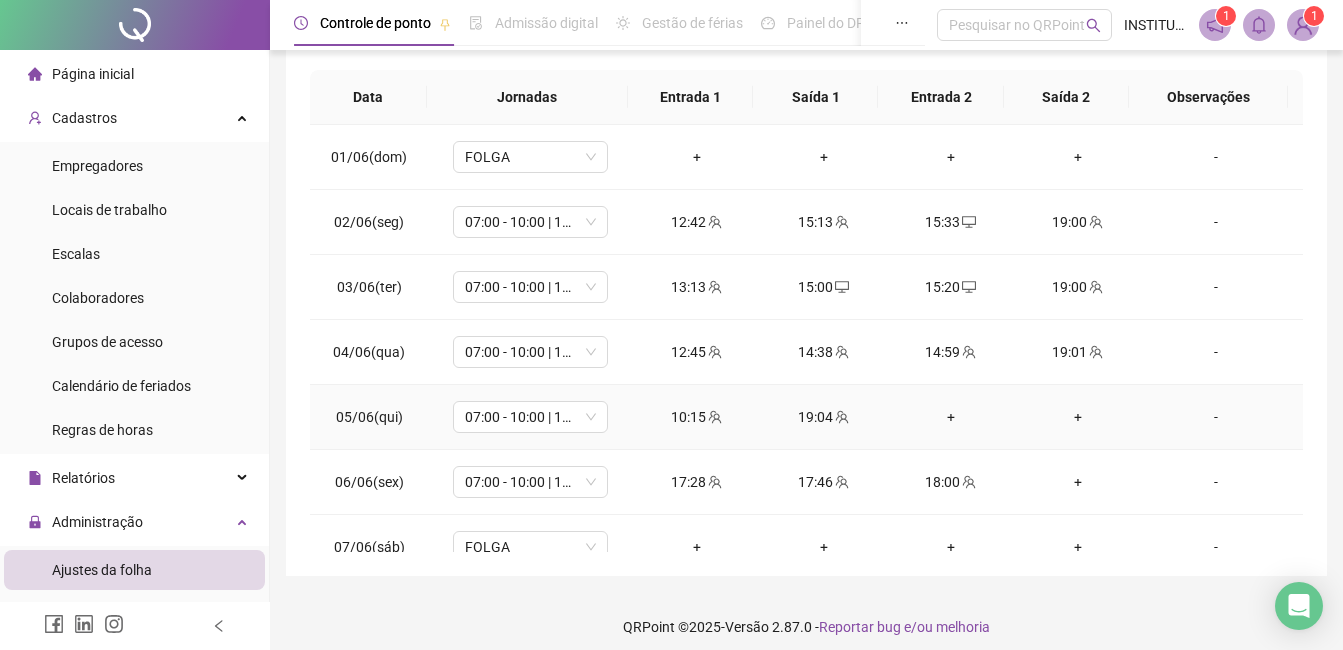 click on "+" at bounding box center [950, 417] 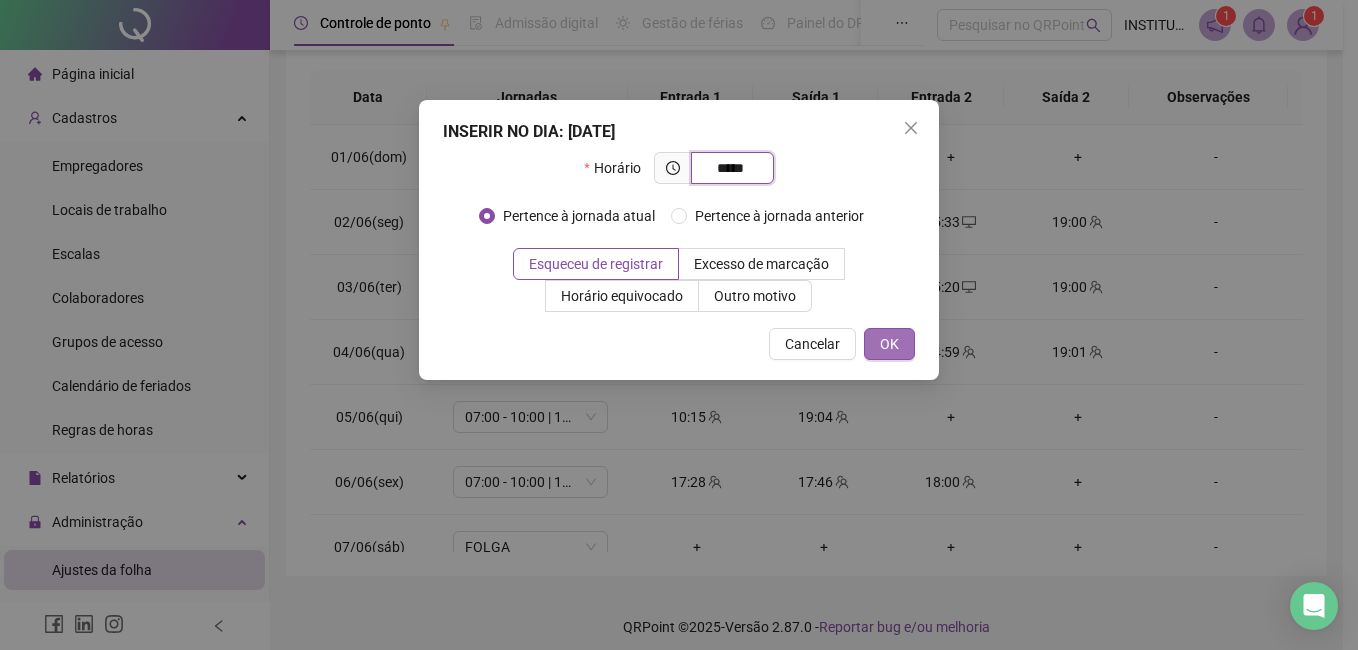 type on "*****" 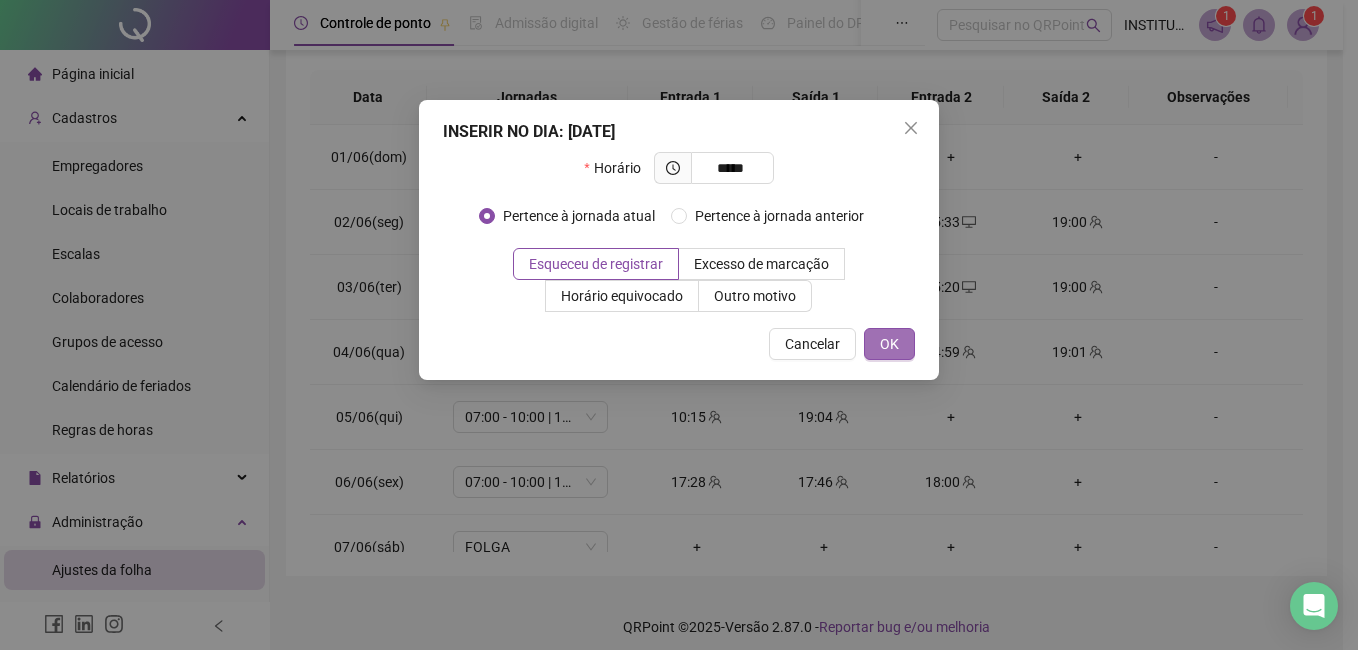 click on "OK" at bounding box center [889, 344] 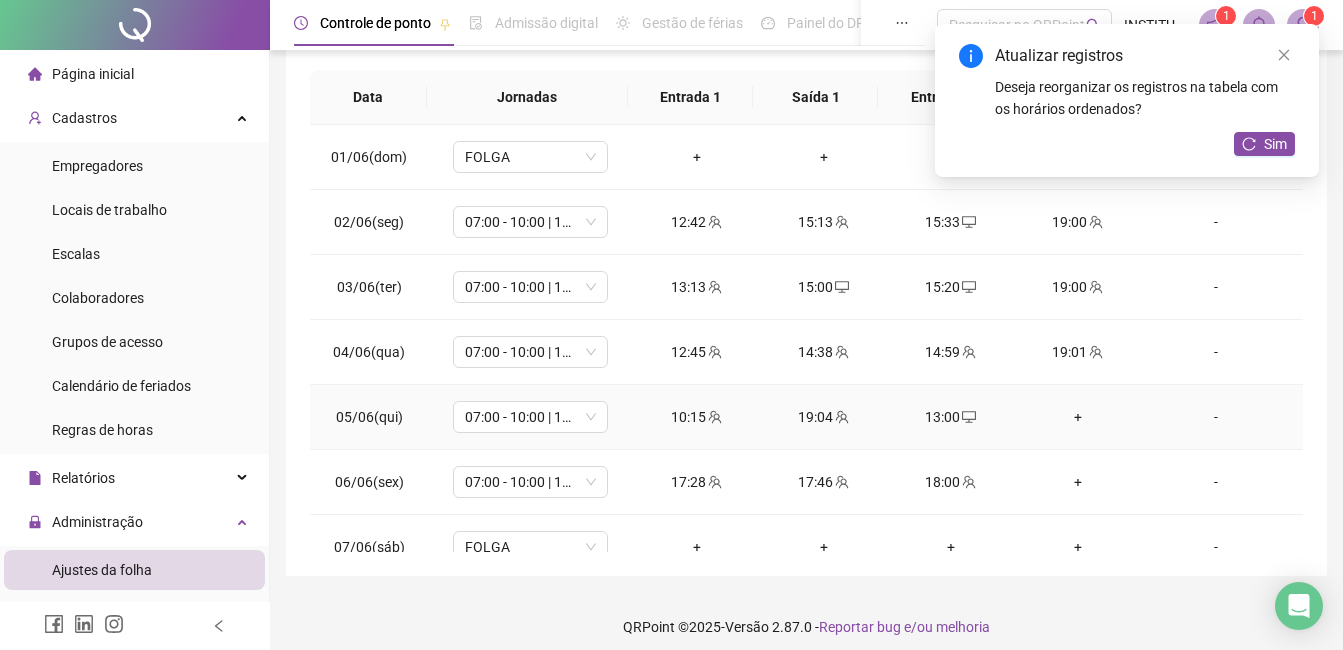 click on "+" at bounding box center (1077, 417) 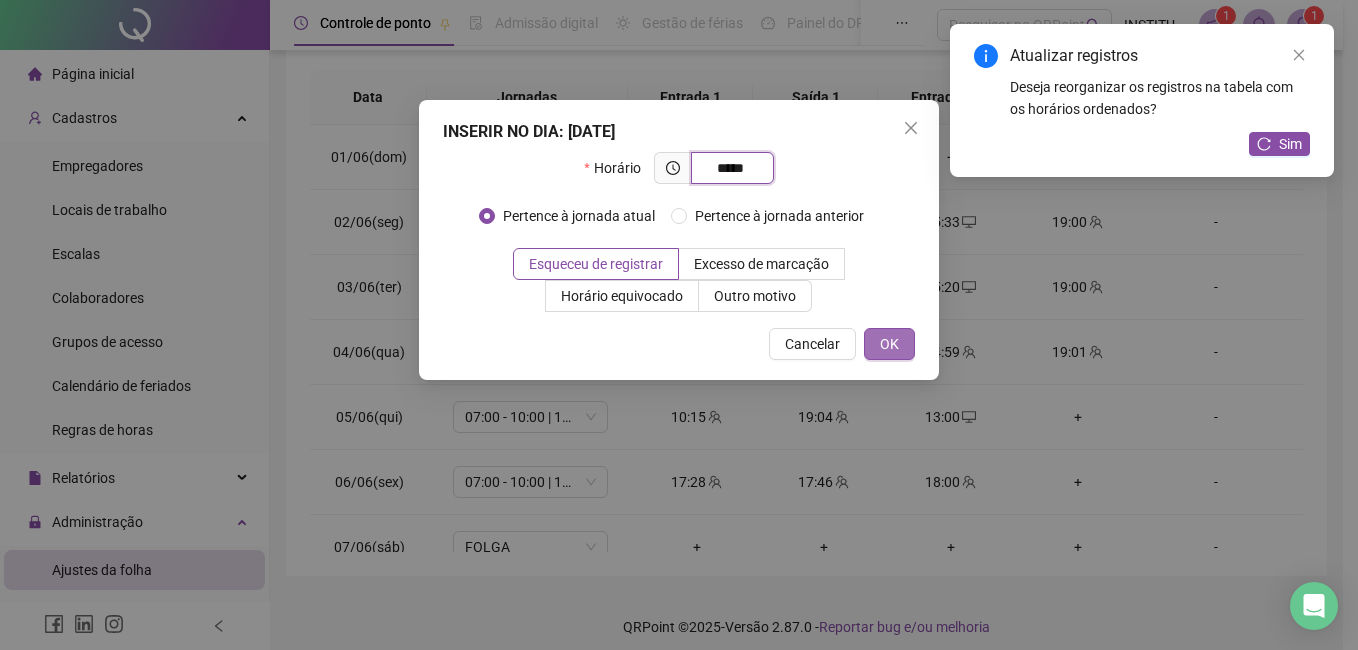 type on "*****" 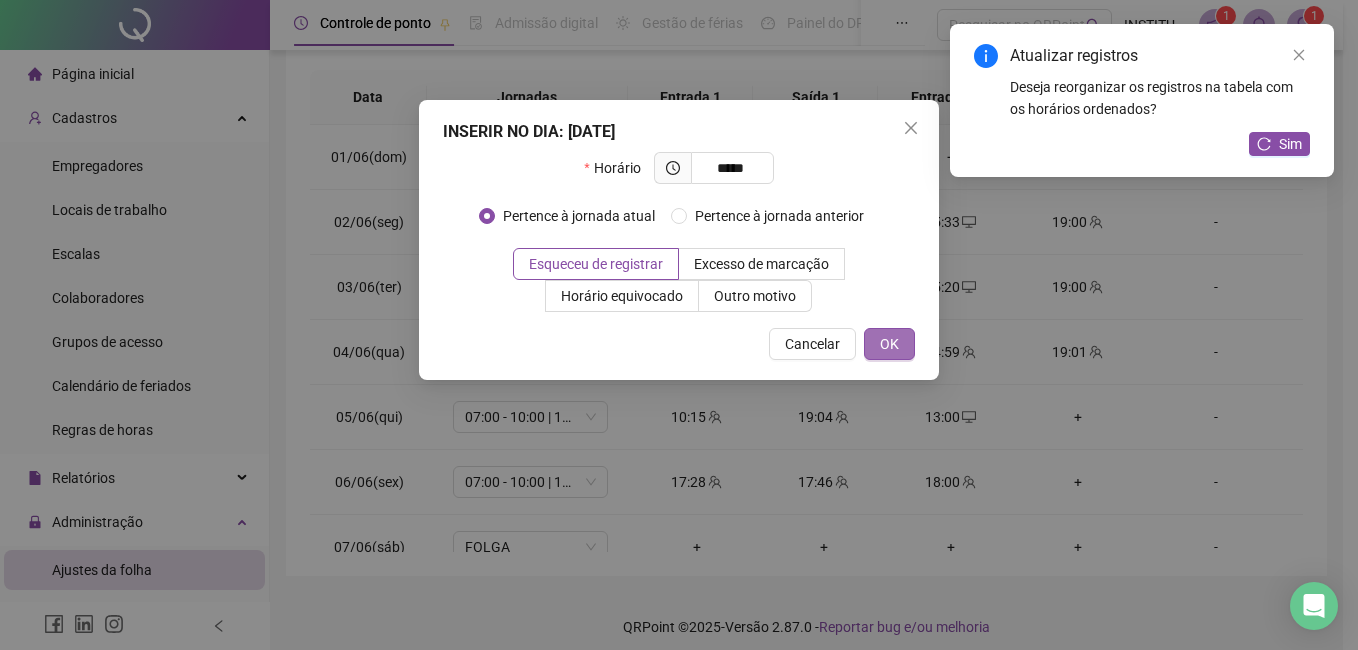 click on "OK" at bounding box center [889, 344] 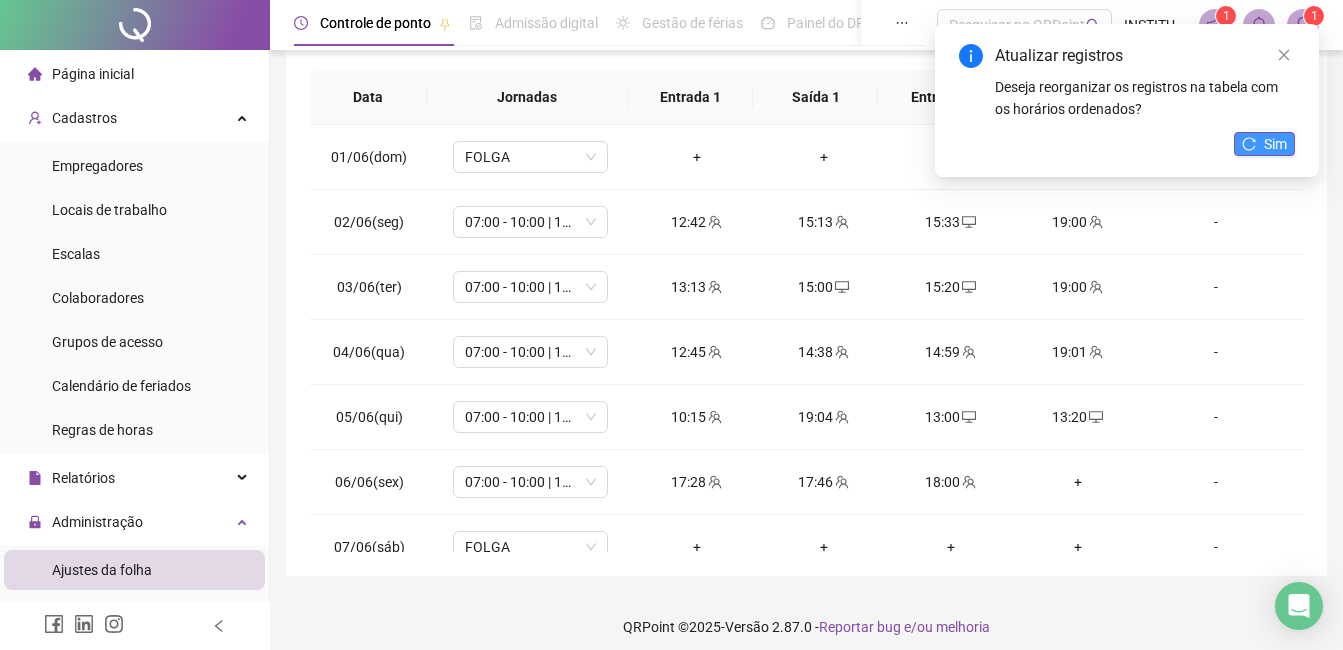 click on "Sim" at bounding box center [1275, 144] 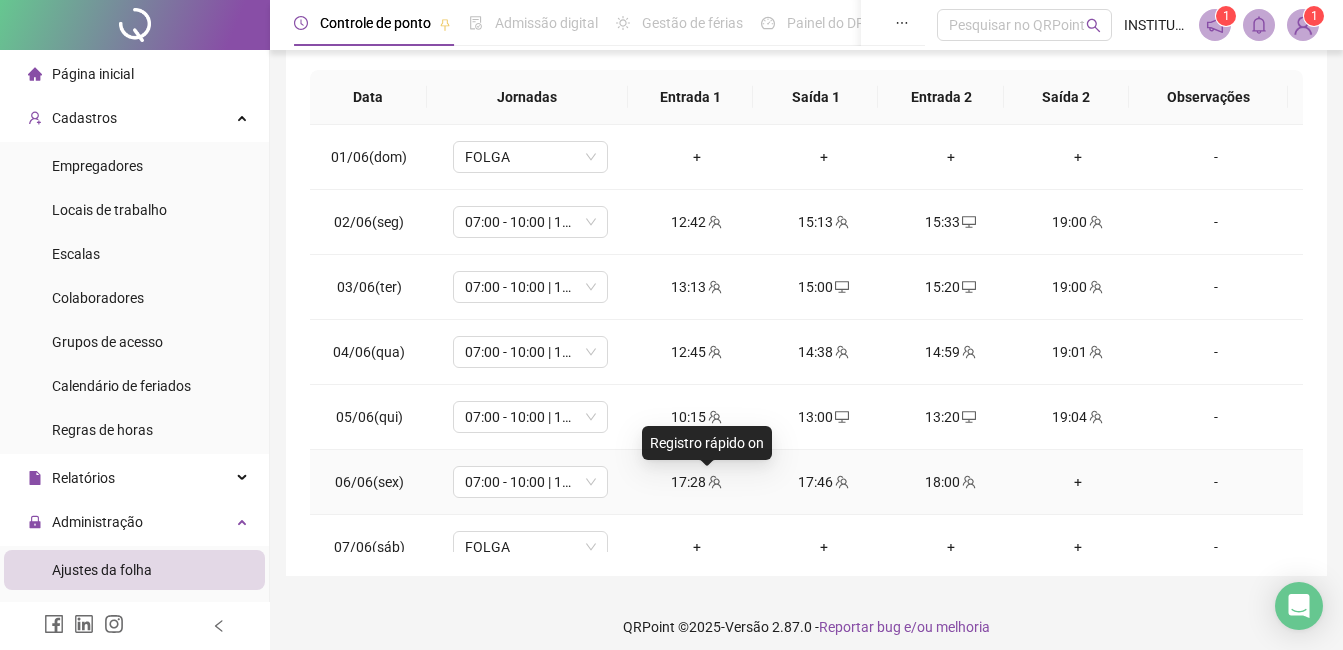 click at bounding box center [714, 482] 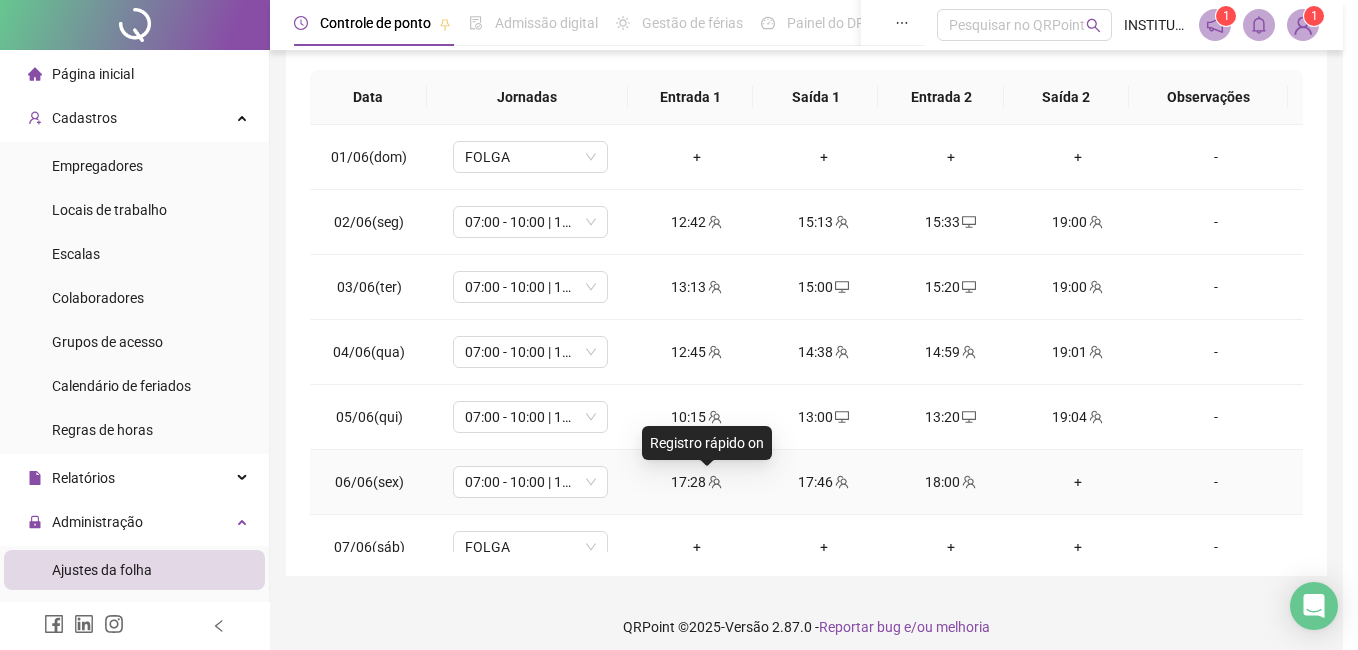 type on "**********" 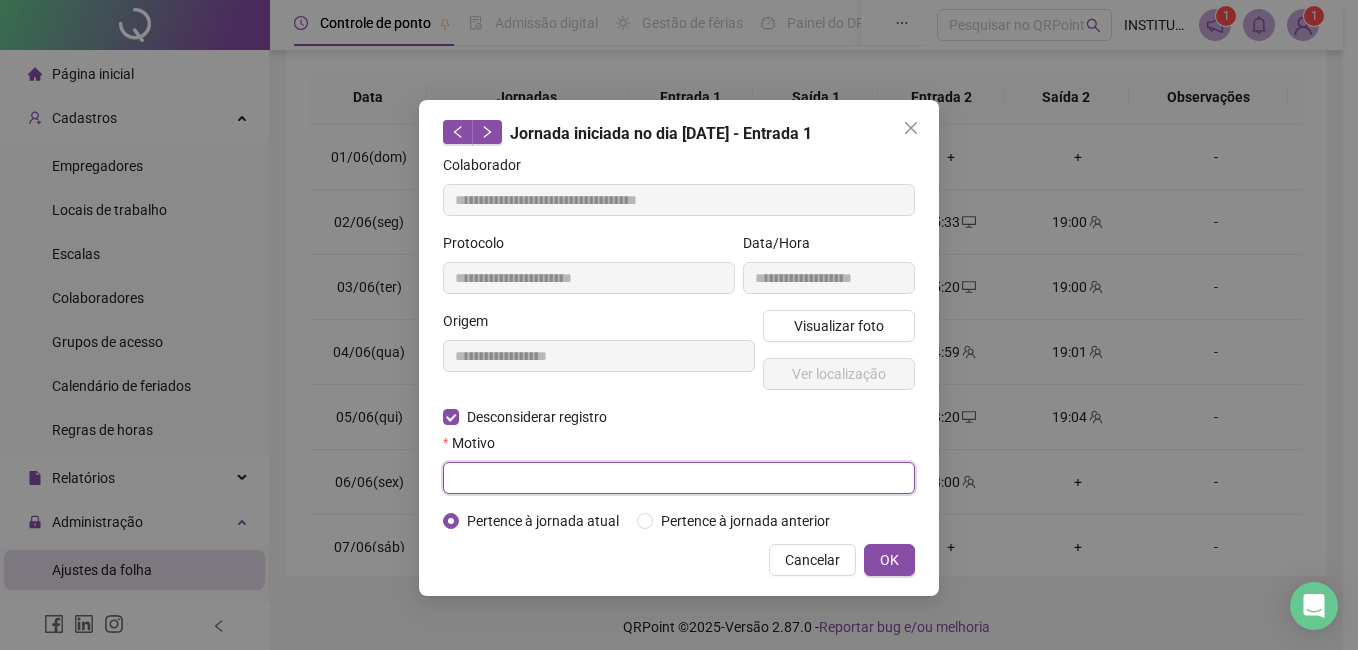 click at bounding box center (679, 478) 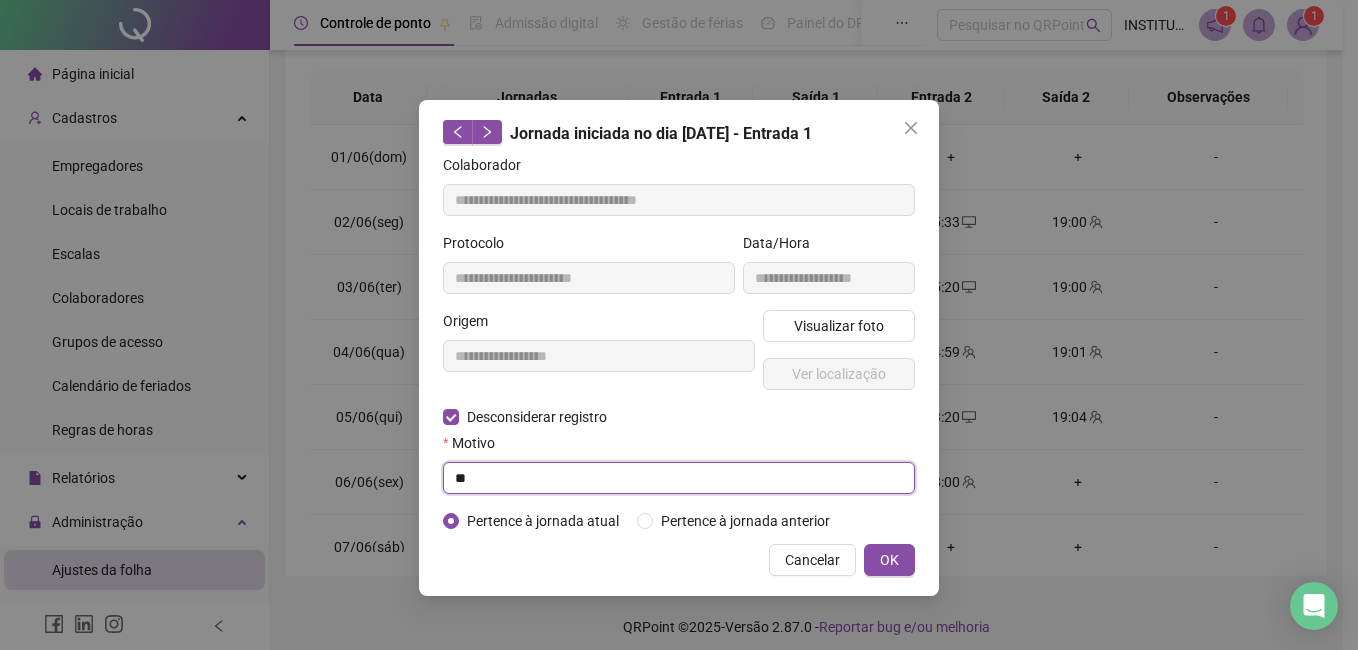 type on "*" 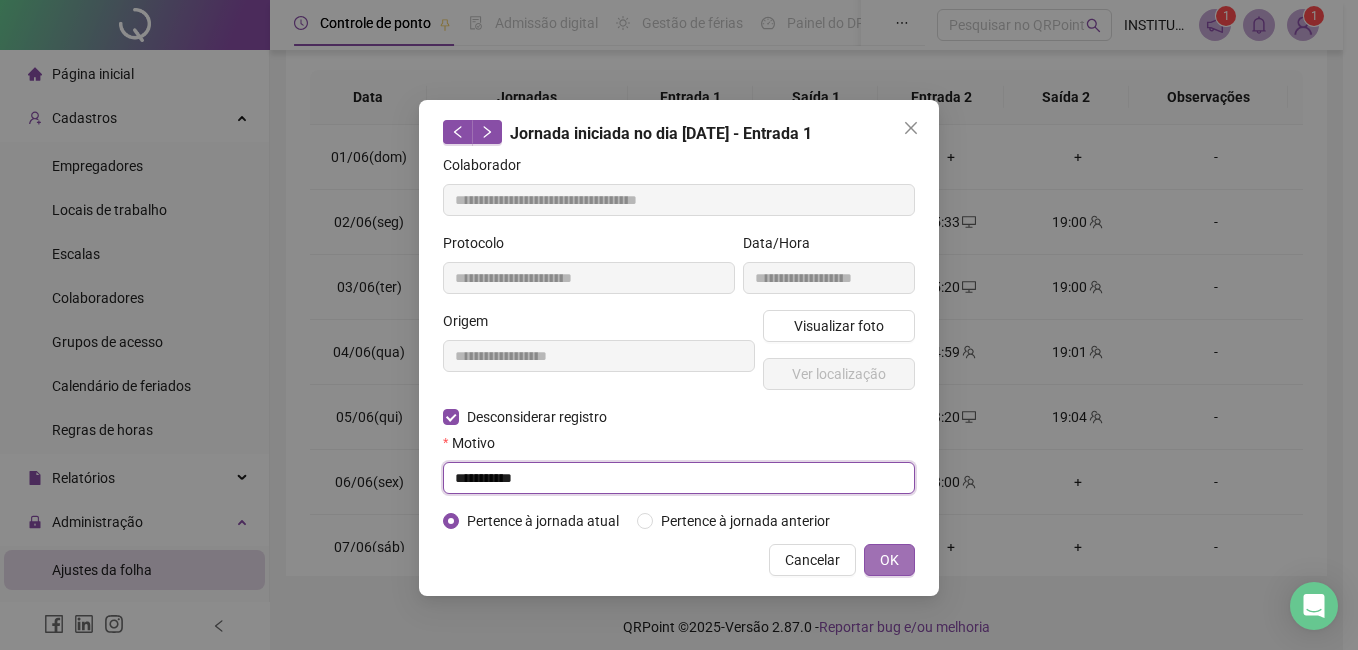 type on "**********" 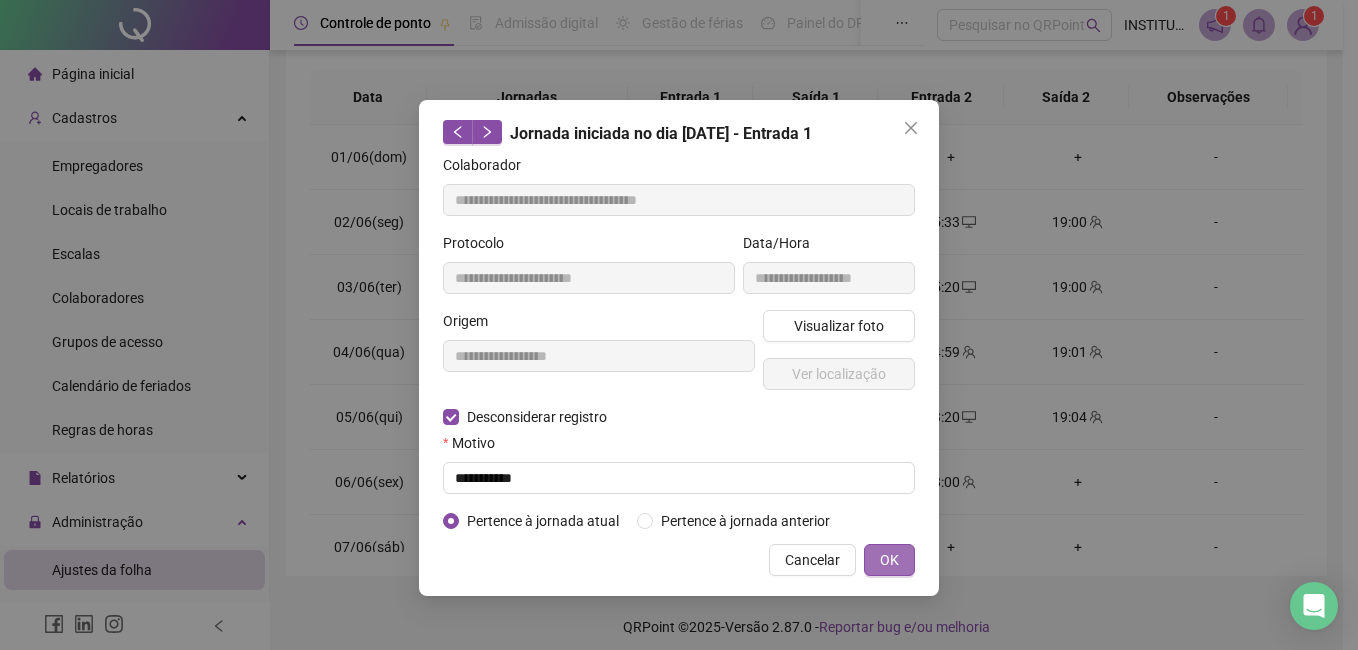 click on "OK" at bounding box center [889, 560] 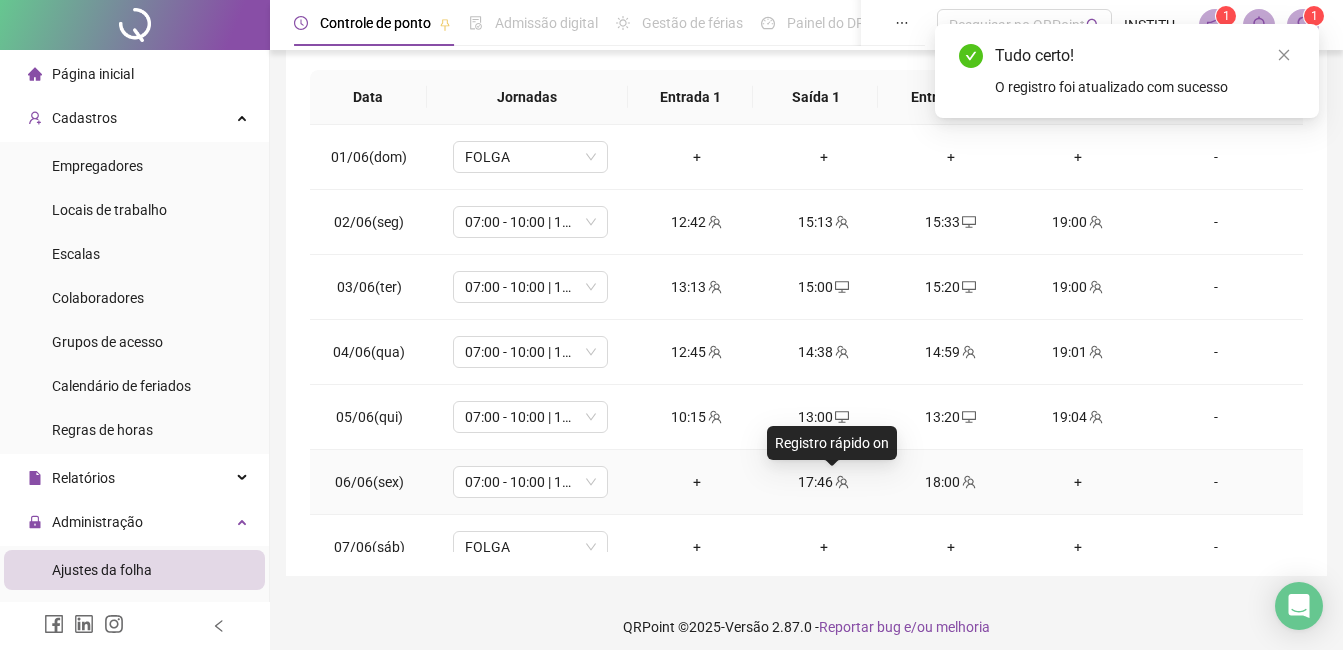 click 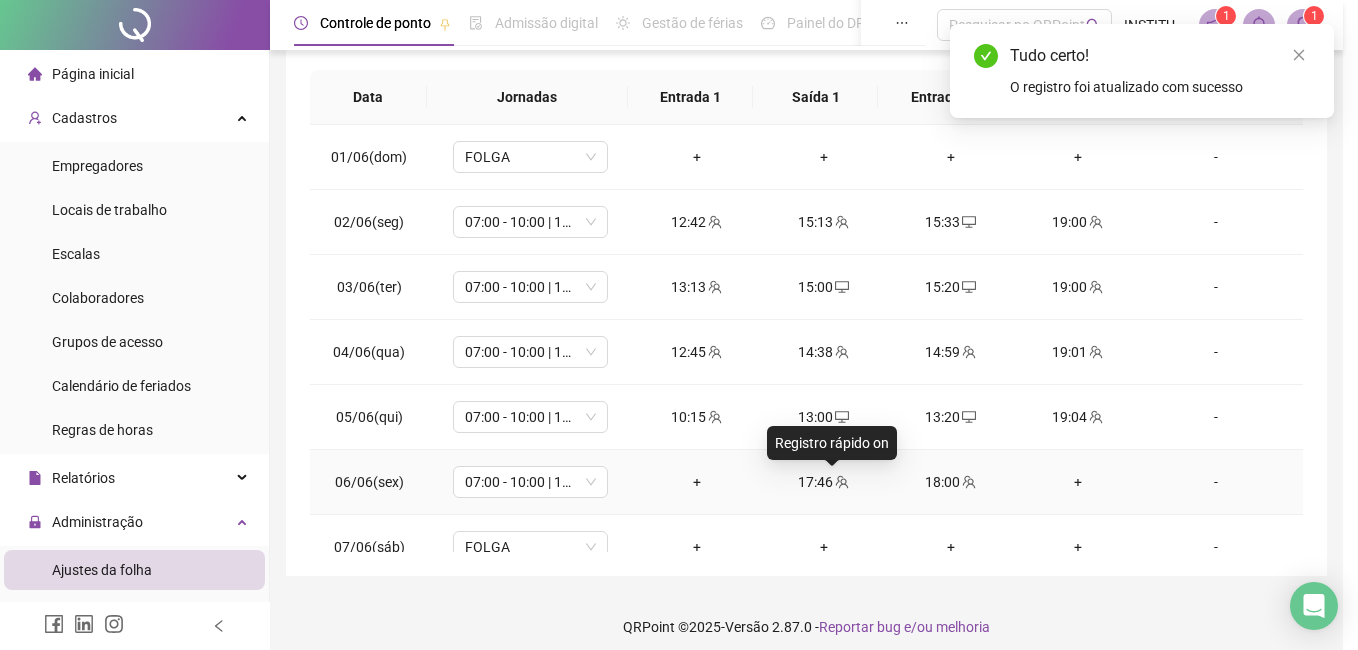 type on "**********" 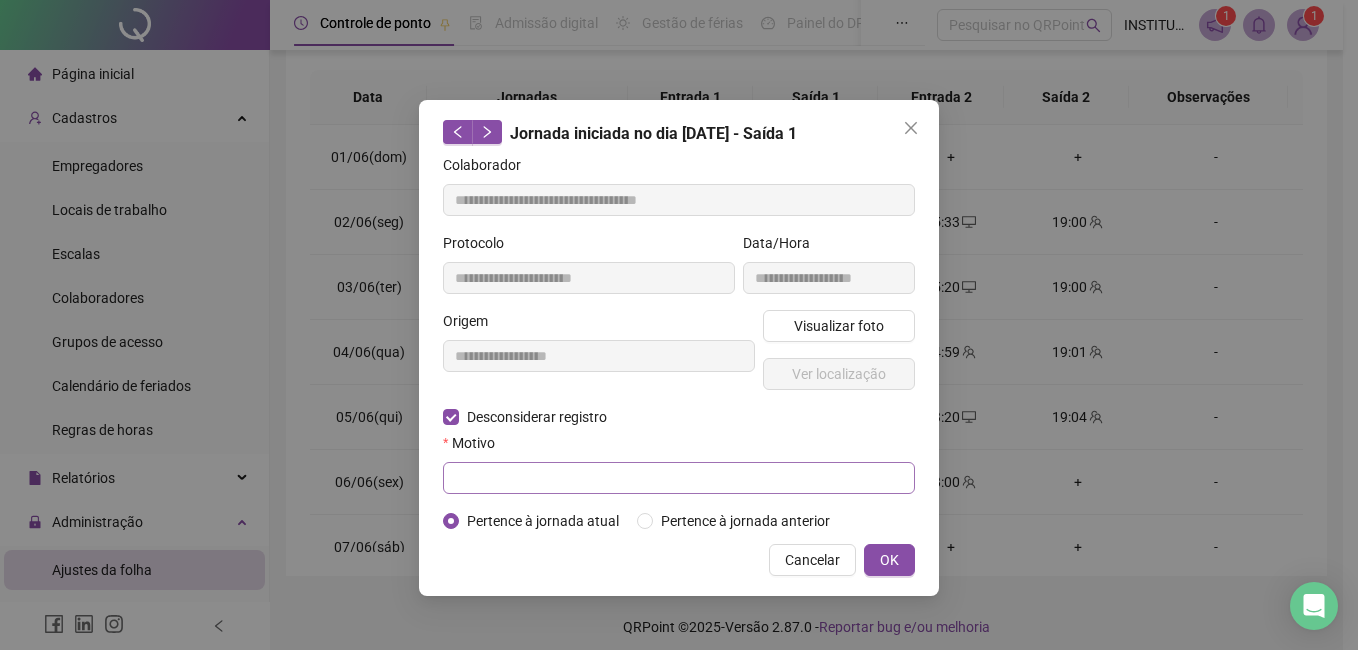 click on "**********" at bounding box center [679, 343] 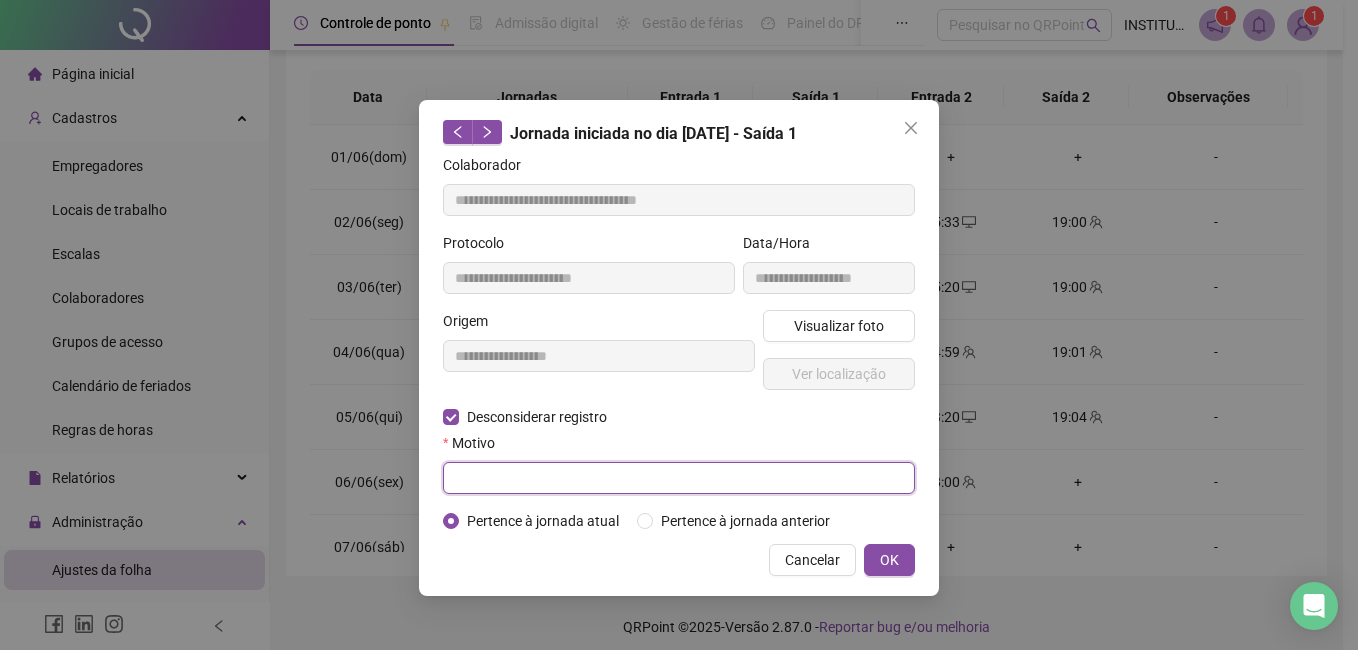 click at bounding box center [679, 478] 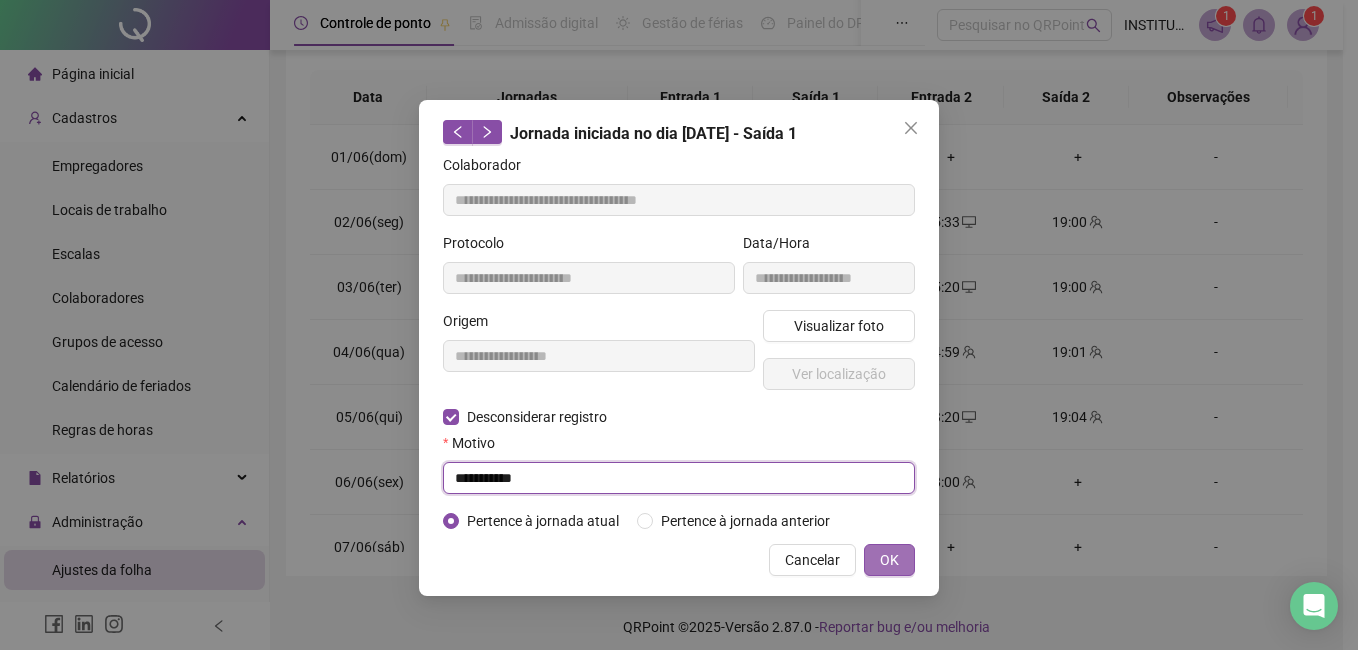 type on "**********" 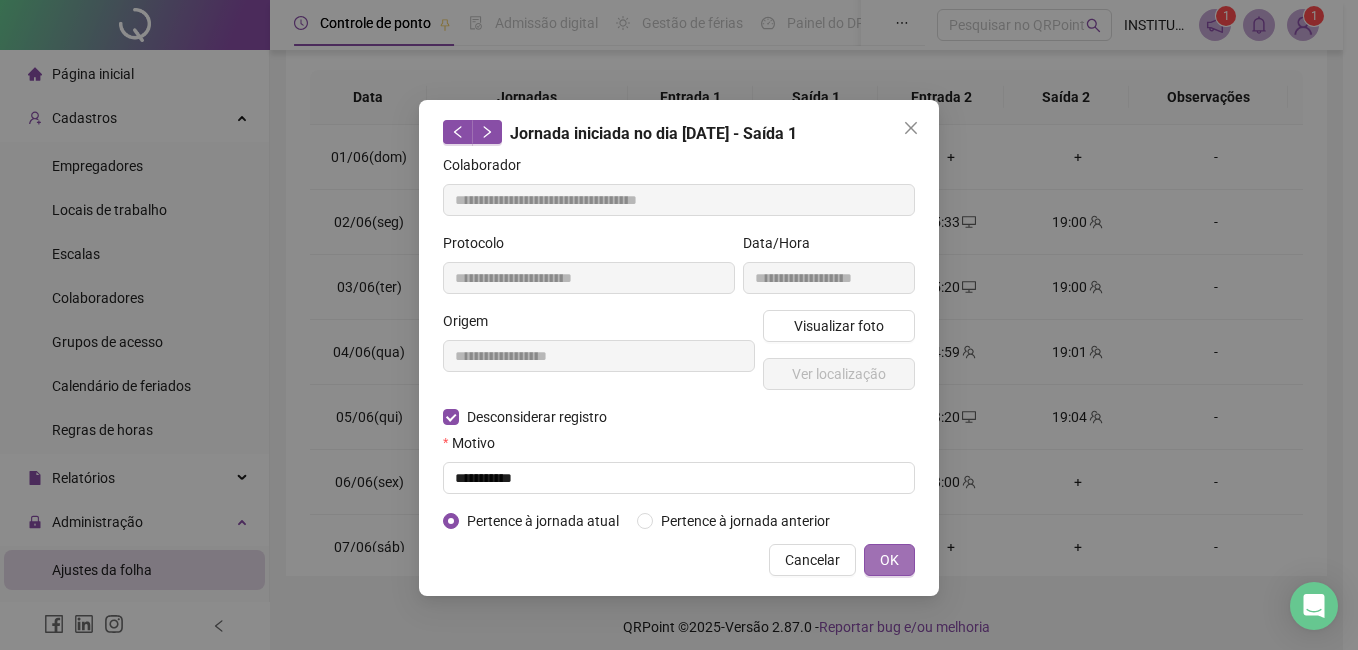 click on "OK" at bounding box center (889, 560) 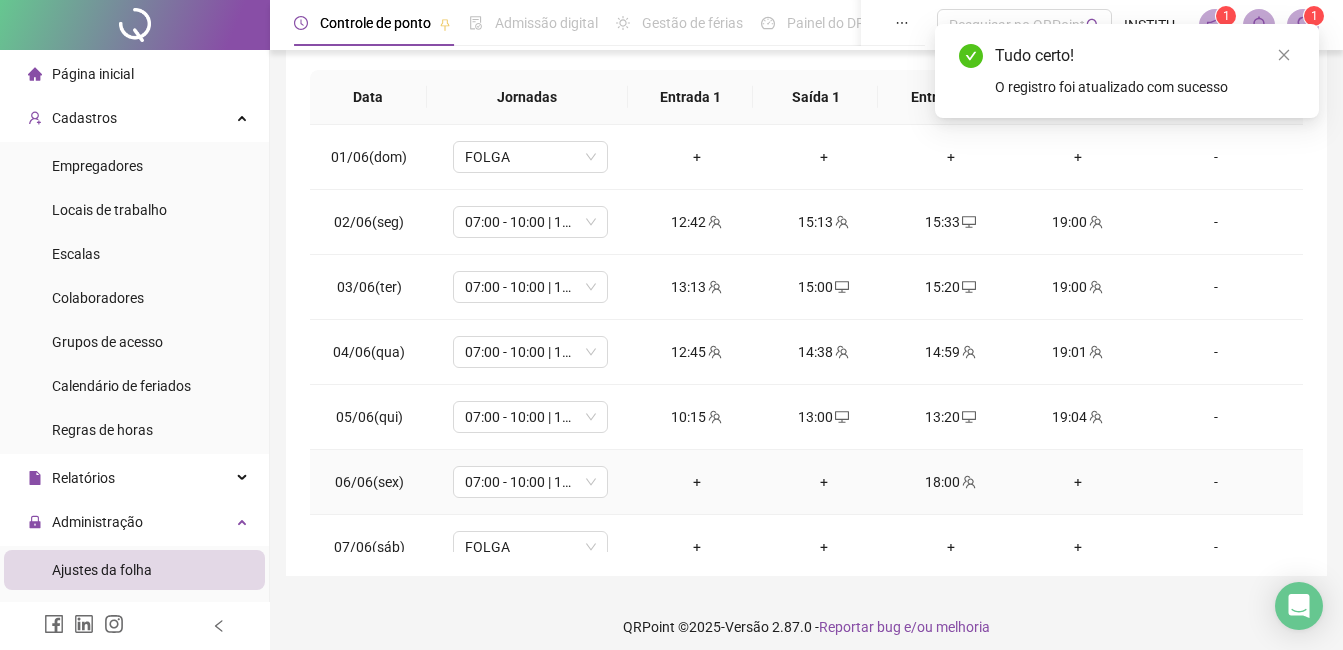 click on "+" at bounding box center [696, 482] 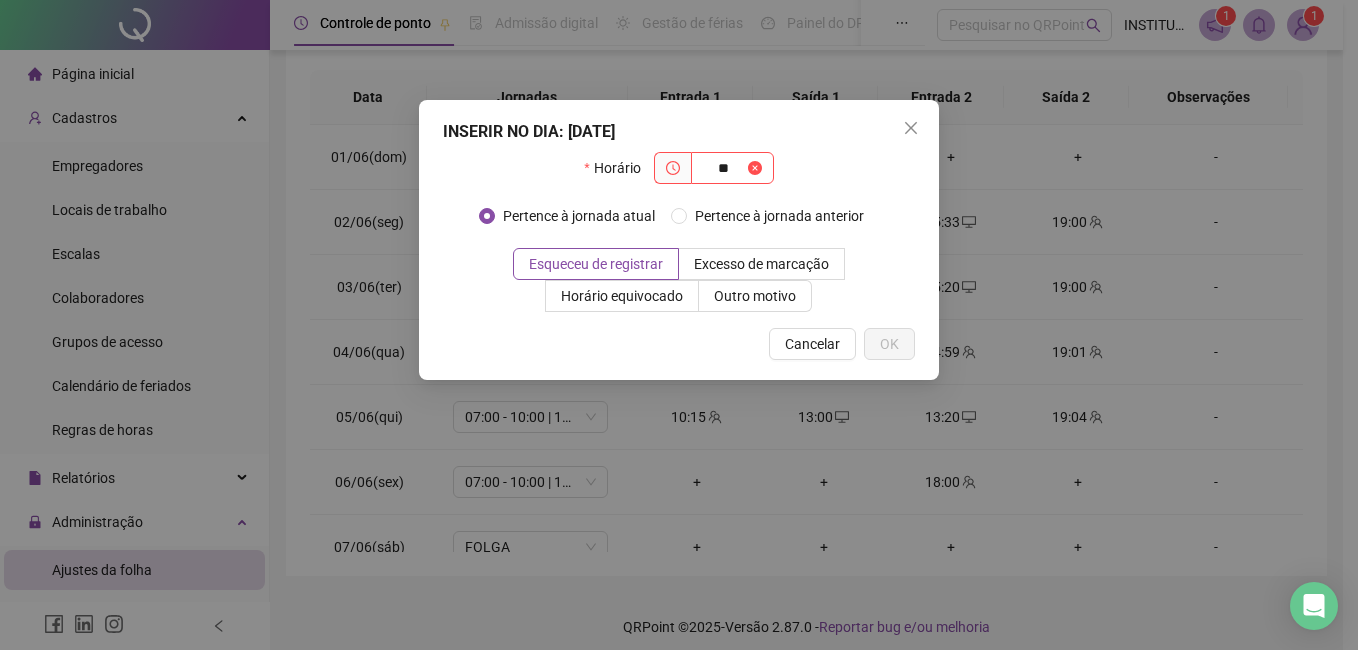 type on "*" 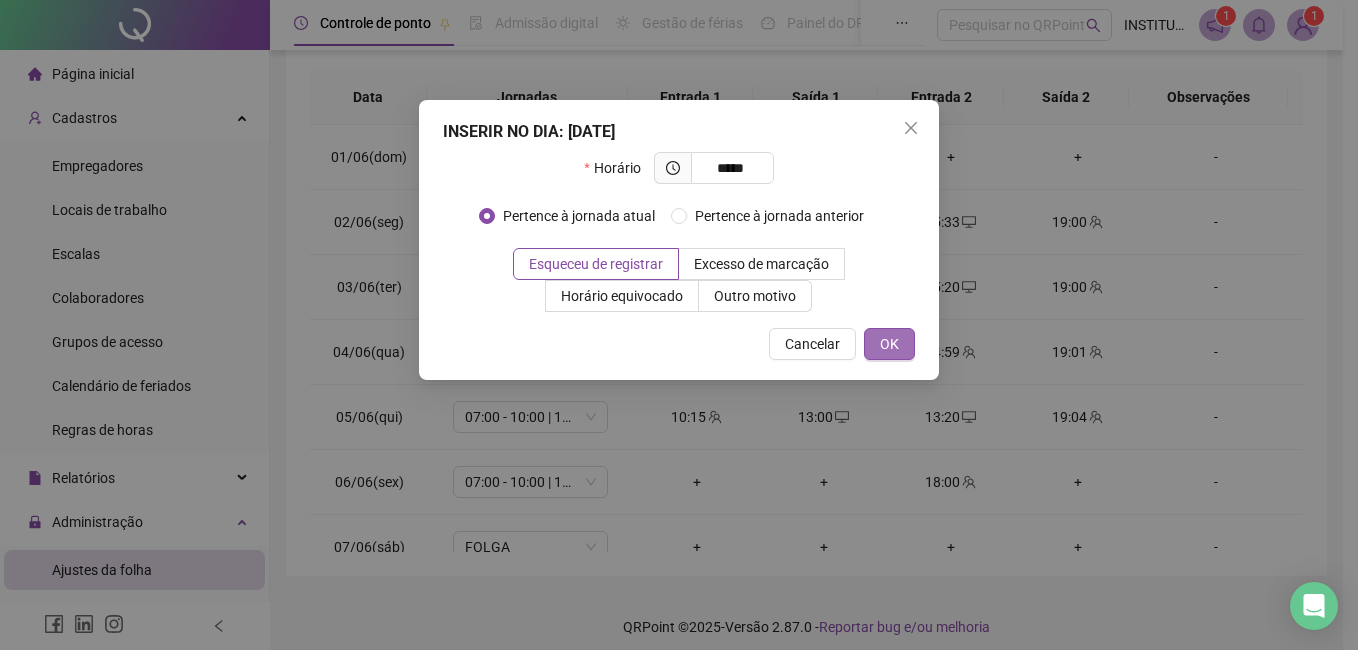 type on "*****" 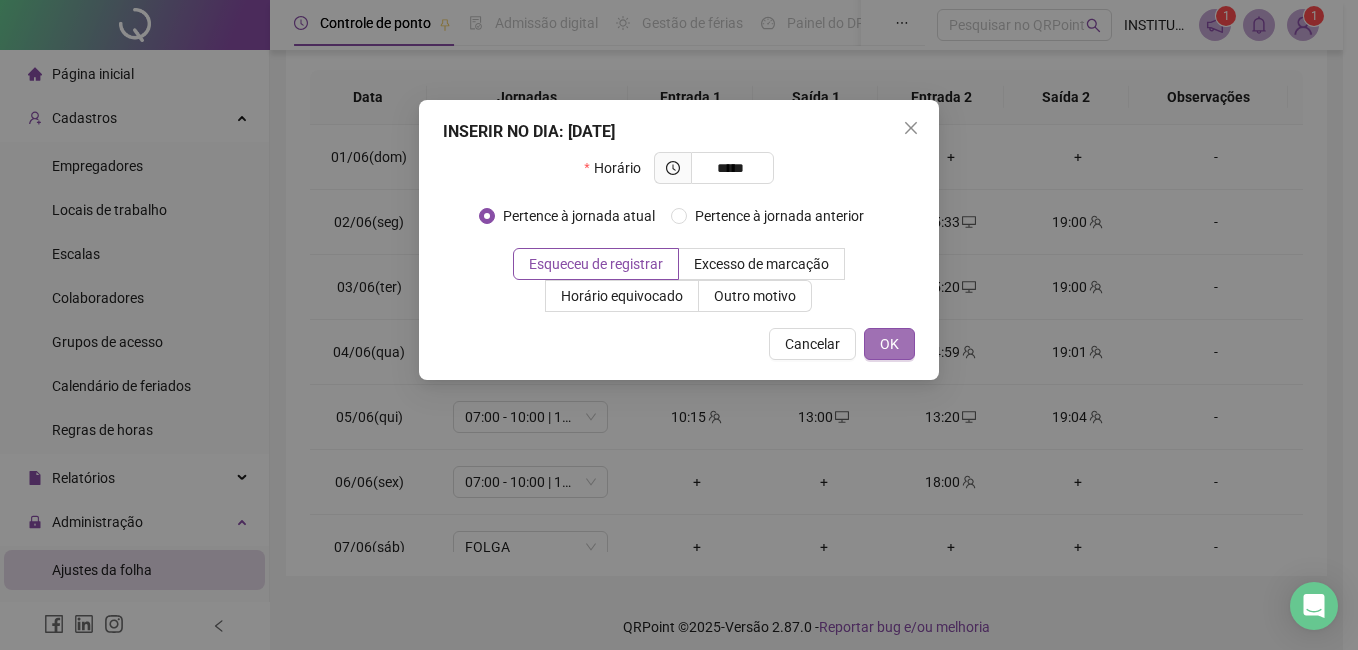 click on "OK" at bounding box center [889, 344] 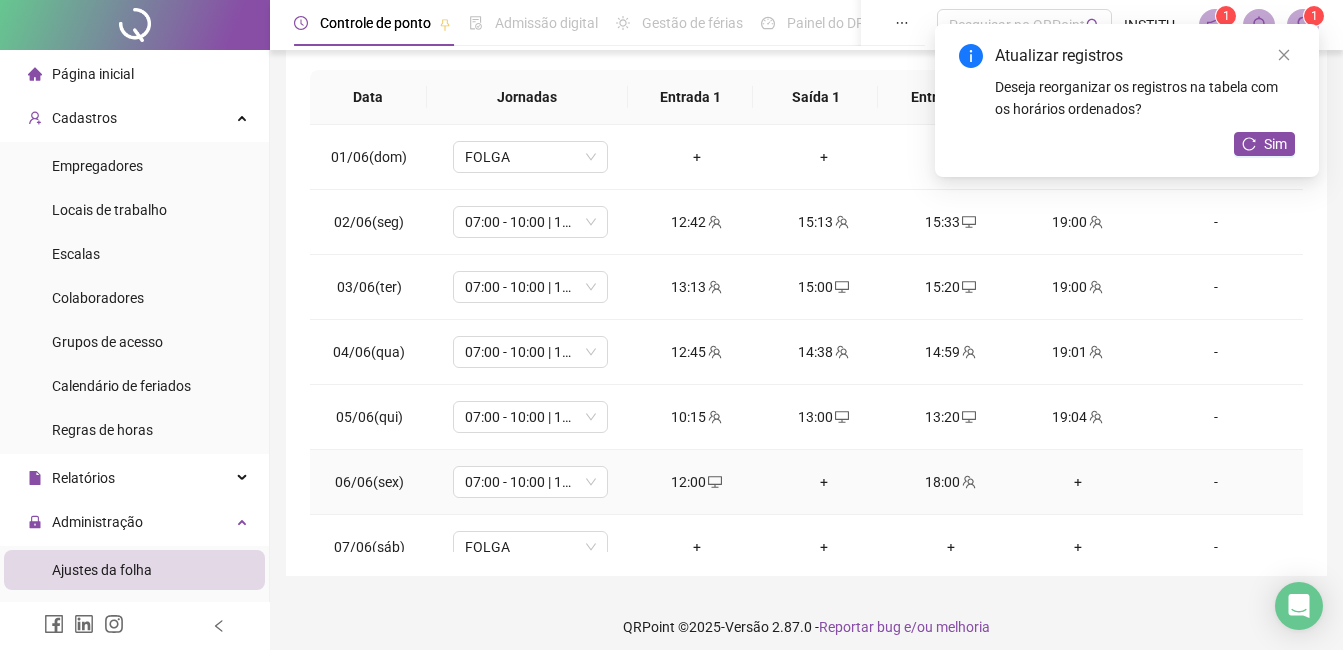 click on "+" at bounding box center [823, 482] 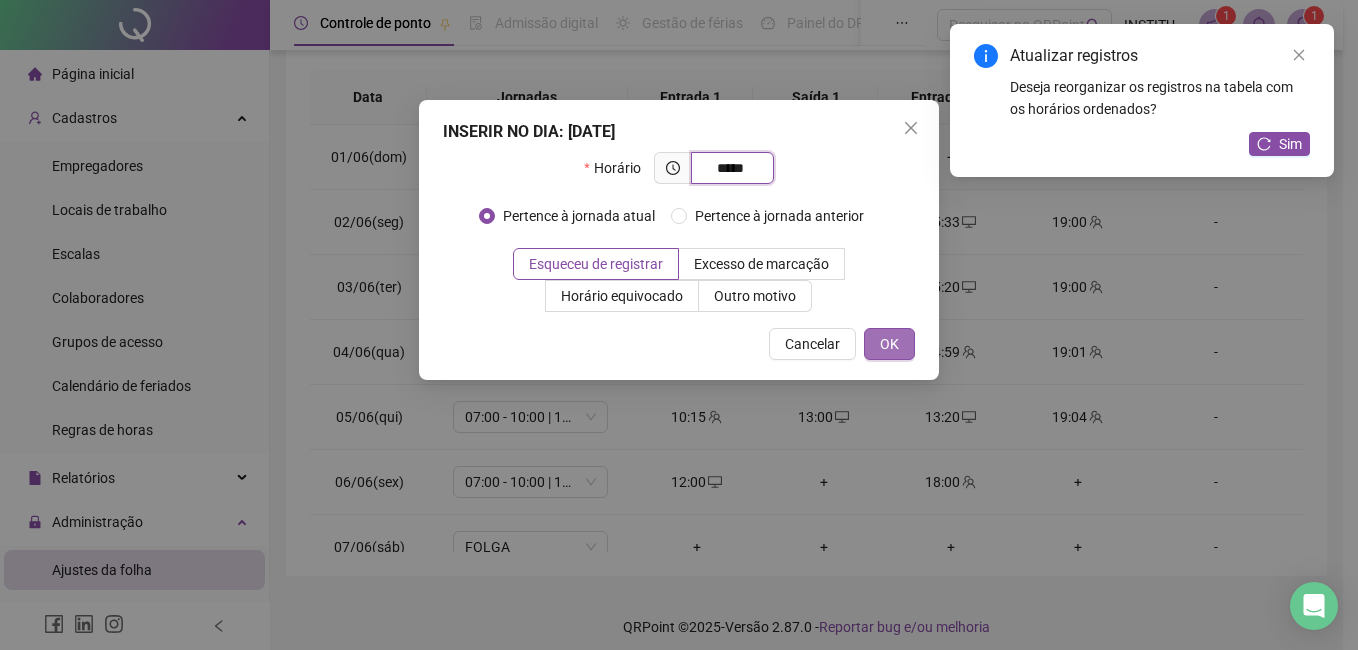 type on "*****" 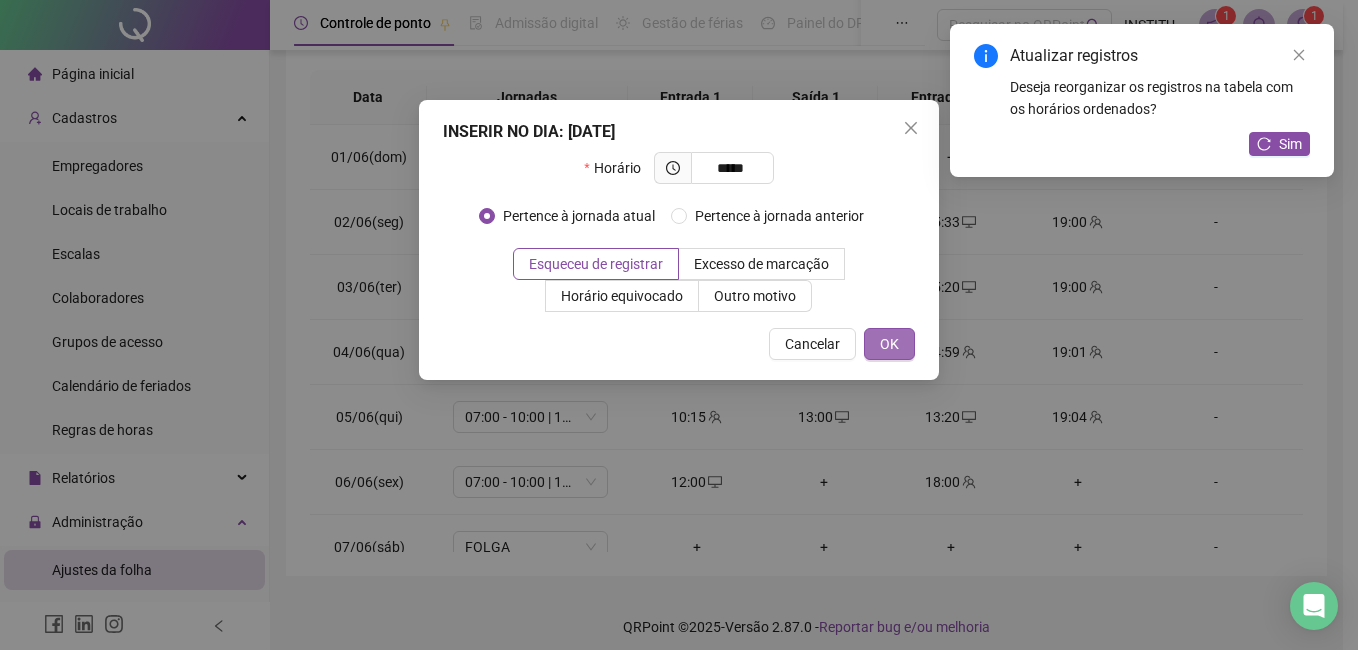 click on "OK" at bounding box center [889, 344] 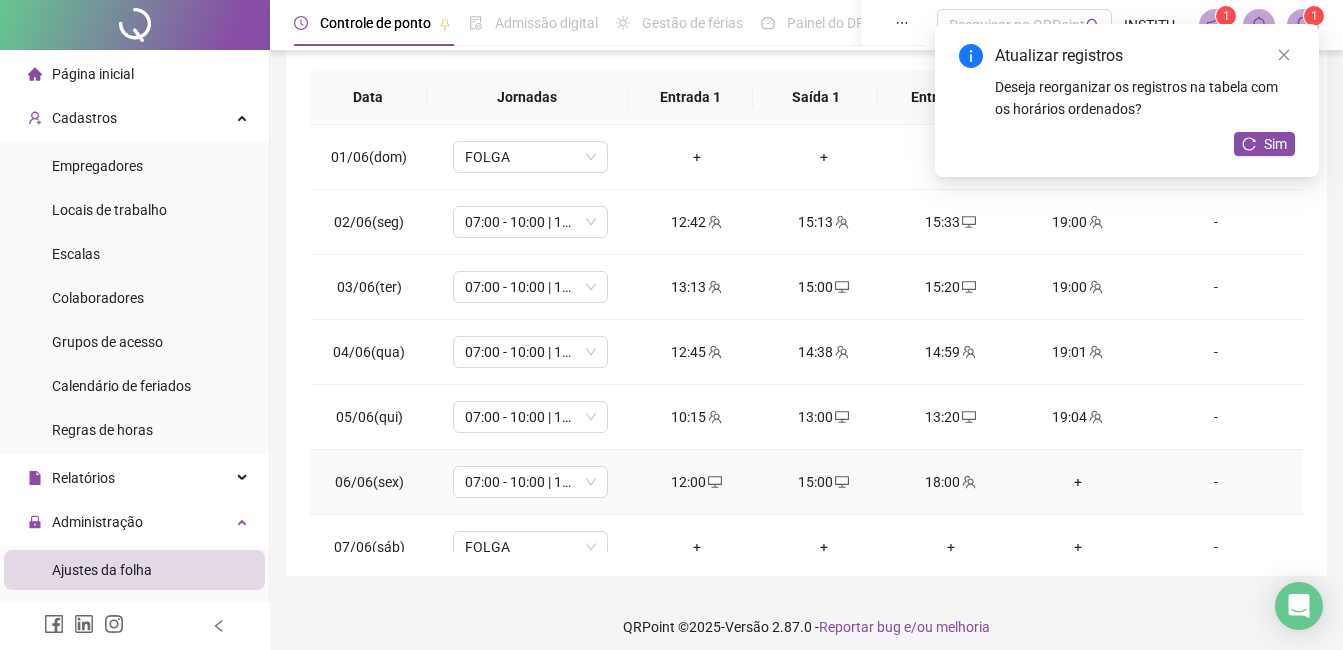 click on "+" at bounding box center (1077, 482) 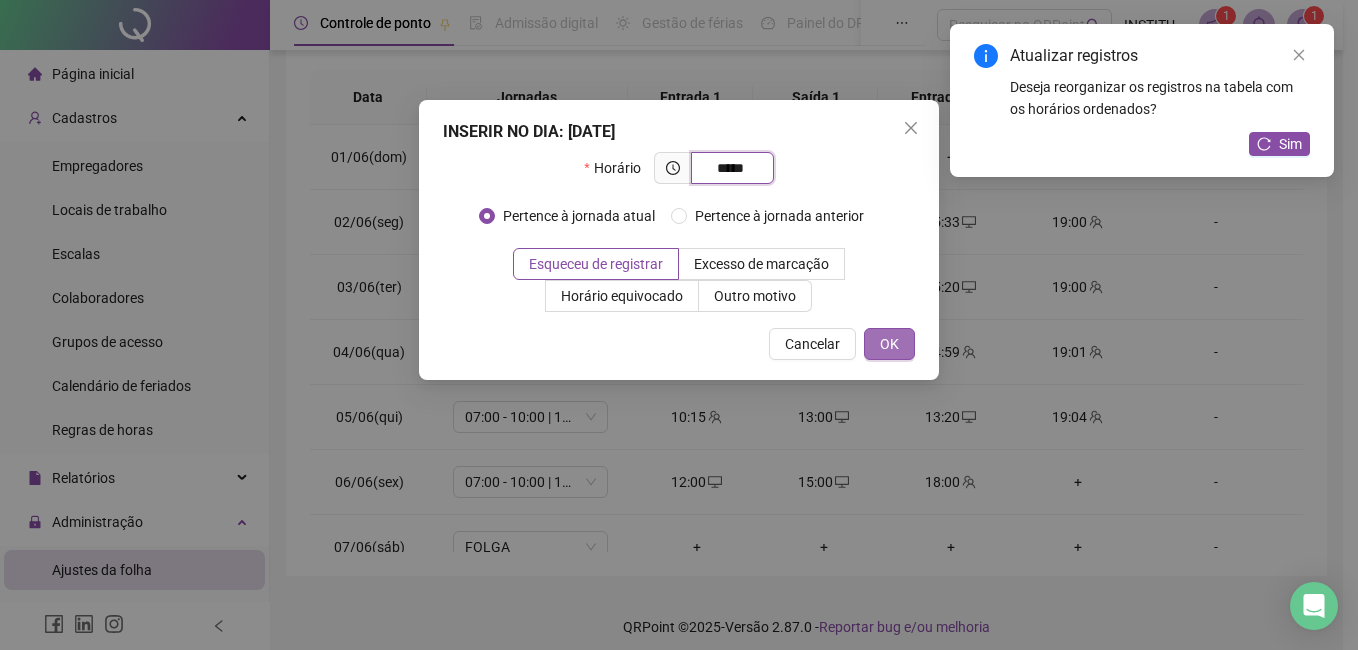type on "*****" 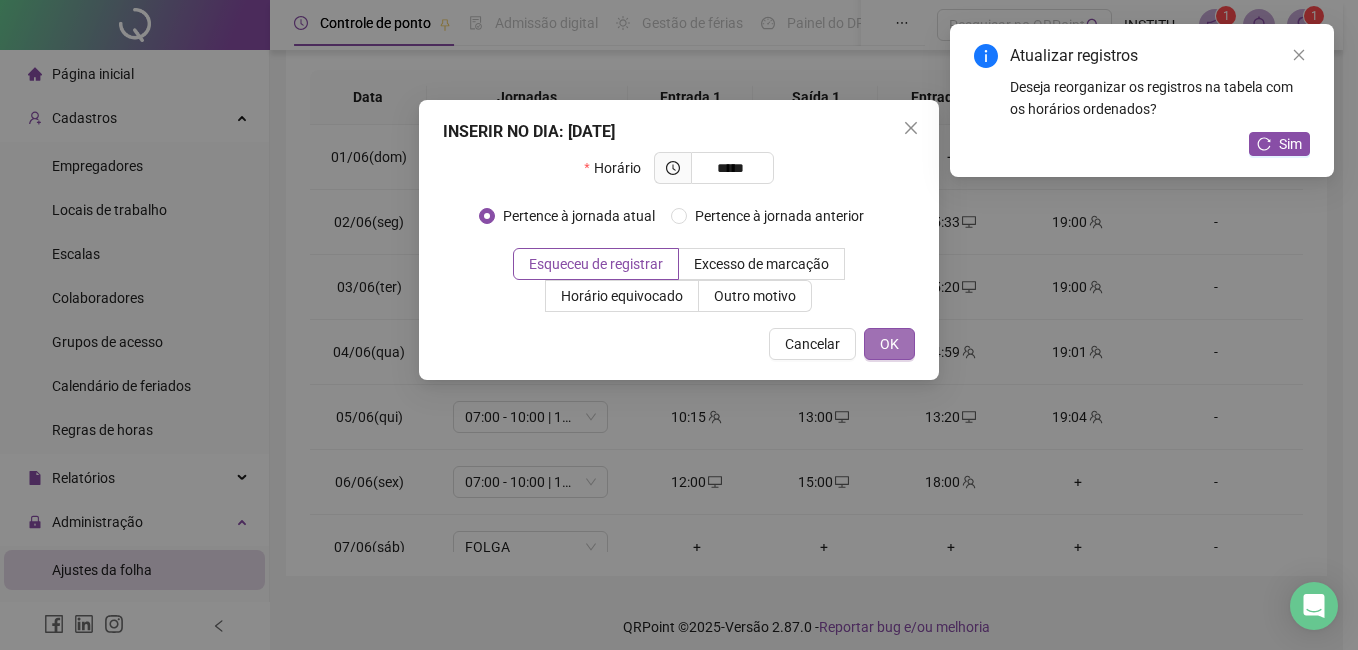 click on "OK" at bounding box center (889, 344) 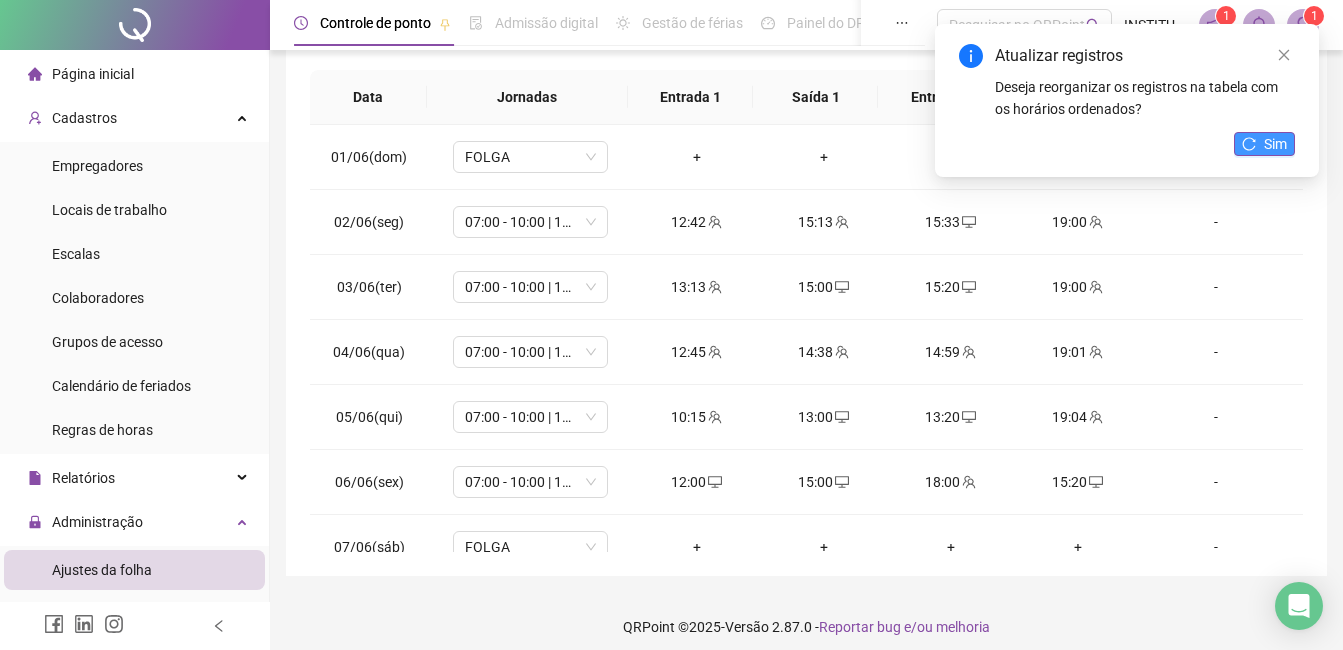 click on "Sim" at bounding box center [1275, 144] 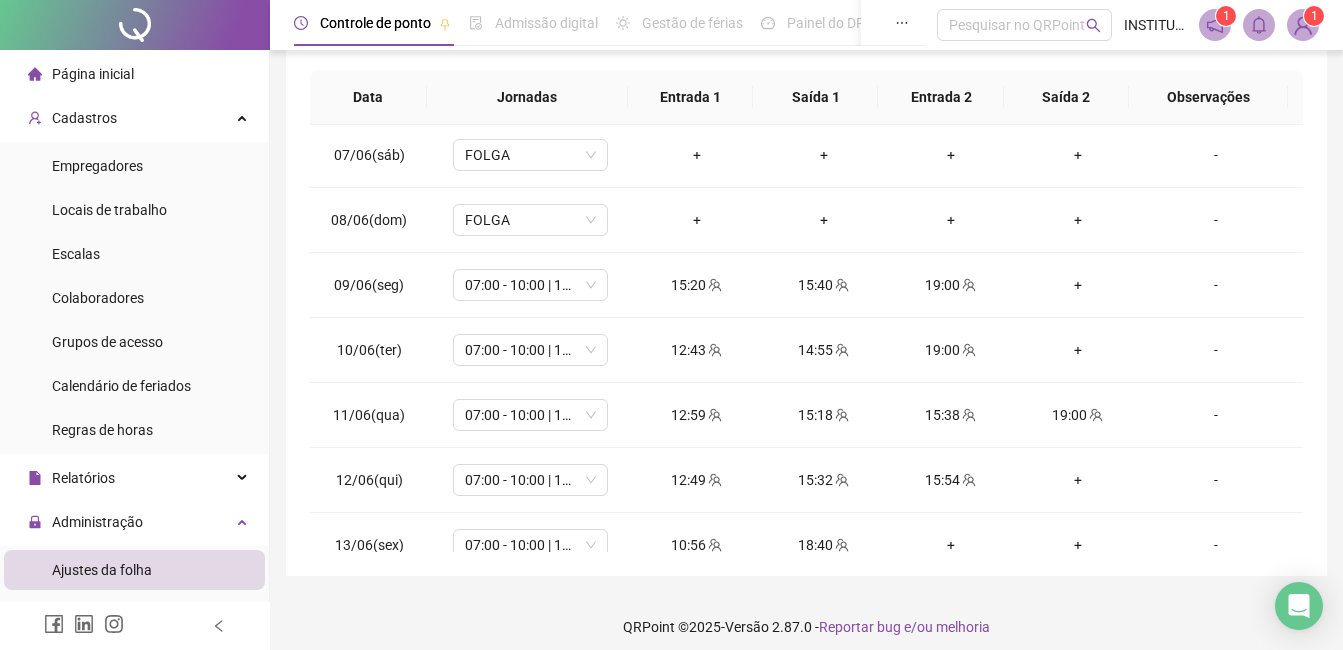 scroll, scrollTop: 400, scrollLeft: 0, axis: vertical 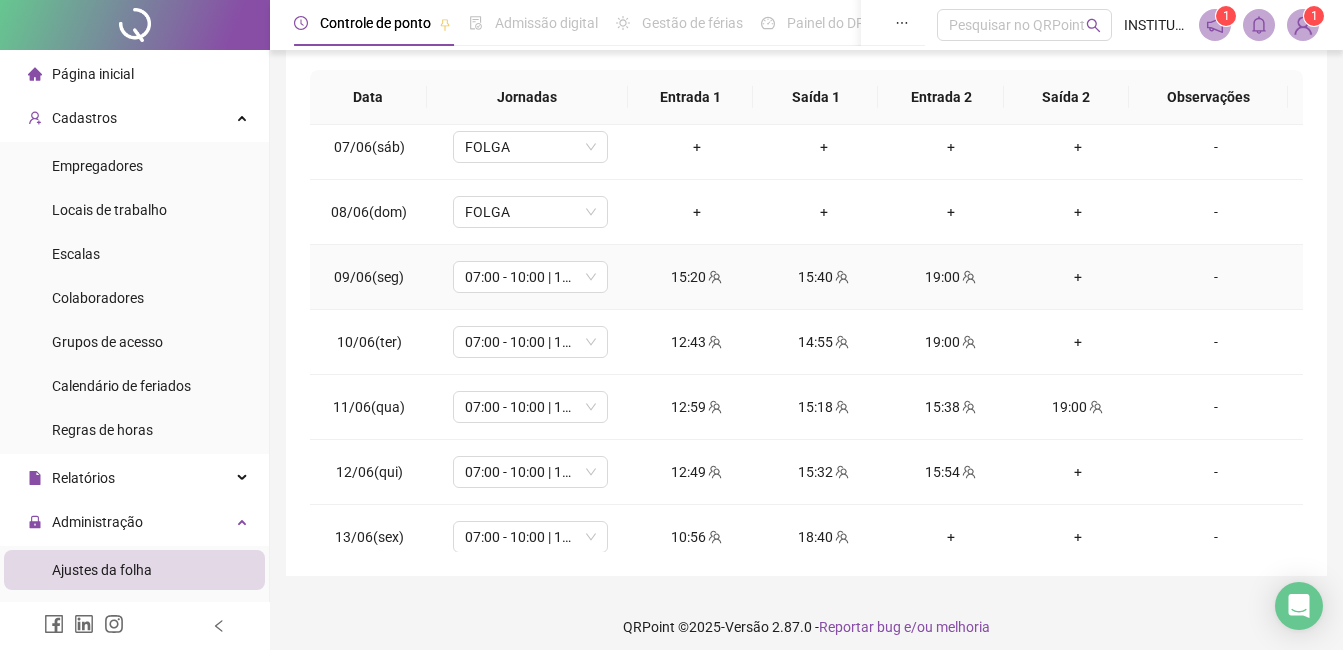 click on "+" at bounding box center [1077, 277] 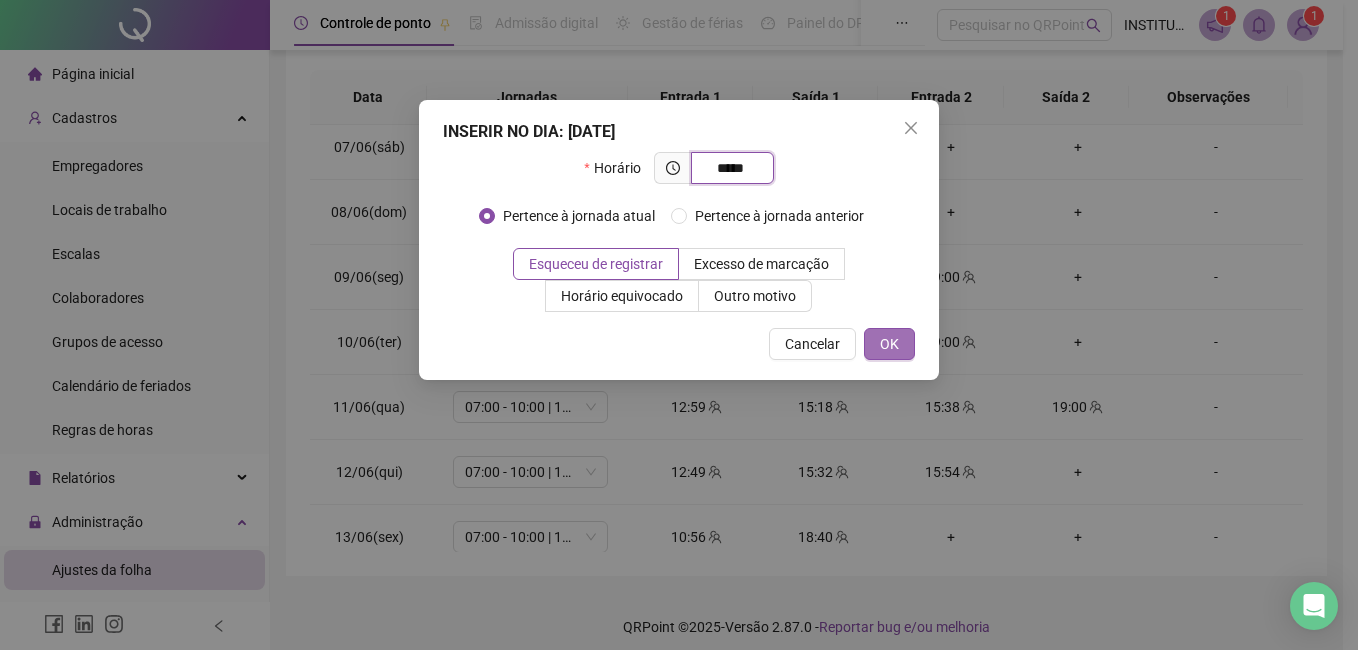 type on "*****" 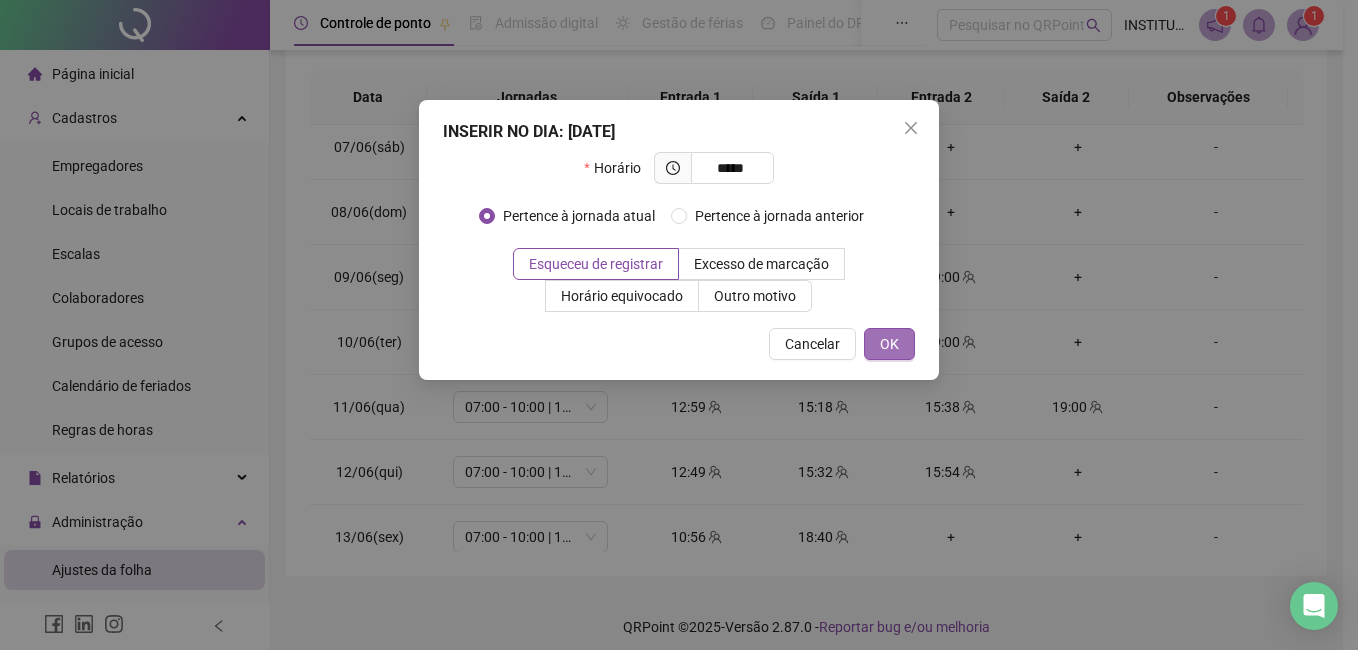 click on "OK" at bounding box center [889, 344] 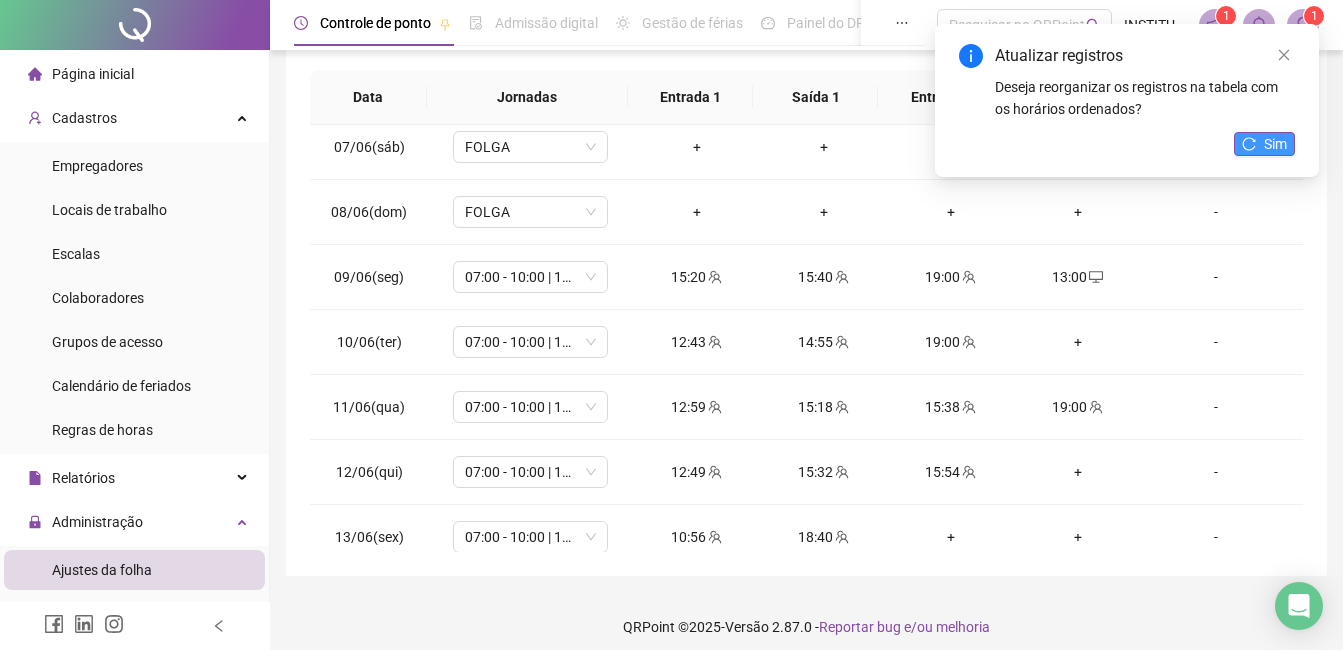 click on "Sim" at bounding box center [1275, 144] 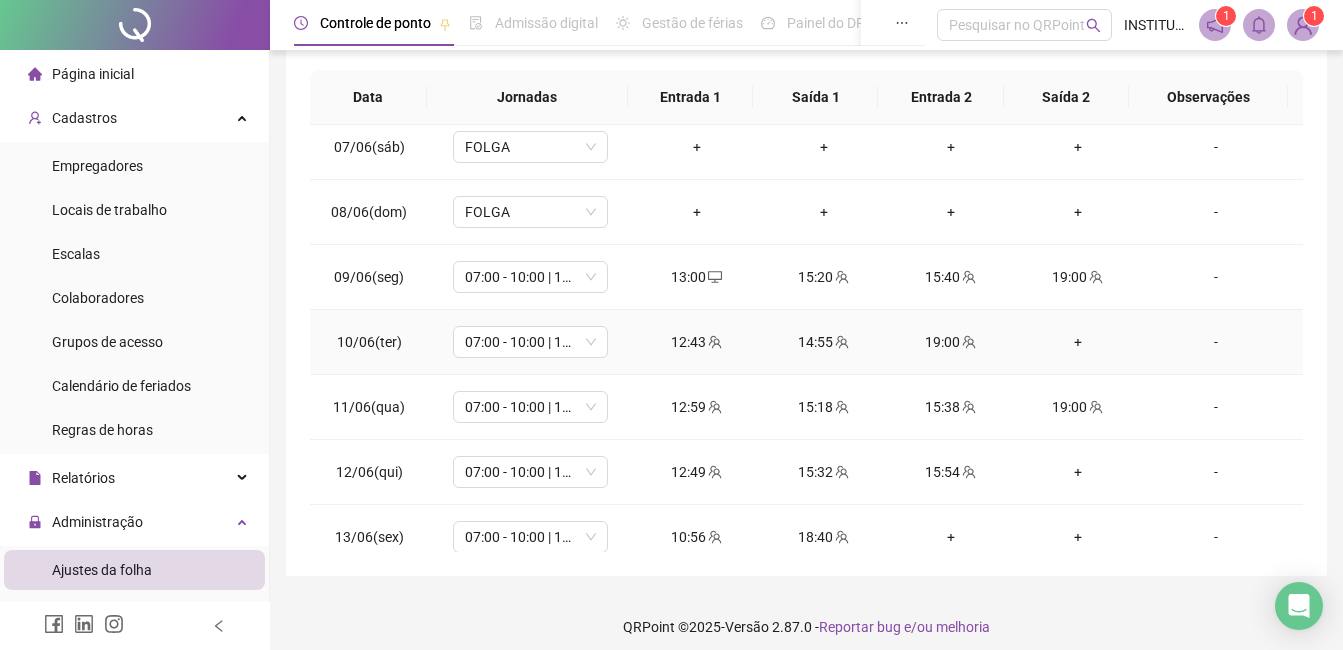 click on "+" at bounding box center (1077, 342) 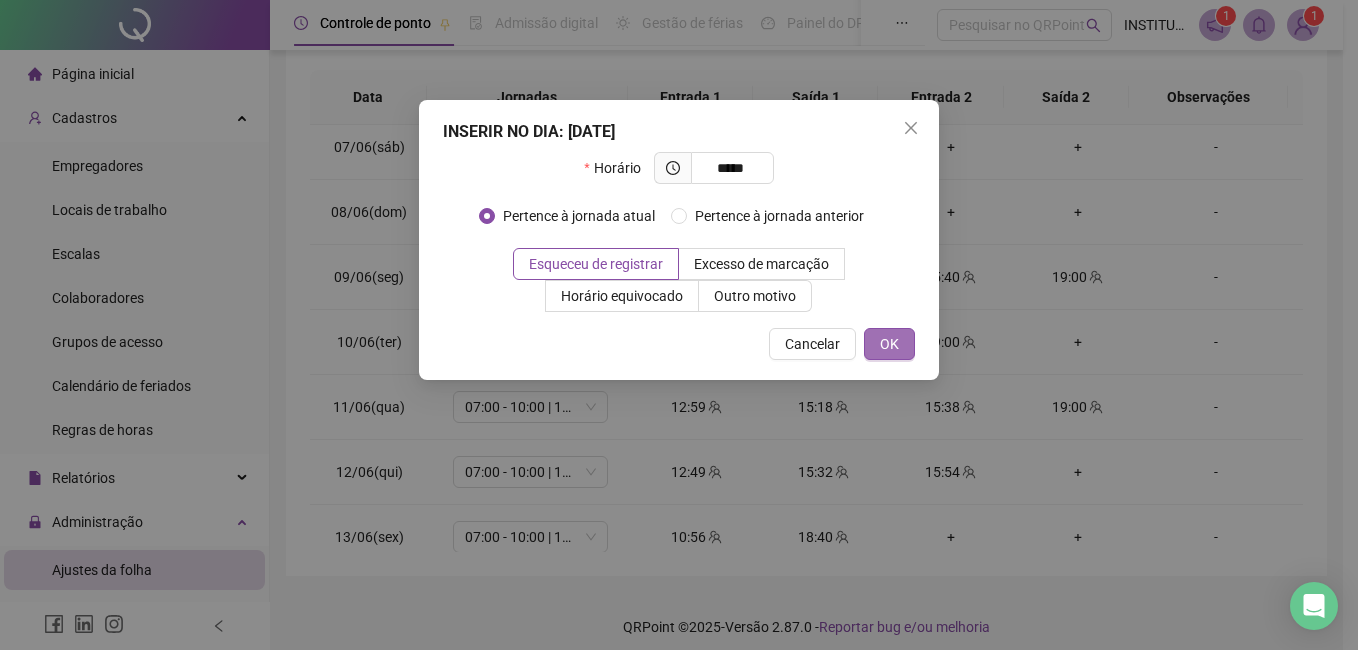 type on "*****" 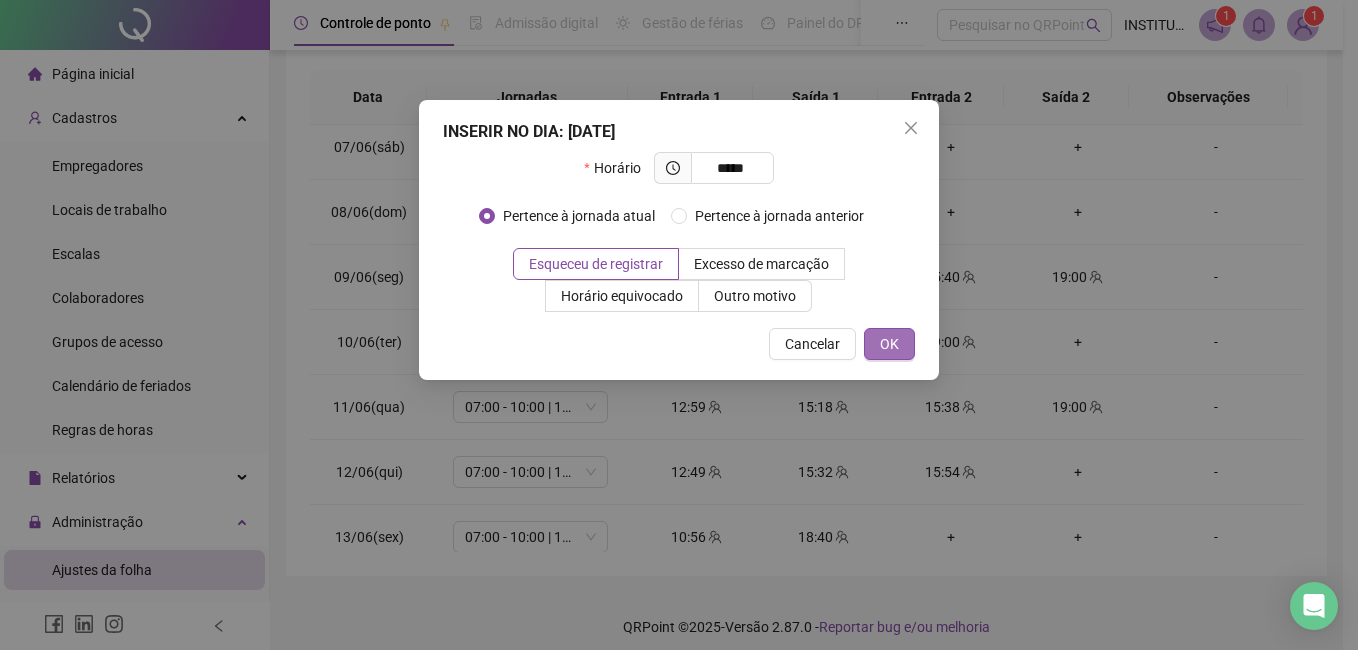 click on "OK" at bounding box center [889, 344] 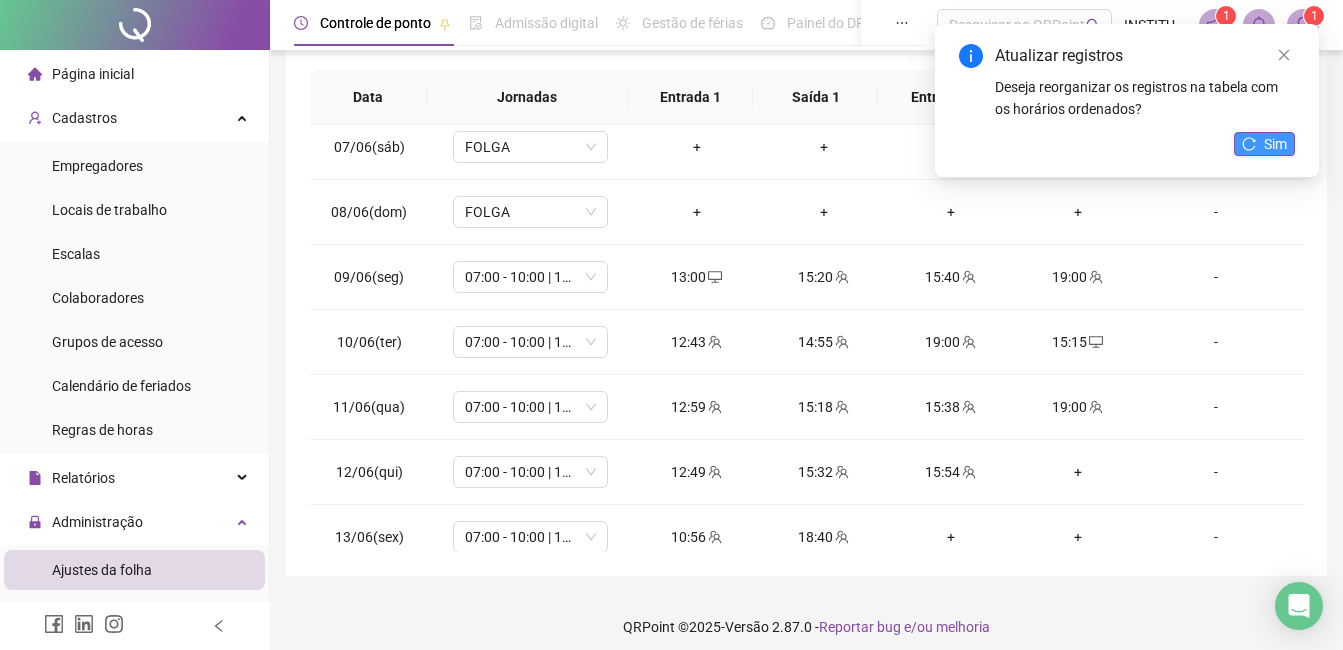 click on "Sim" at bounding box center [1264, 144] 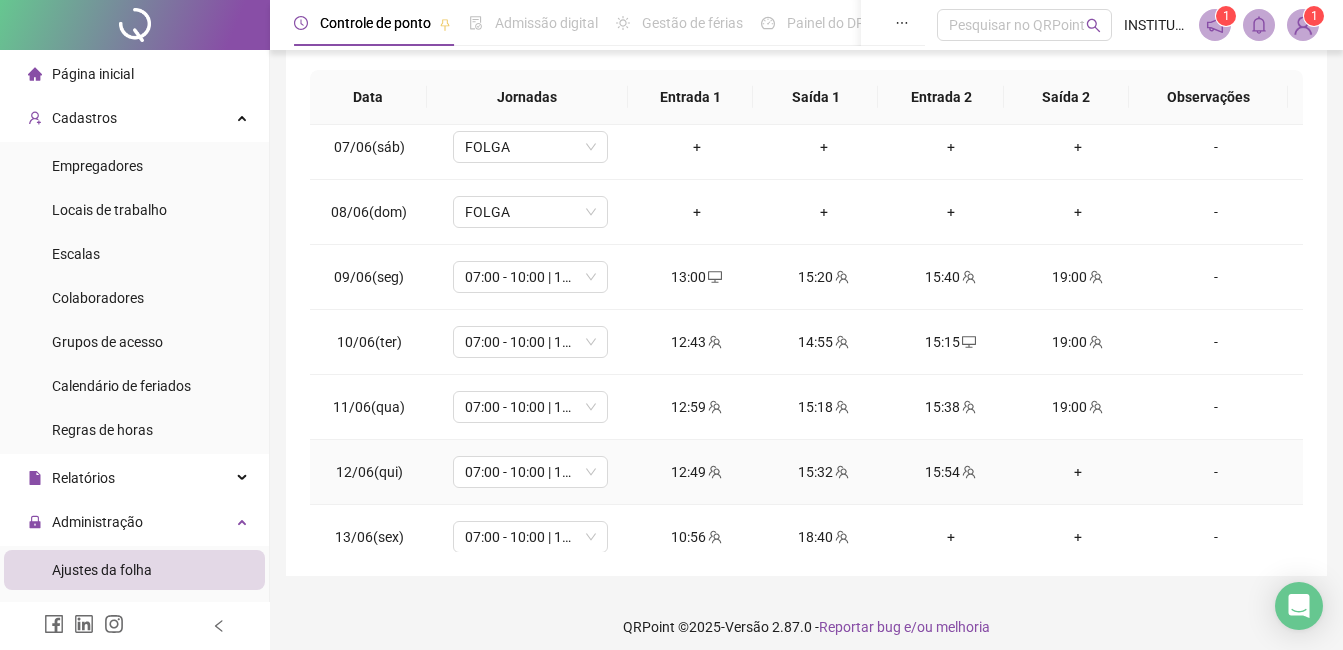 click on "+" at bounding box center [1077, 472] 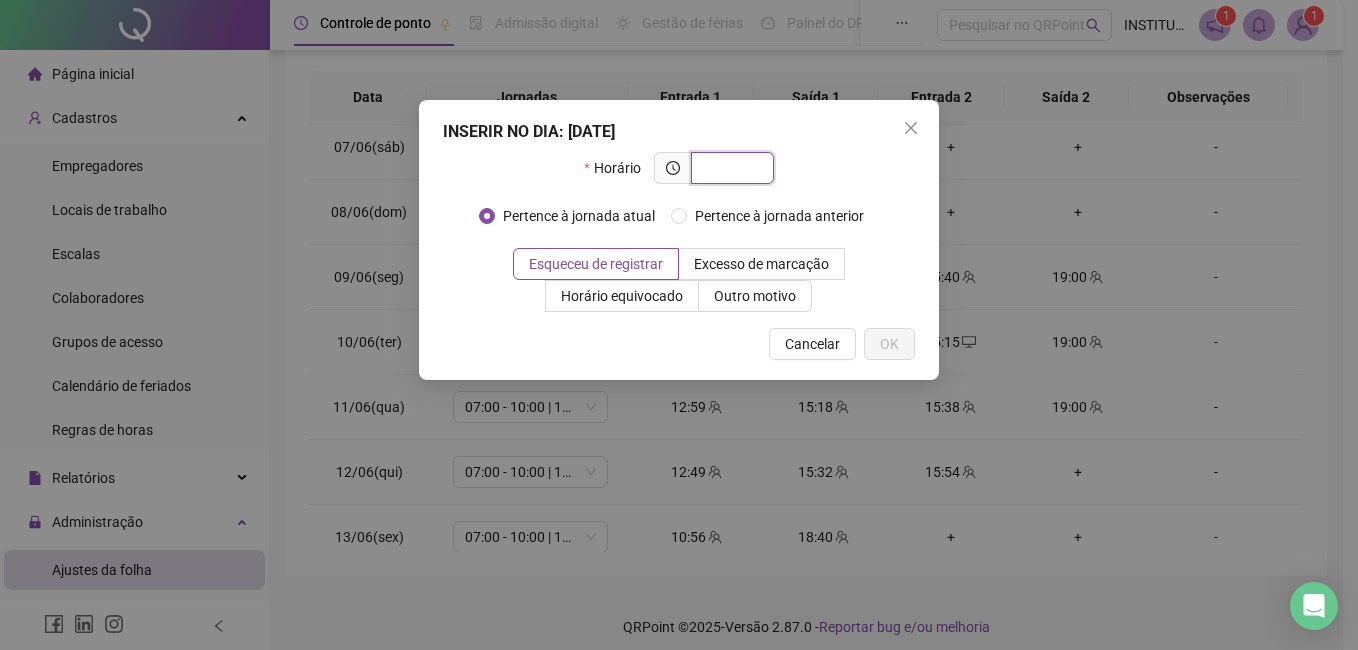 click at bounding box center [730, 168] 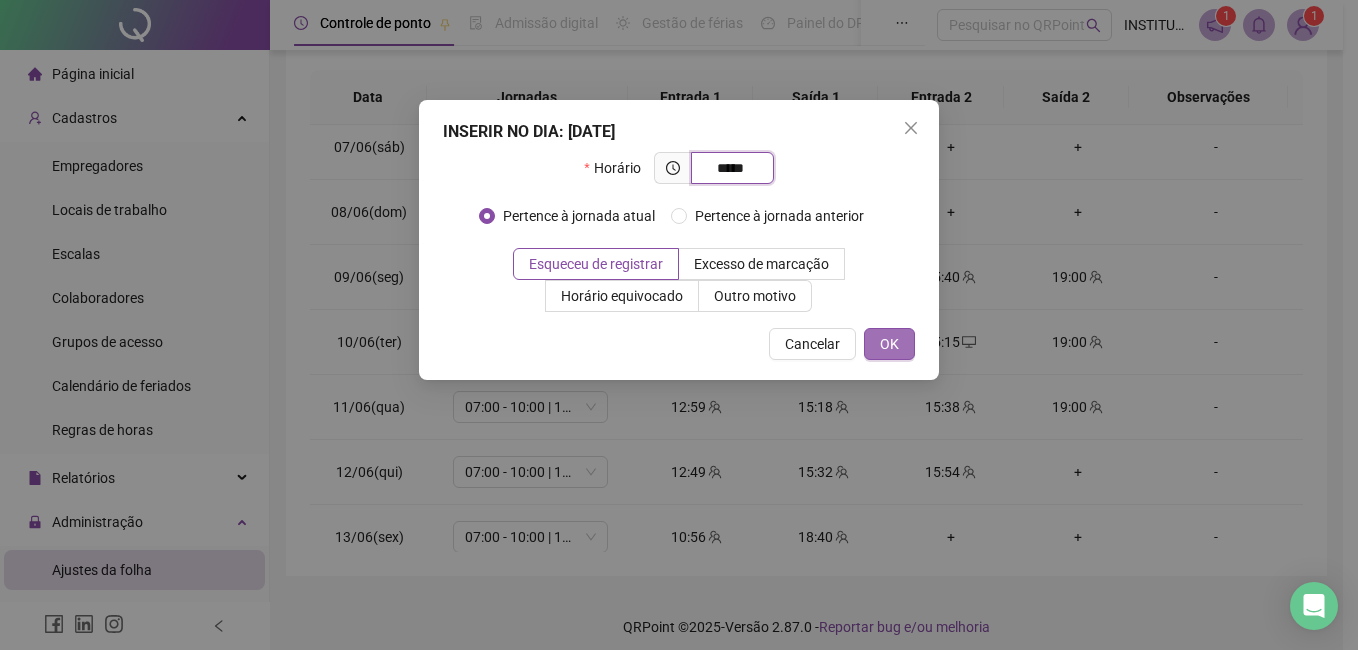 type on "*****" 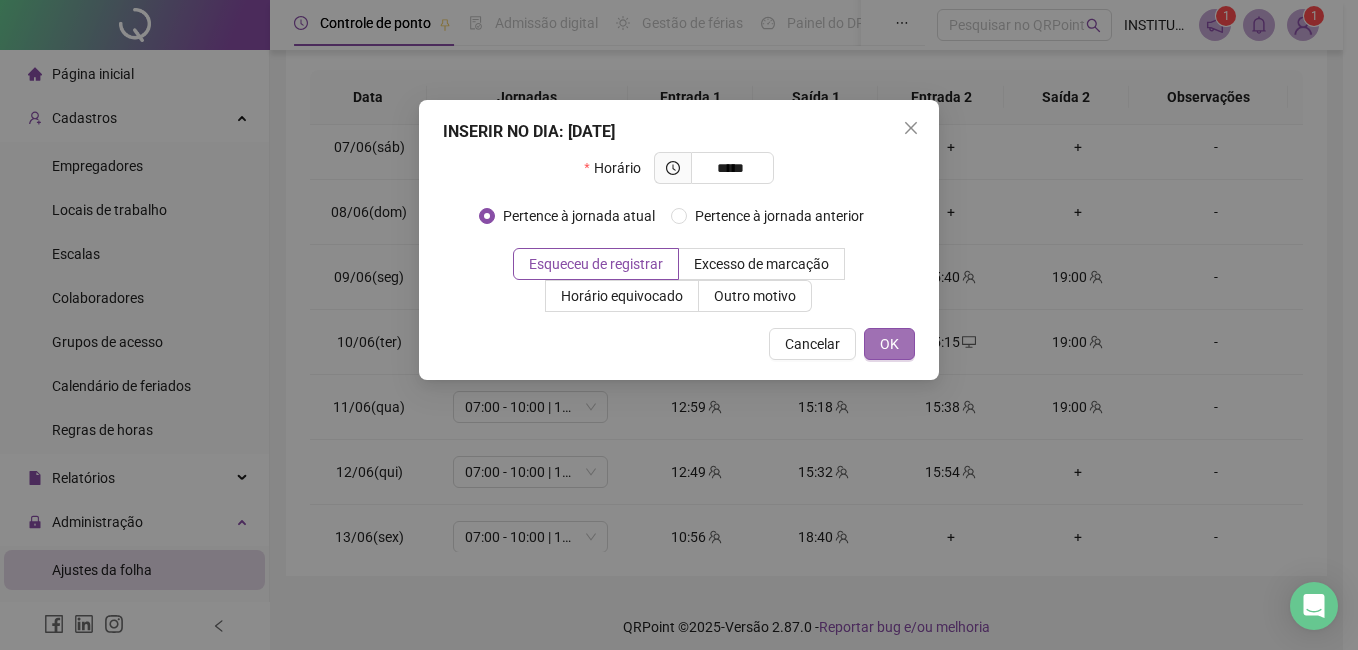 click on "OK" at bounding box center [889, 344] 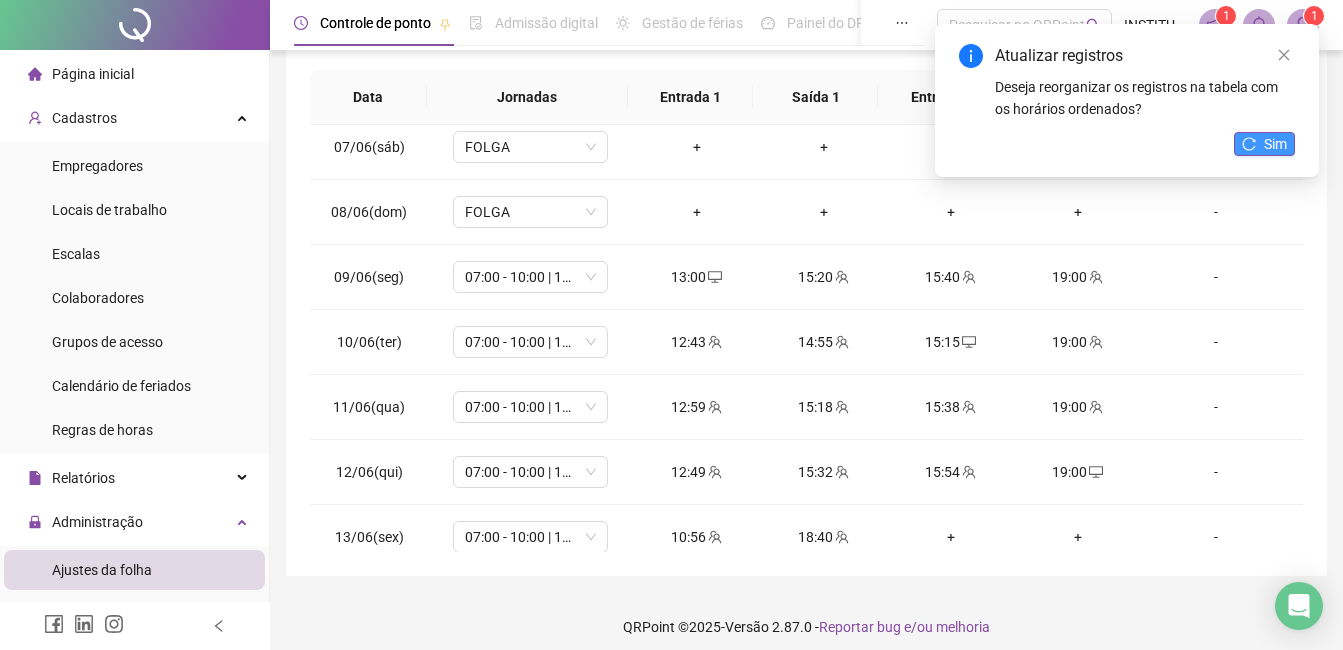 click on "Sim" at bounding box center (1275, 144) 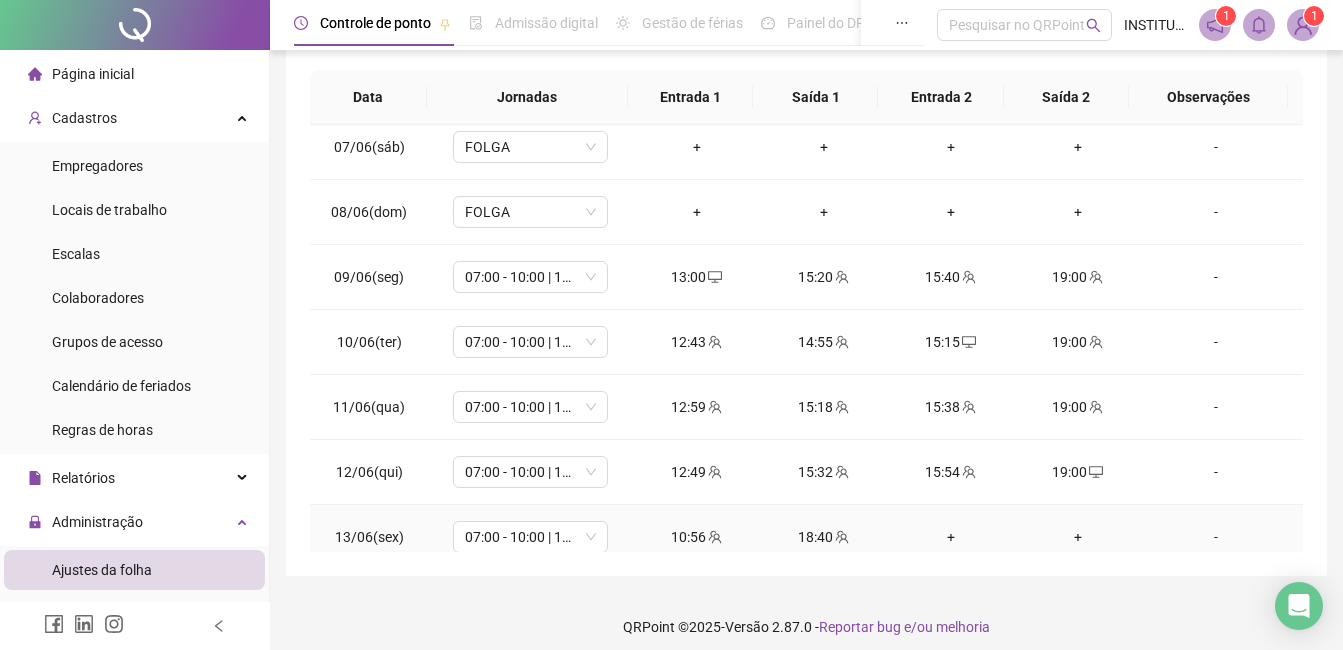 click on "+" at bounding box center (950, 537) 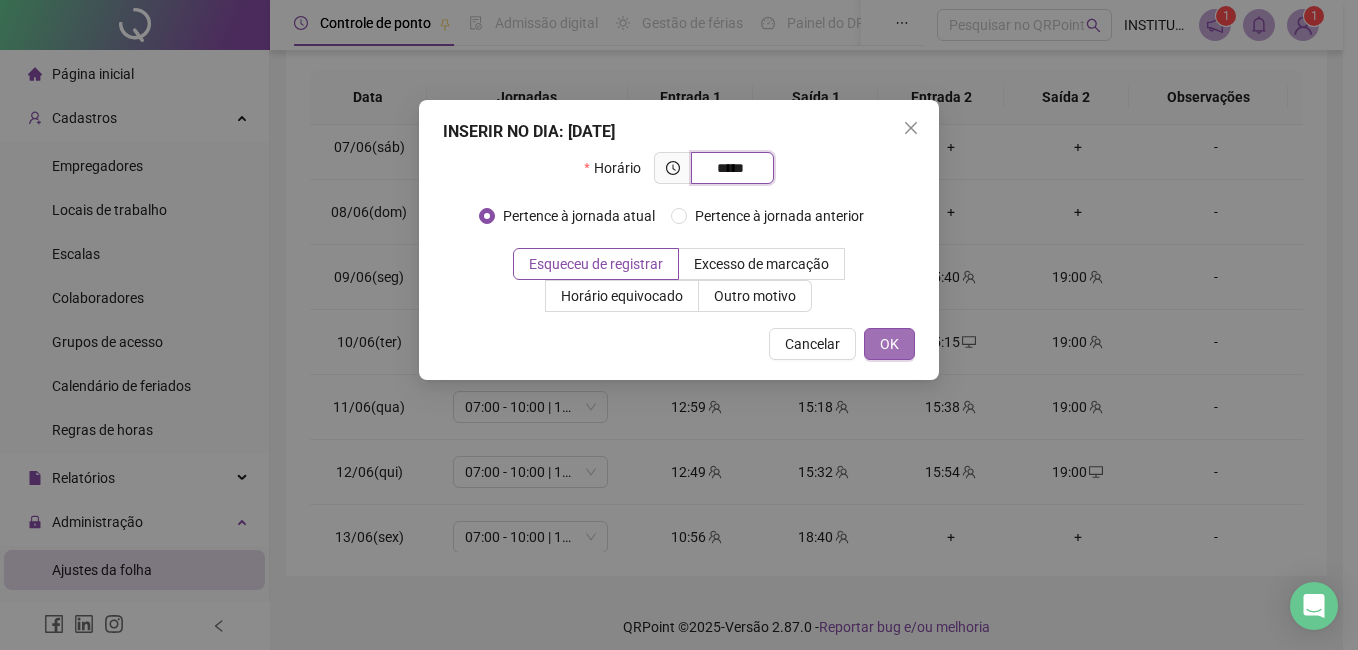 type on "*****" 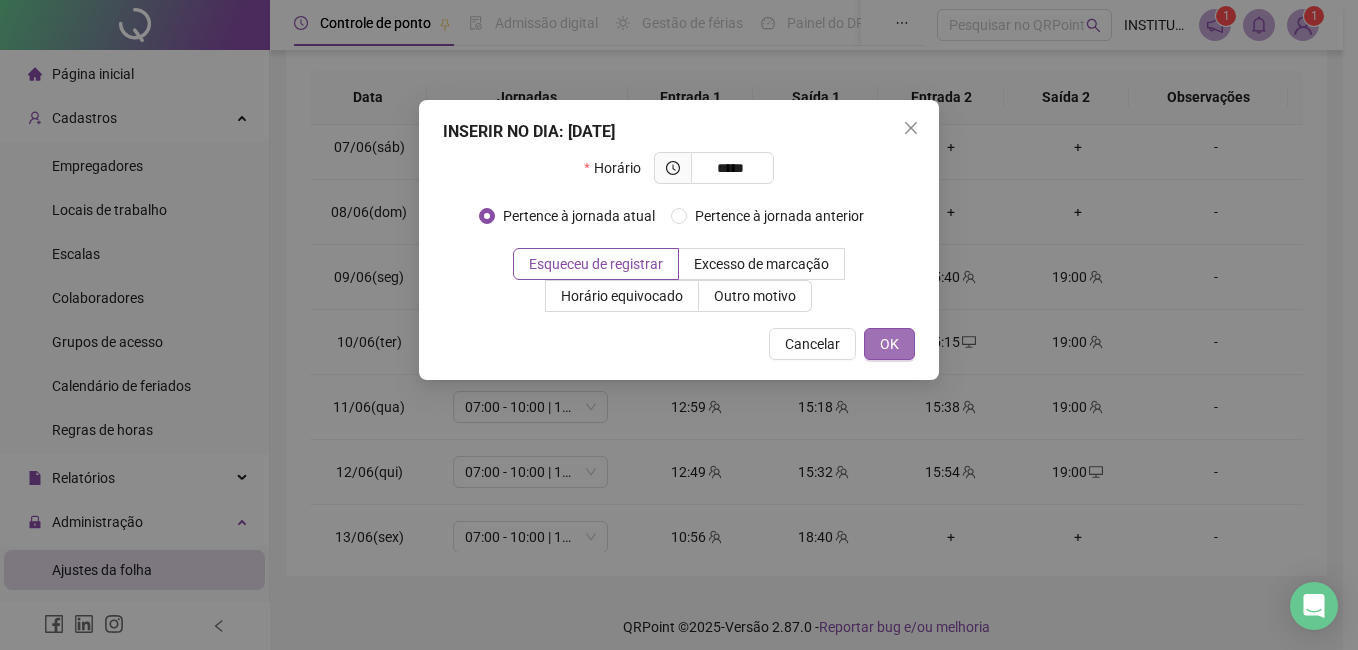click on "OK" at bounding box center (889, 344) 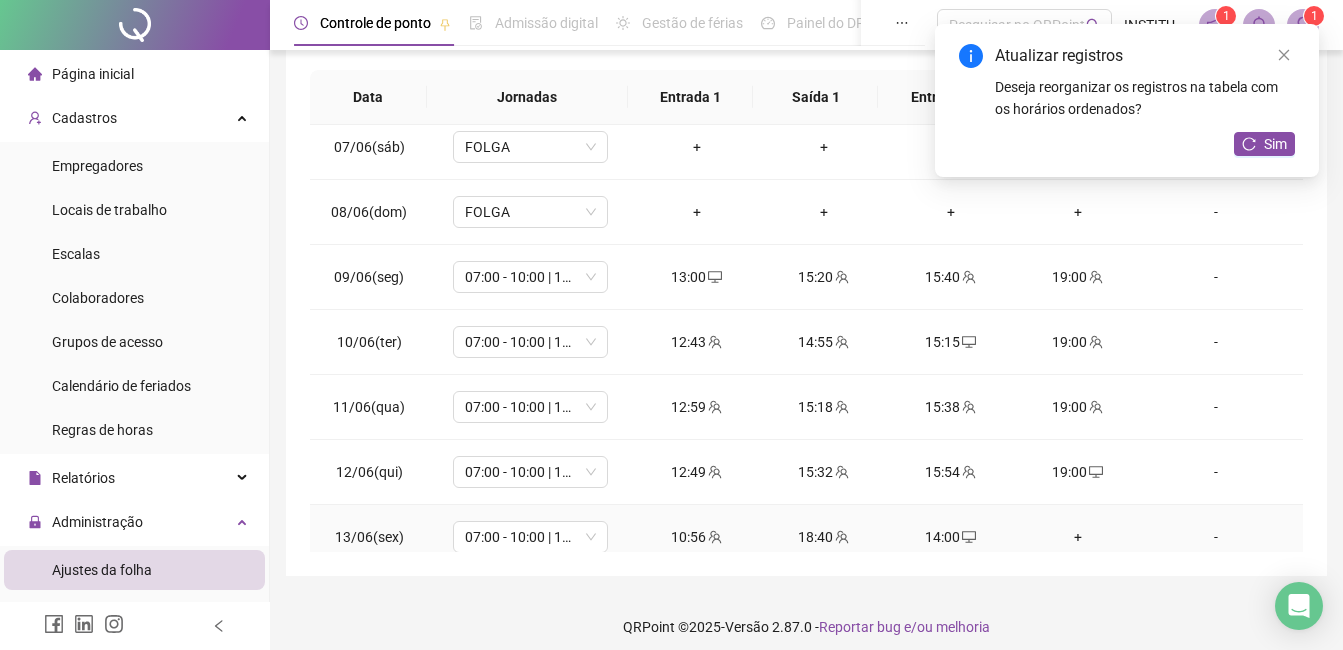 click on "+" at bounding box center [1077, 537] 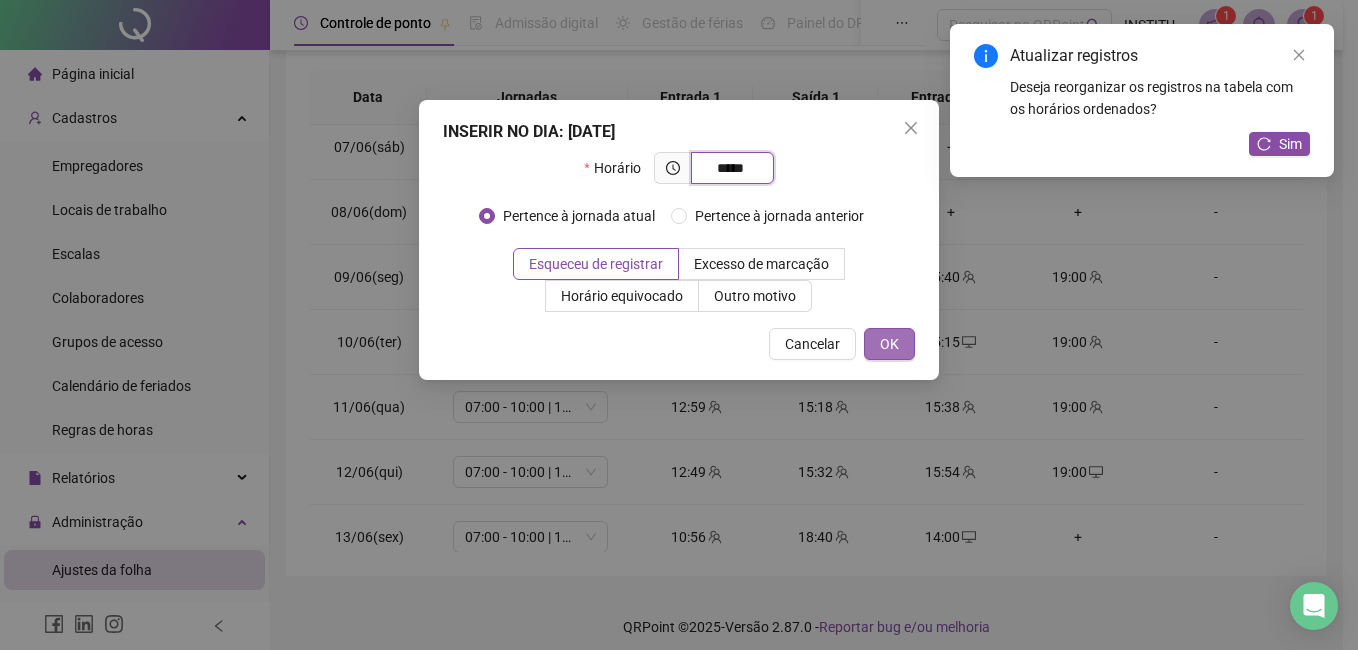 type on "*****" 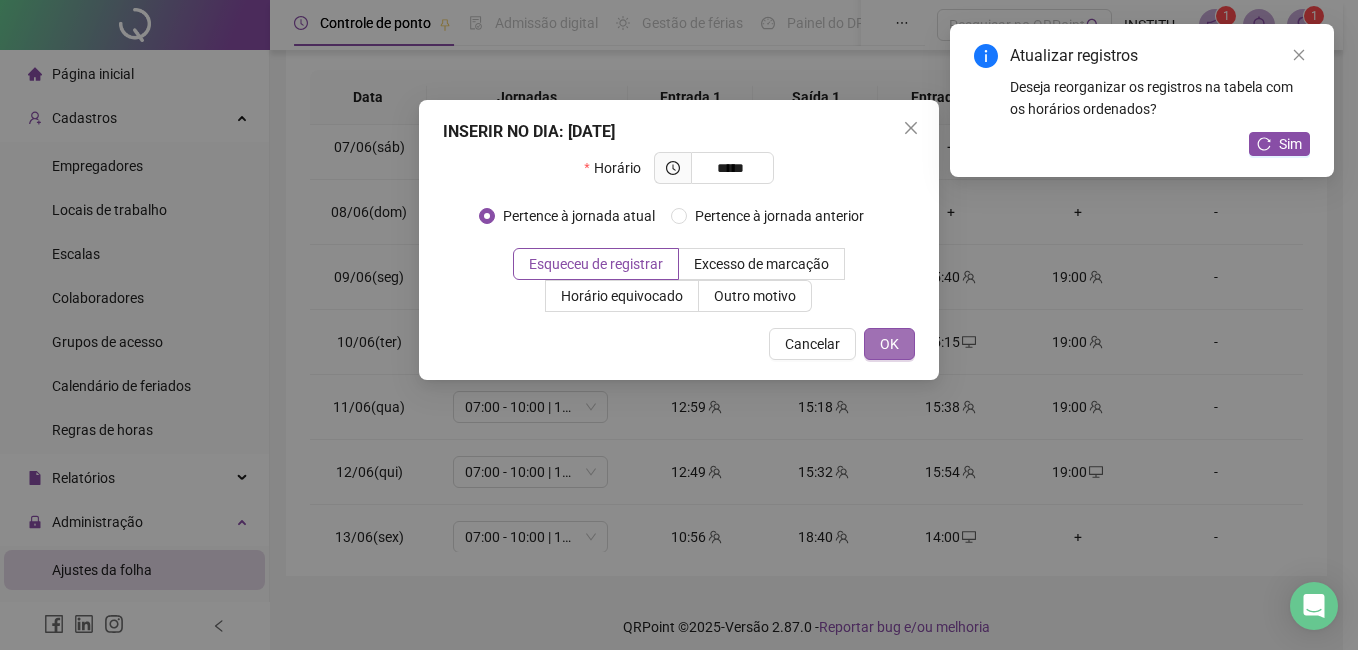 click on "OK" at bounding box center (889, 344) 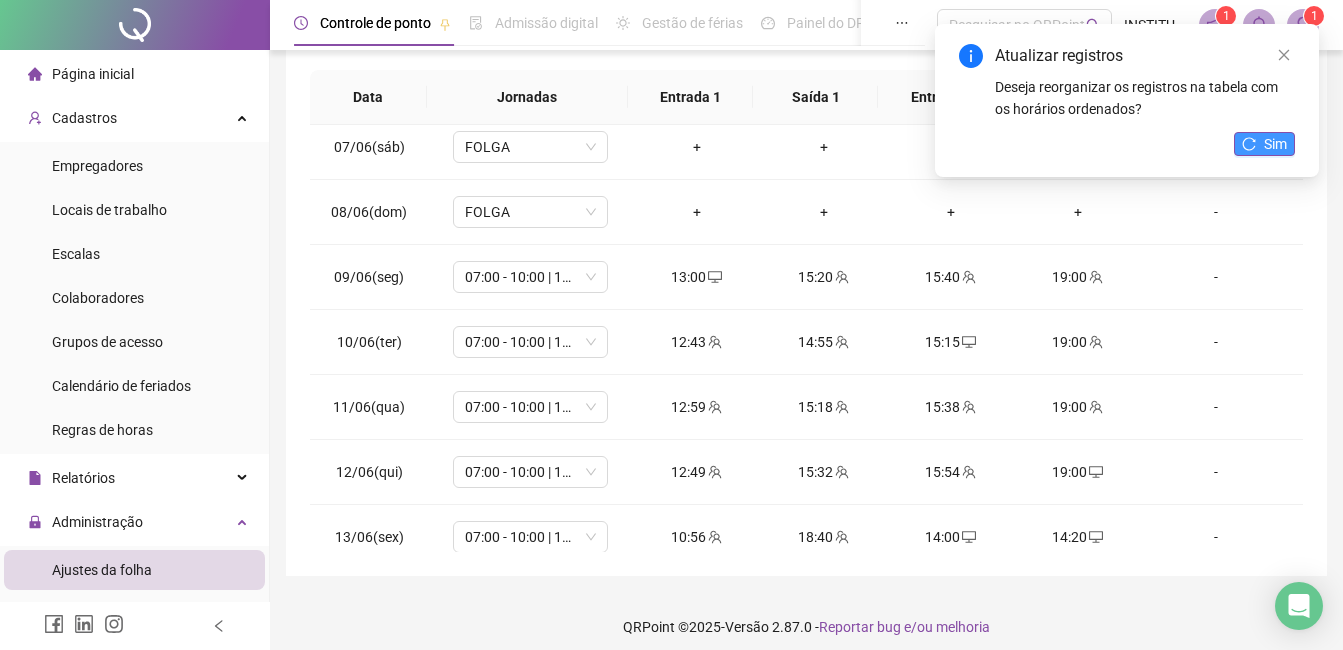 click on "Sim" at bounding box center (1264, 144) 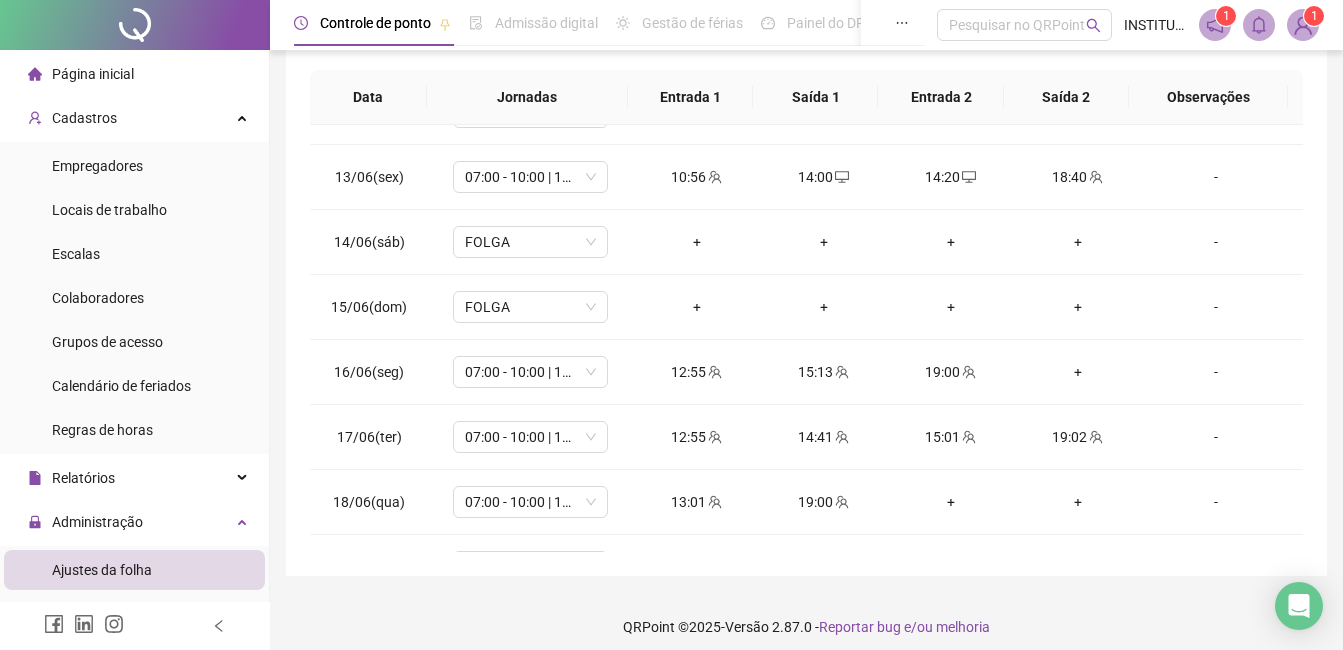 scroll, scrollTop: 800, scrollLeft: 0, axis: vertical 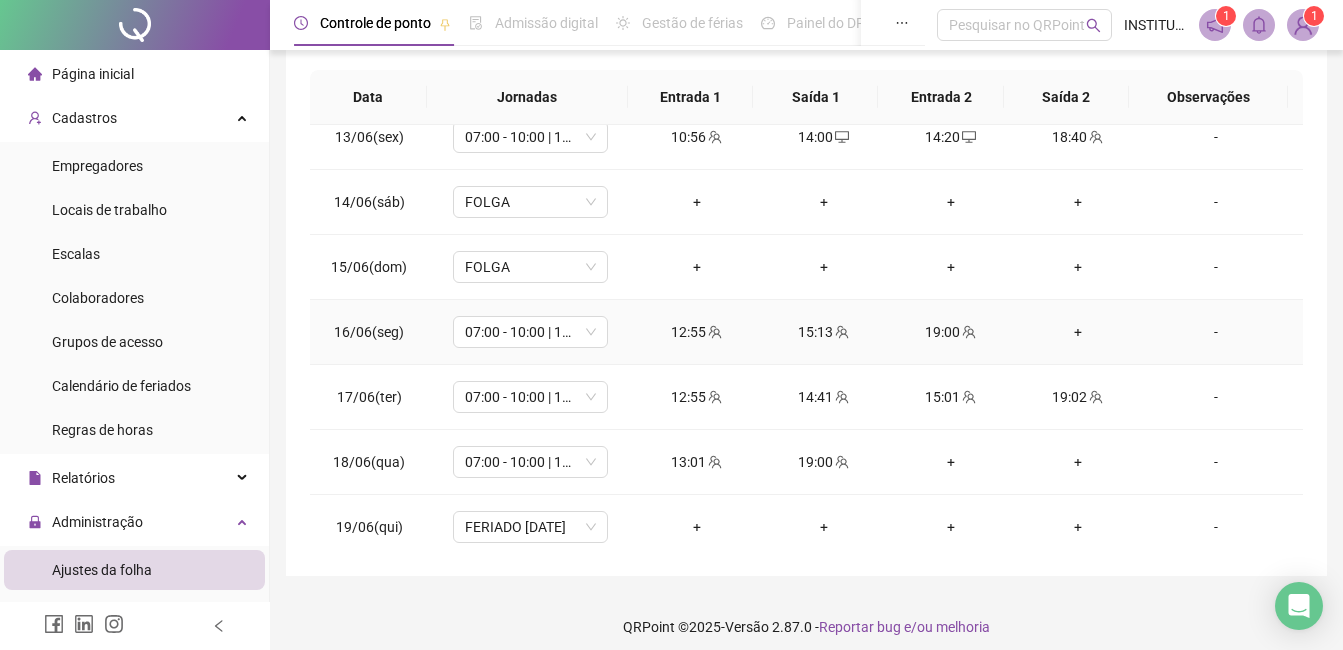 click on "+" at bounding box center [1077, 332] 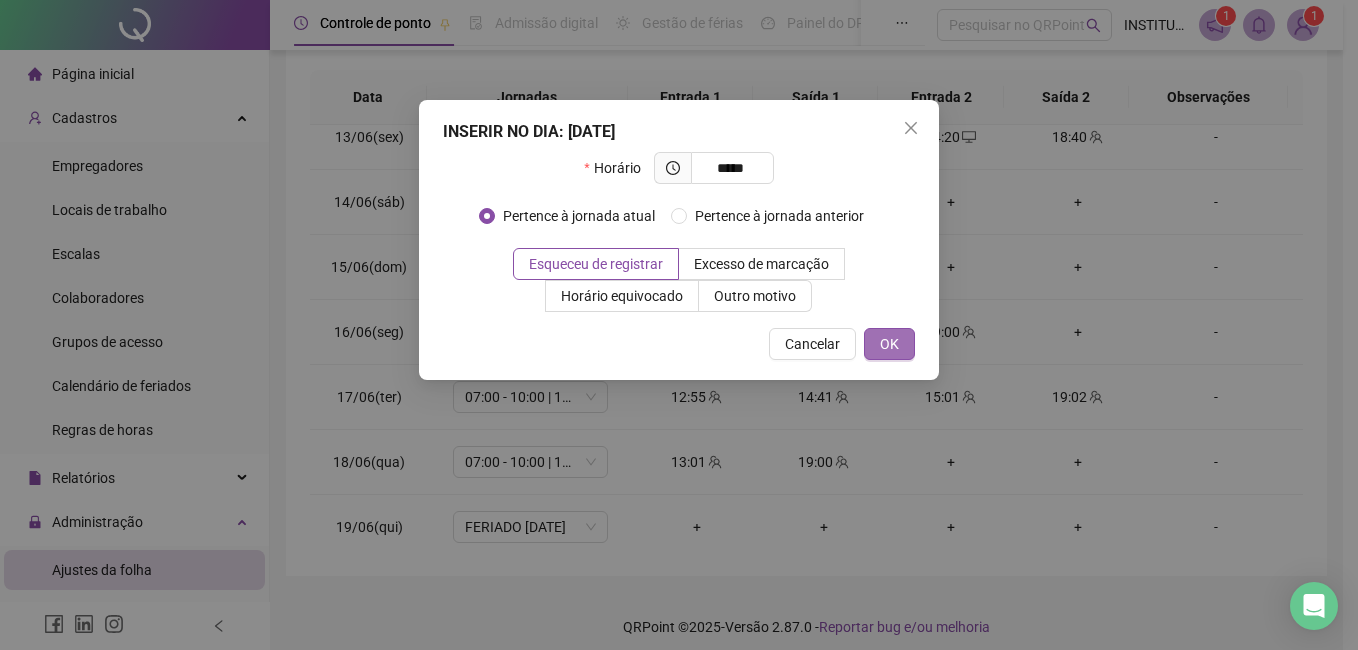 type on "*****" 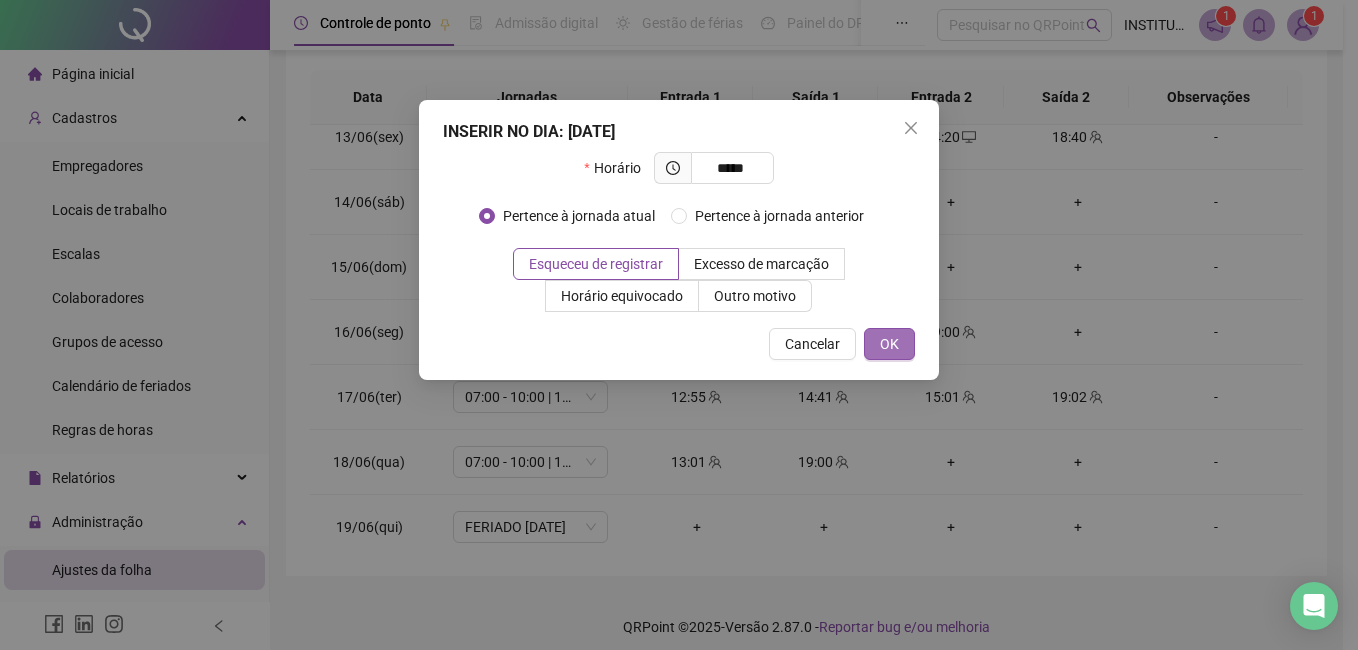 click on "OK" at bounding box center (889, 344) 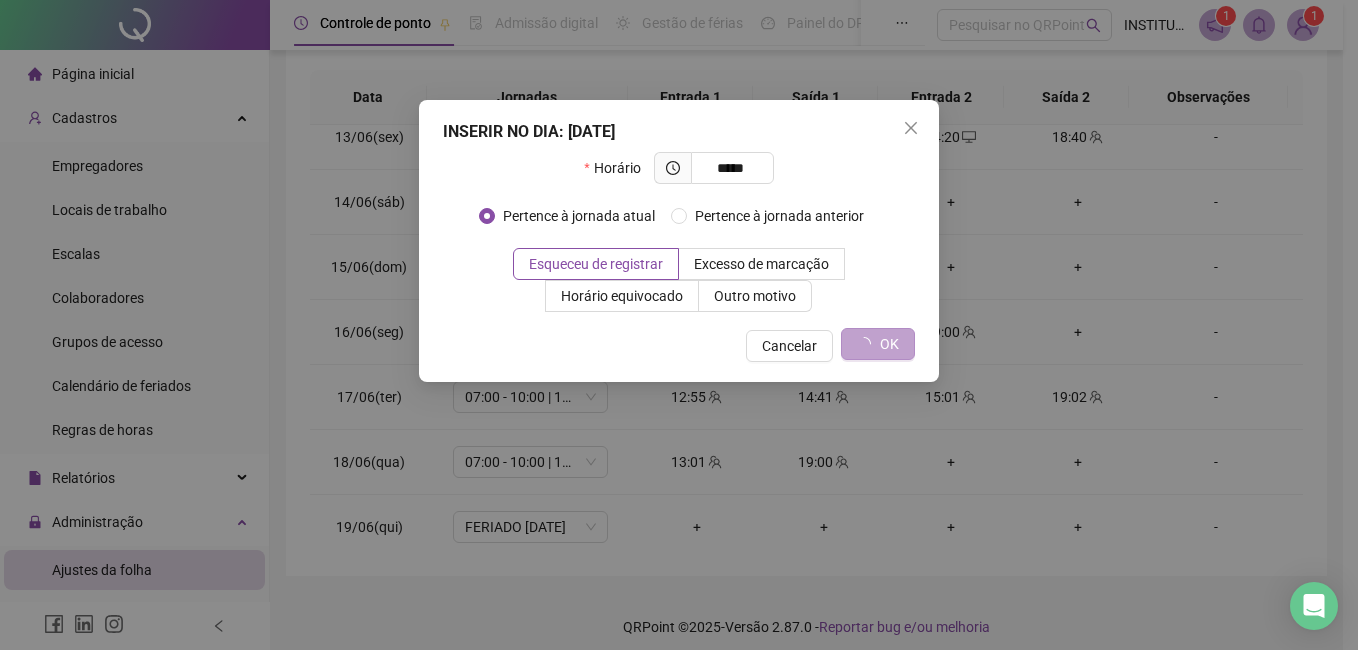 click on "INSERIR NO DIA :   [DATE] Horário ***** Pertence à jornada atual Pertence à jornada anterior Esqueceu de registrar Excesso de marcação Horário equivocado Outro motivo Motivo Cancelar OK" at bounding box center (679, 325) 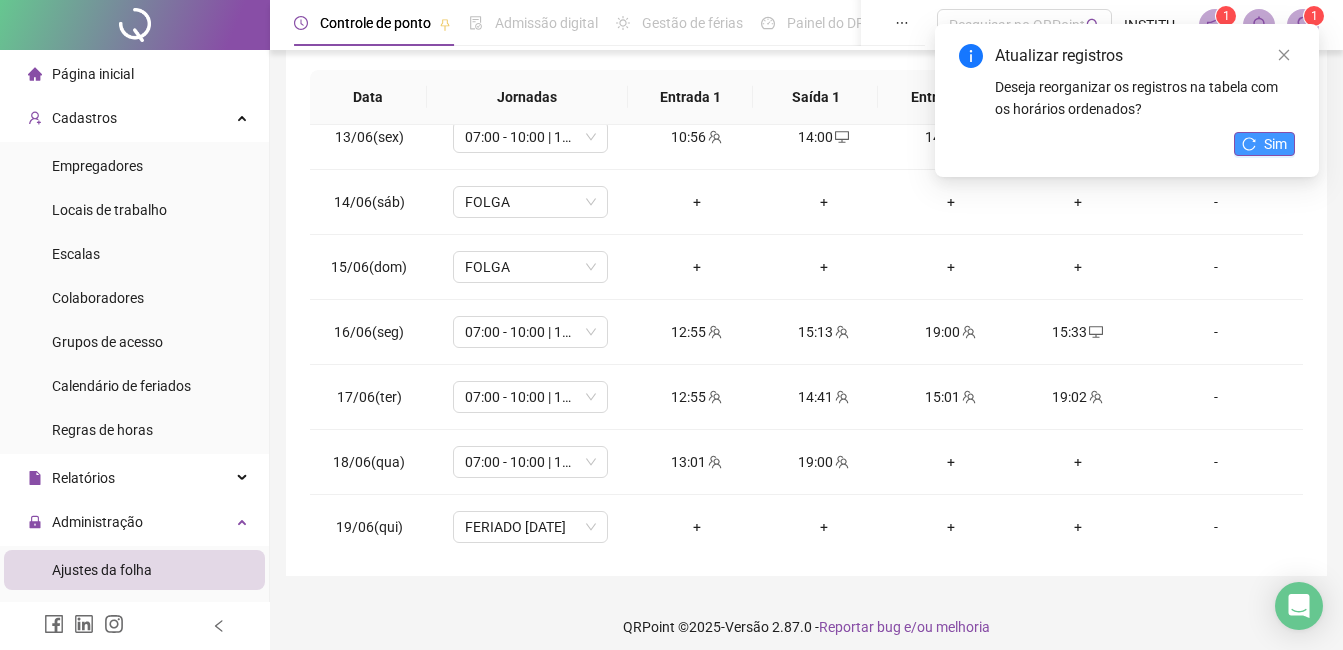 click on "Sim" at bounding box center (1275, 144) 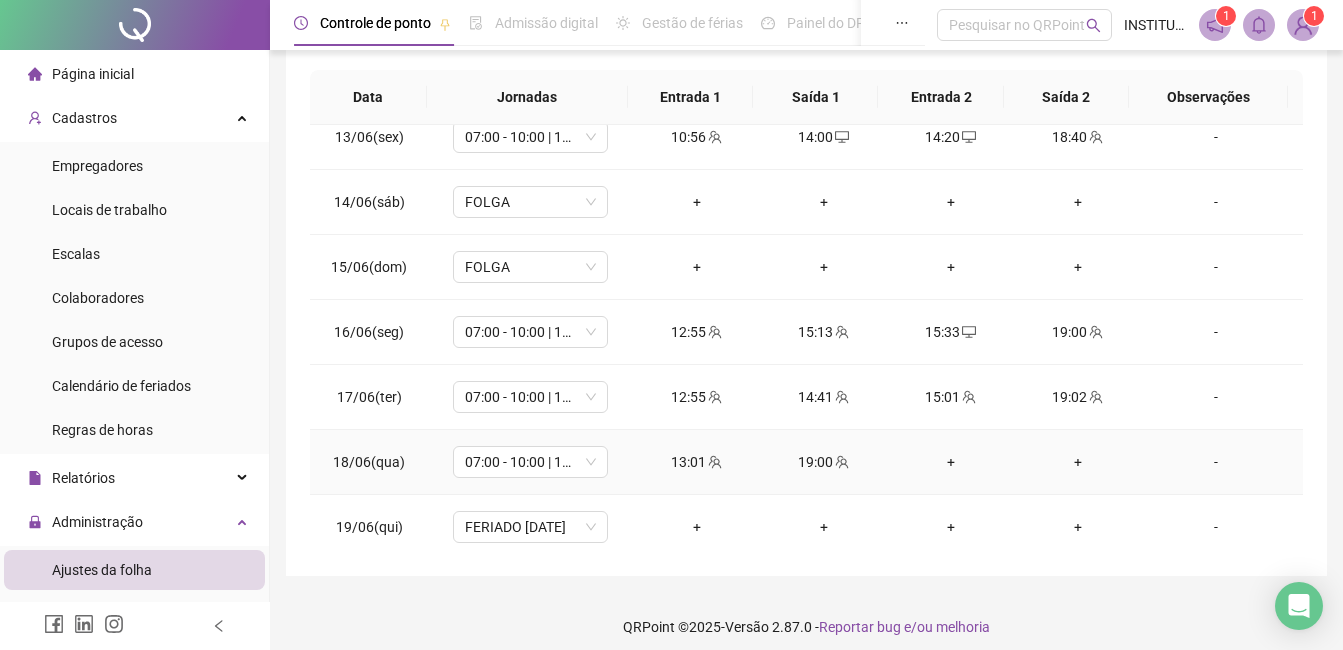 click on "+" at bounding box center (950, 462) 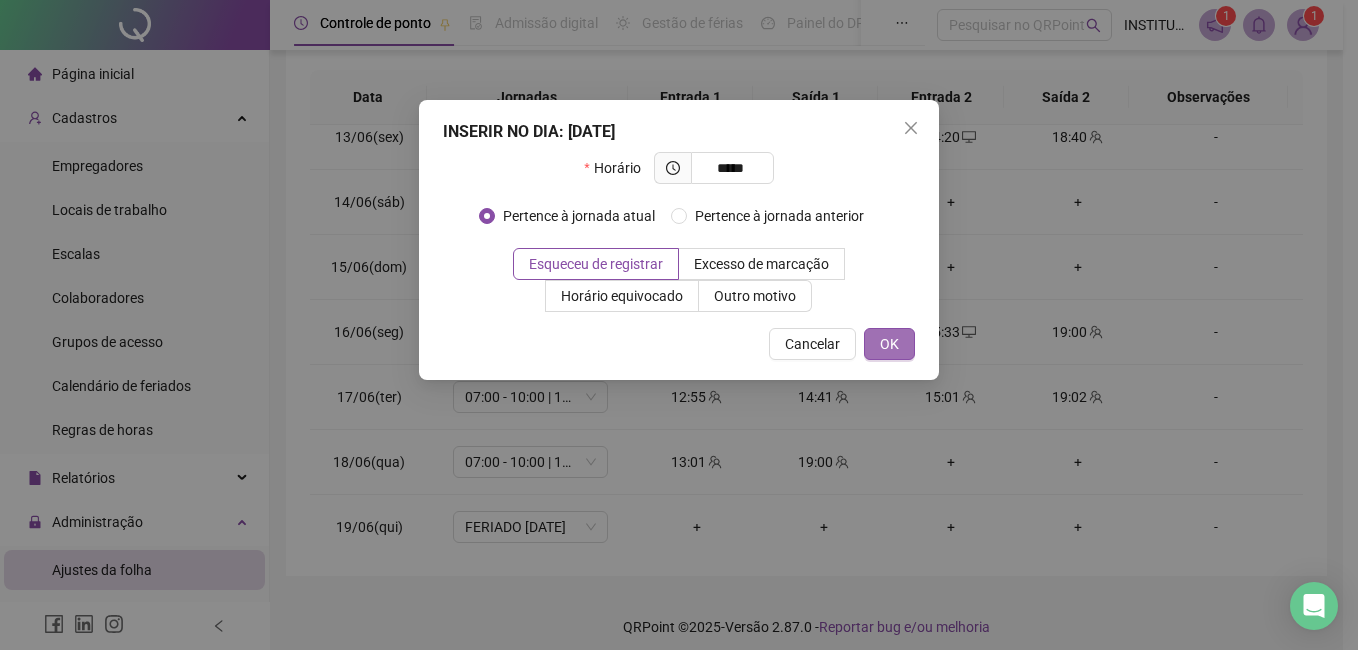 type on "*****" 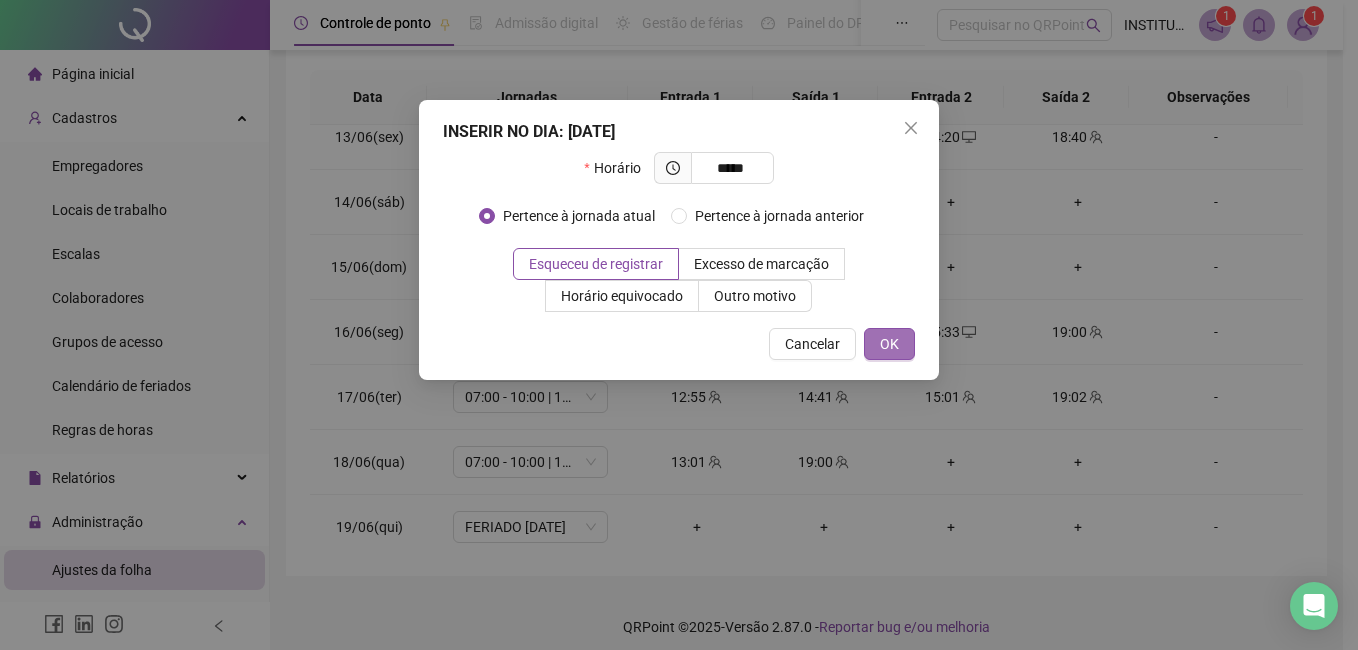 click on "OK" at bounding box center [889, 344] 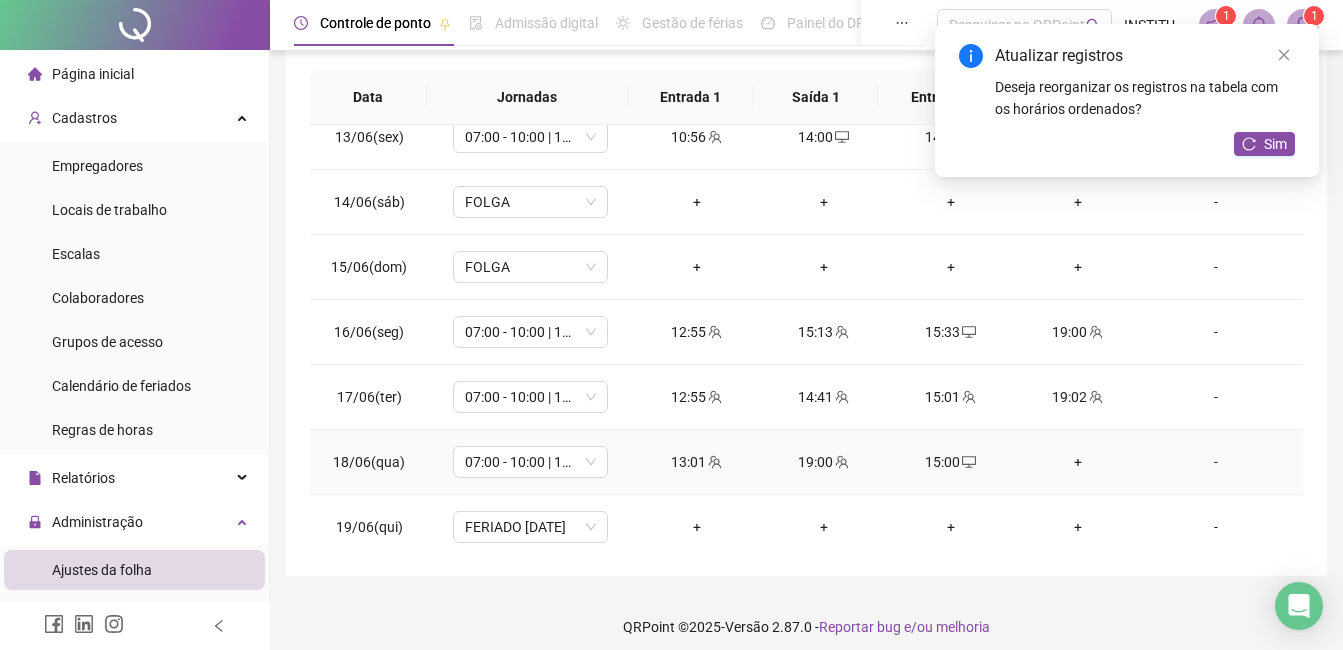 click on "+" at bounding box center (1077, 462) 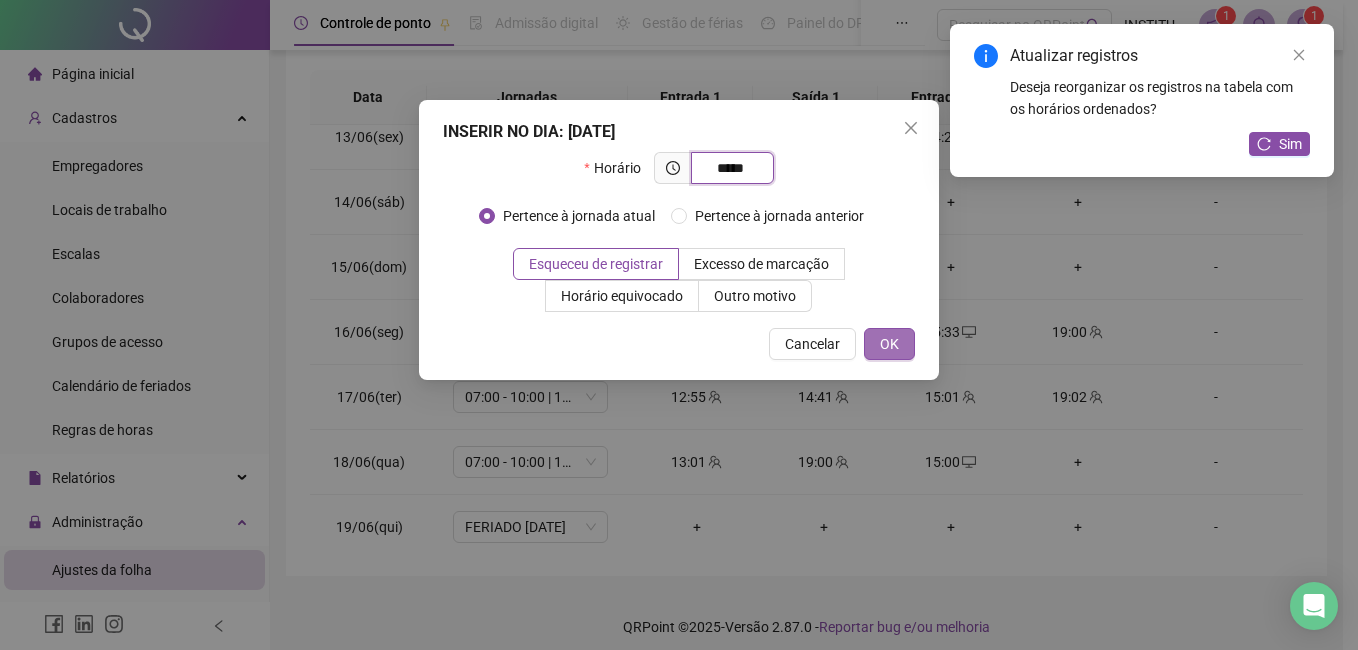 type on "*****" 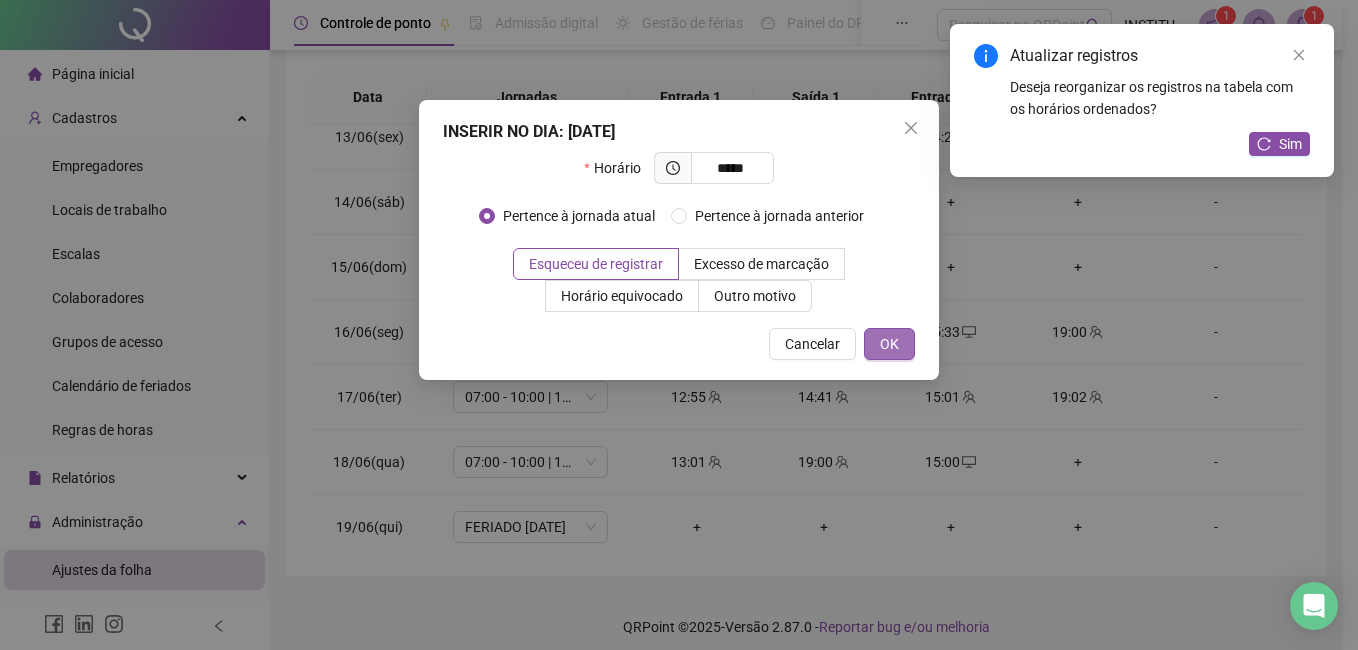 click on "OK" at bounding box center [889, 344] 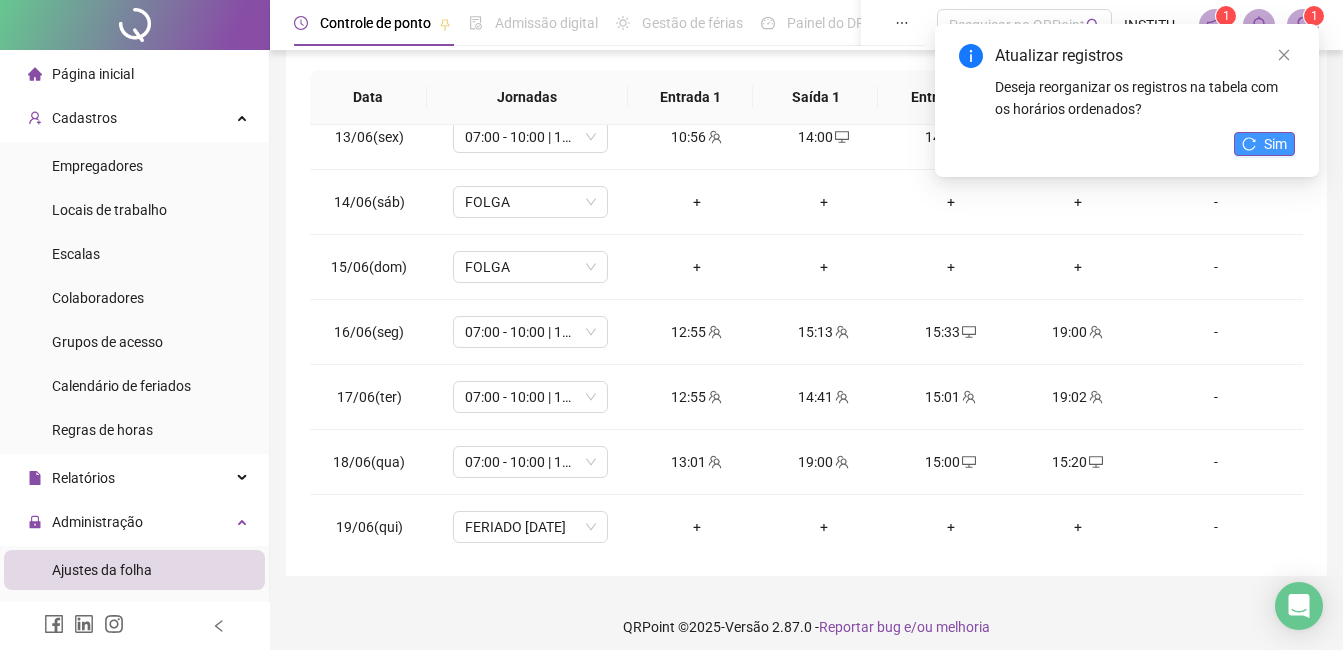 click on "Sim" at bounding box center [1264, 144] 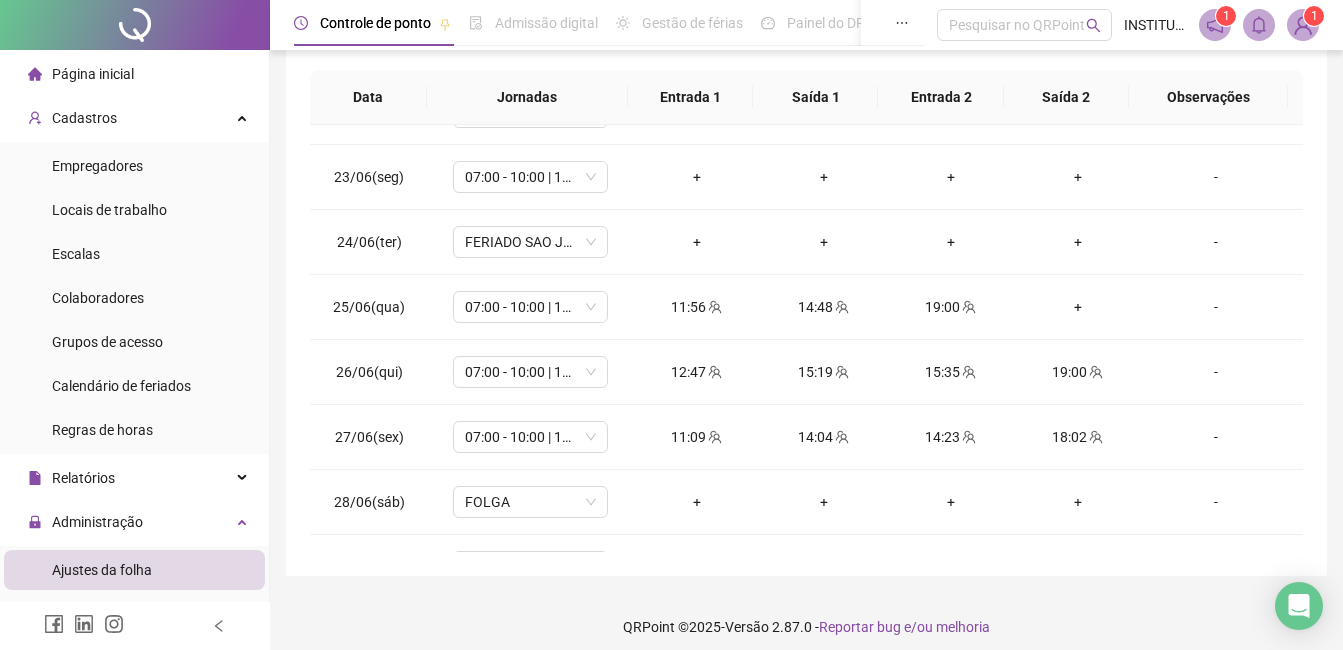 scroll, scrollTop: 1440, scrollLeft: 0, axis: vertical 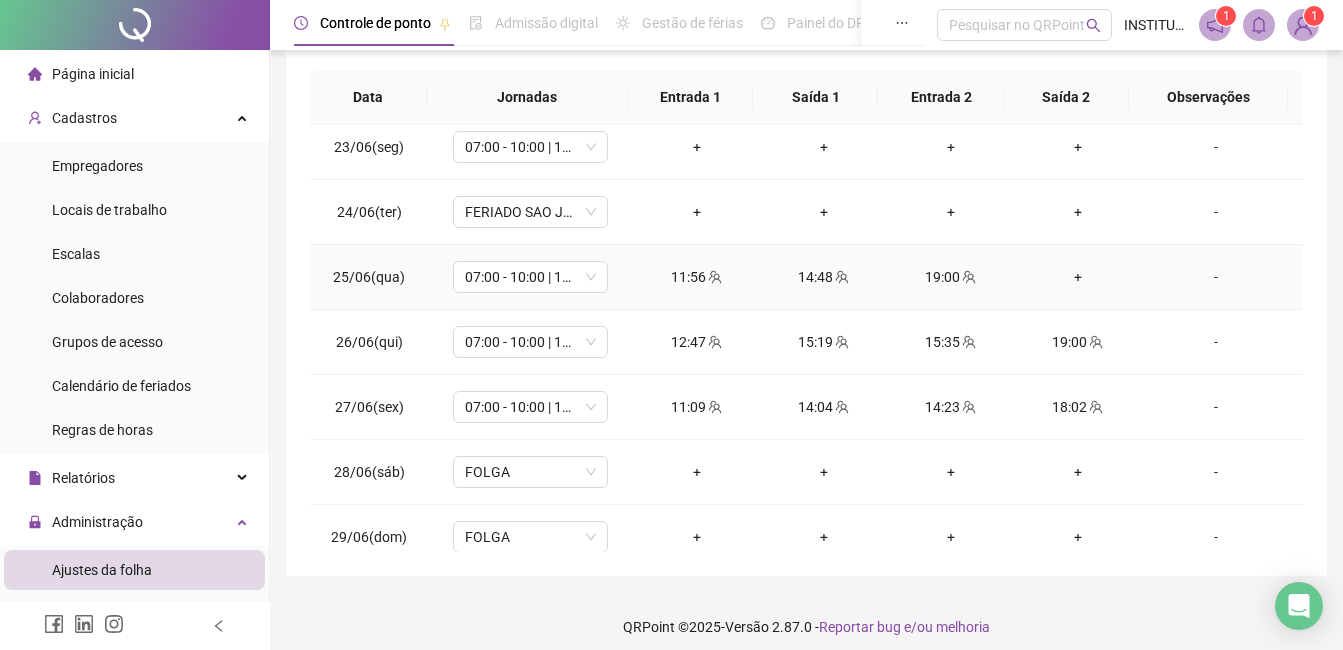 click on "+" at bounding box center [1077, 277] 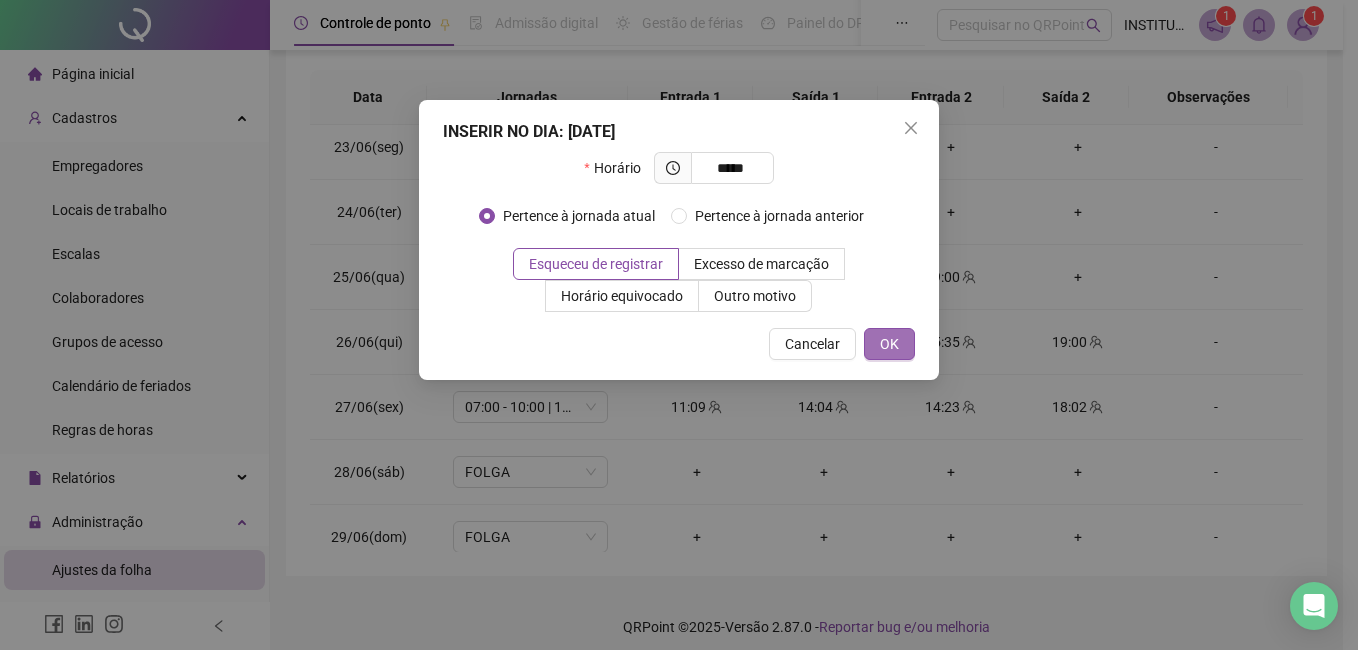 type on "*****" 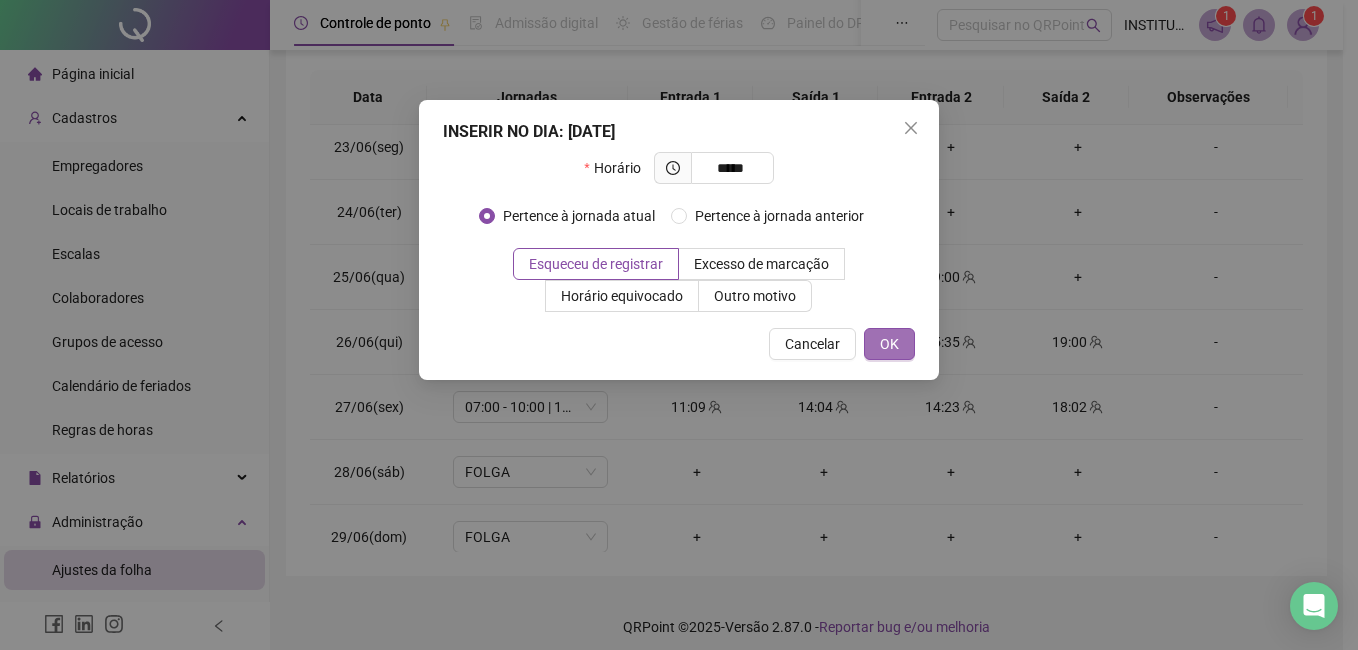 click on "OK" at bounding box center (889, 344) 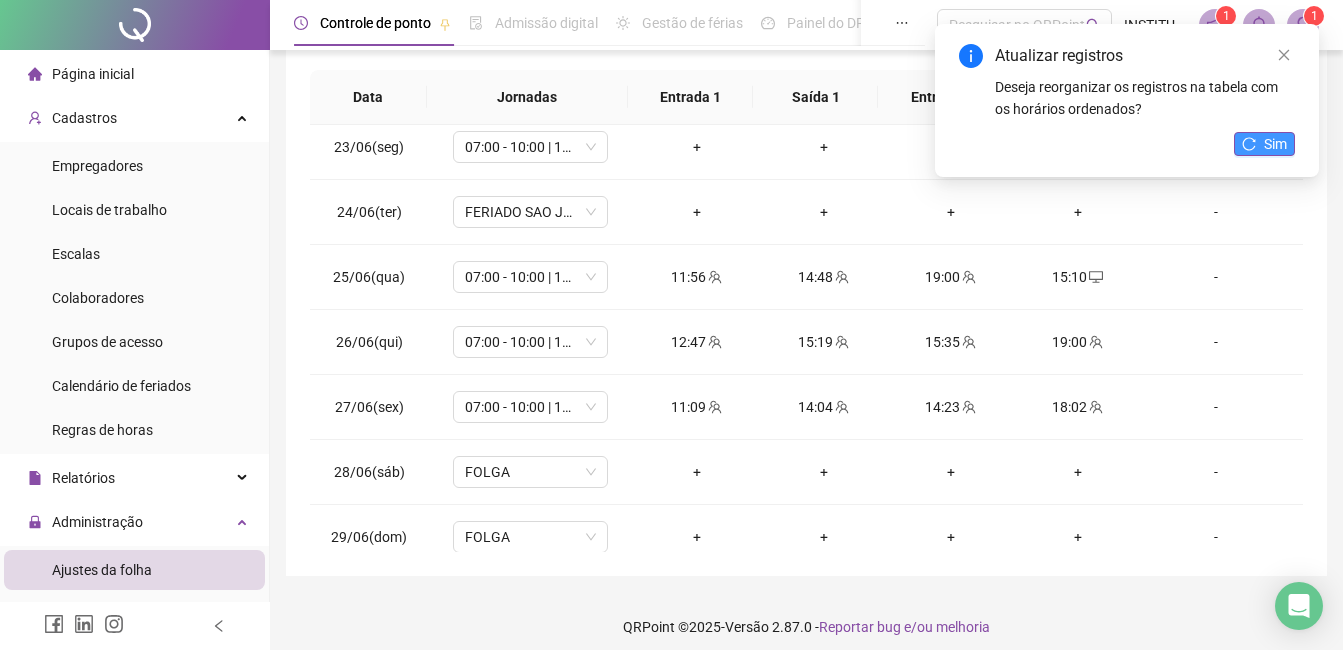 click on "Sim" at bounding box center (1264, 144) 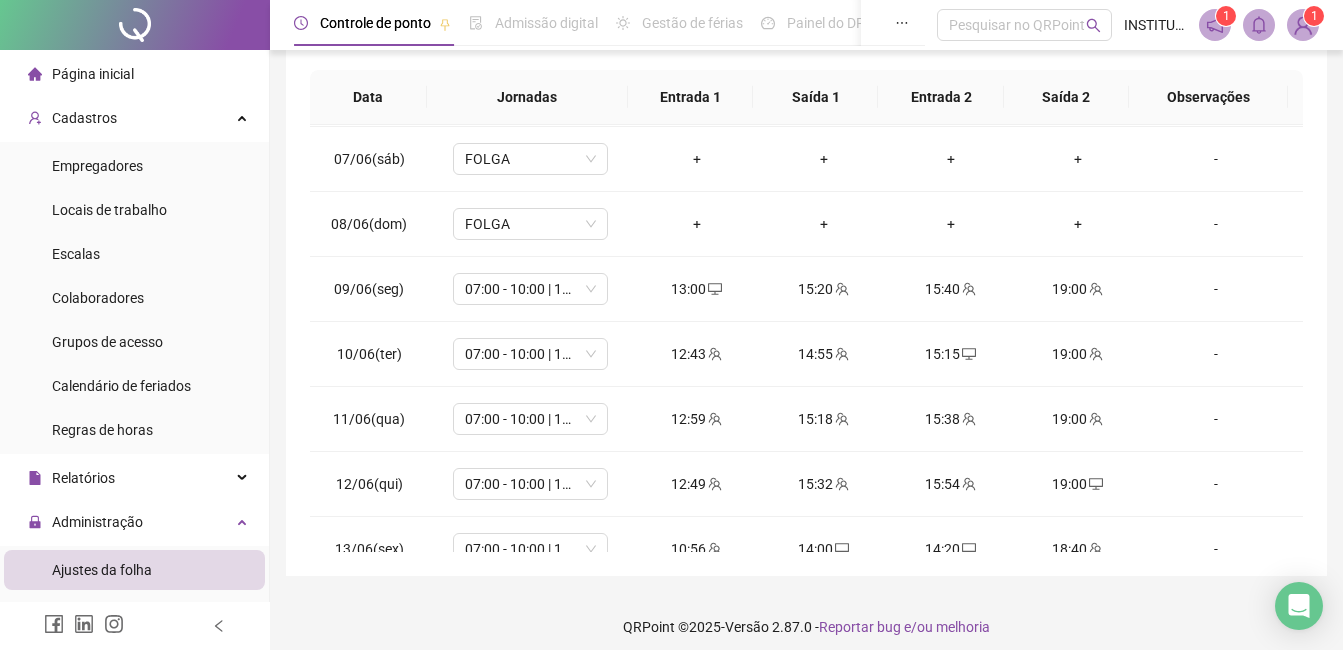 scroll, scrollTop: 31, scrollLeft: 0, axis: vertical 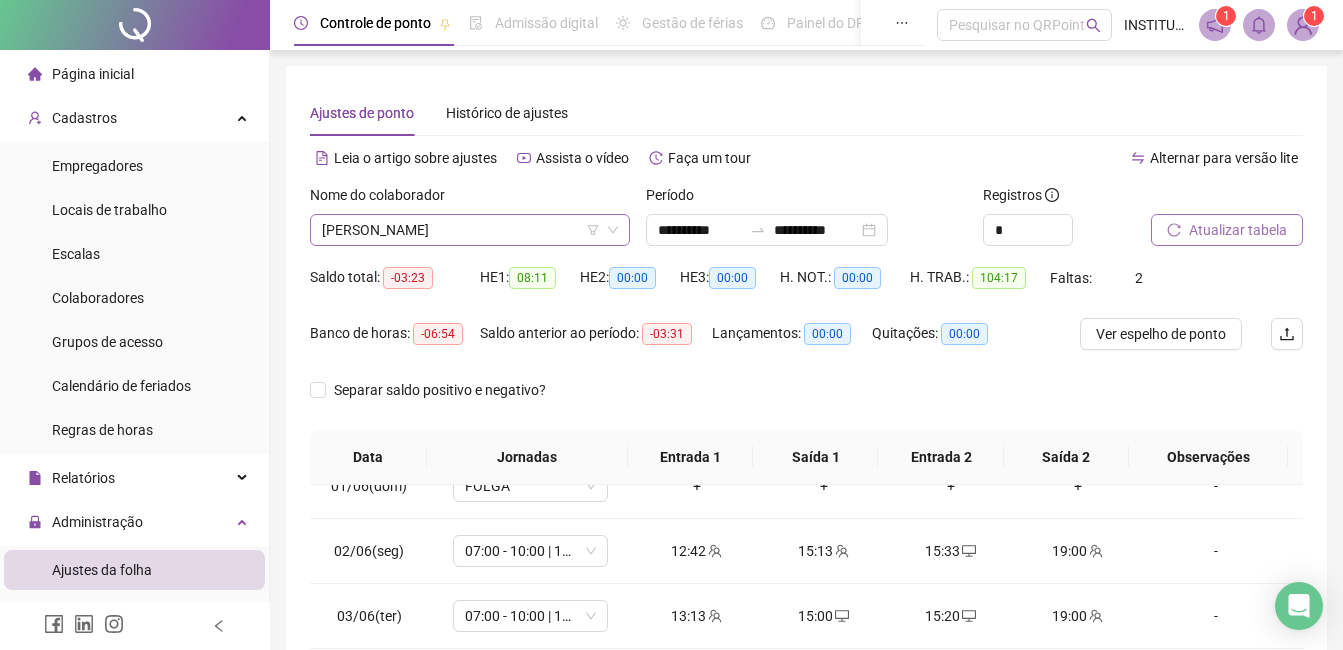 click 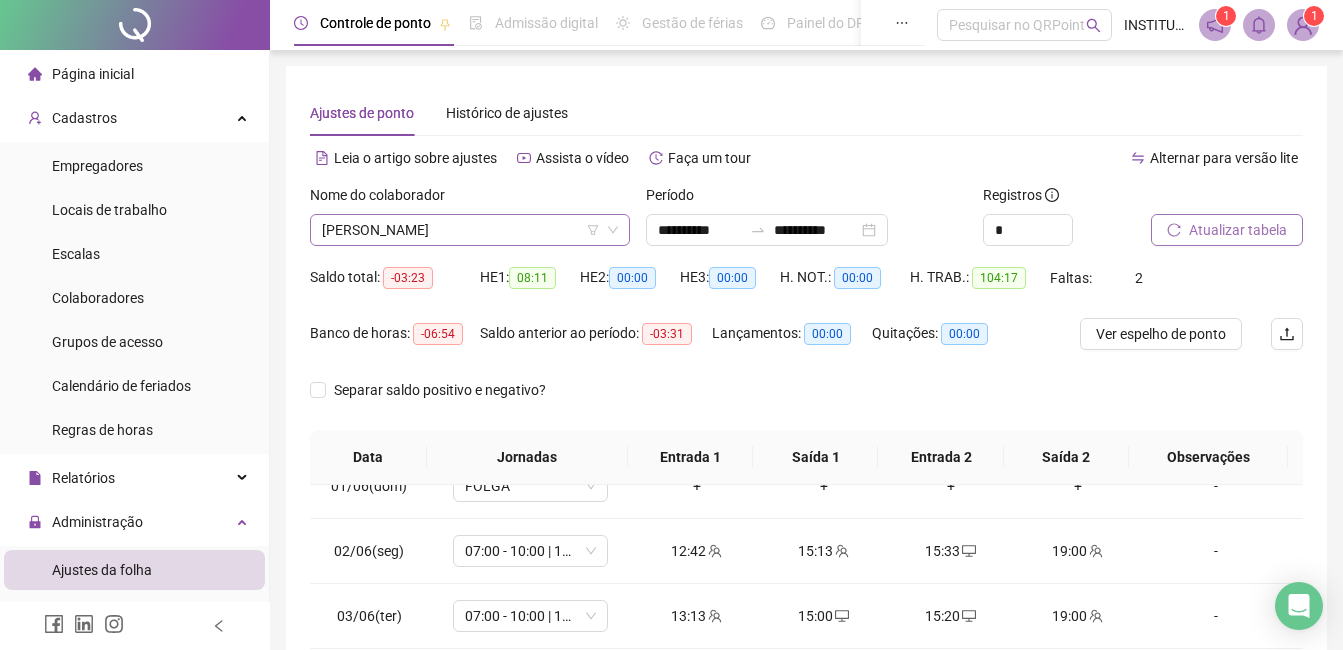 click 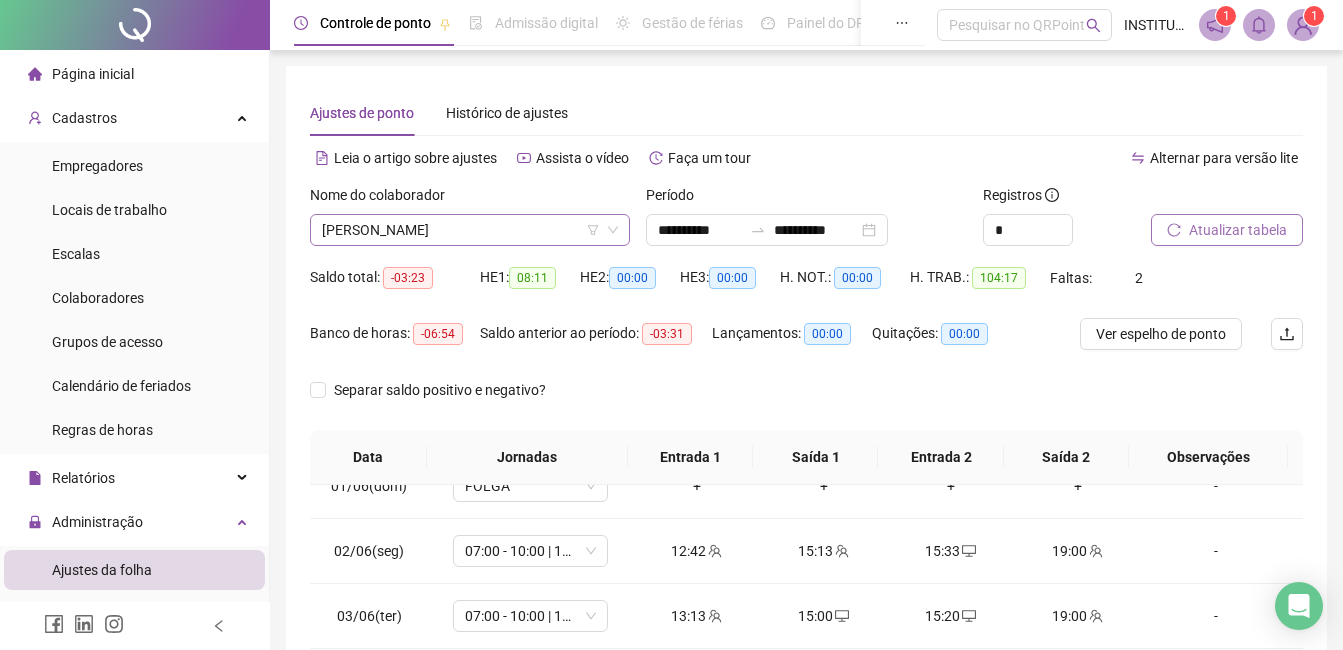 click 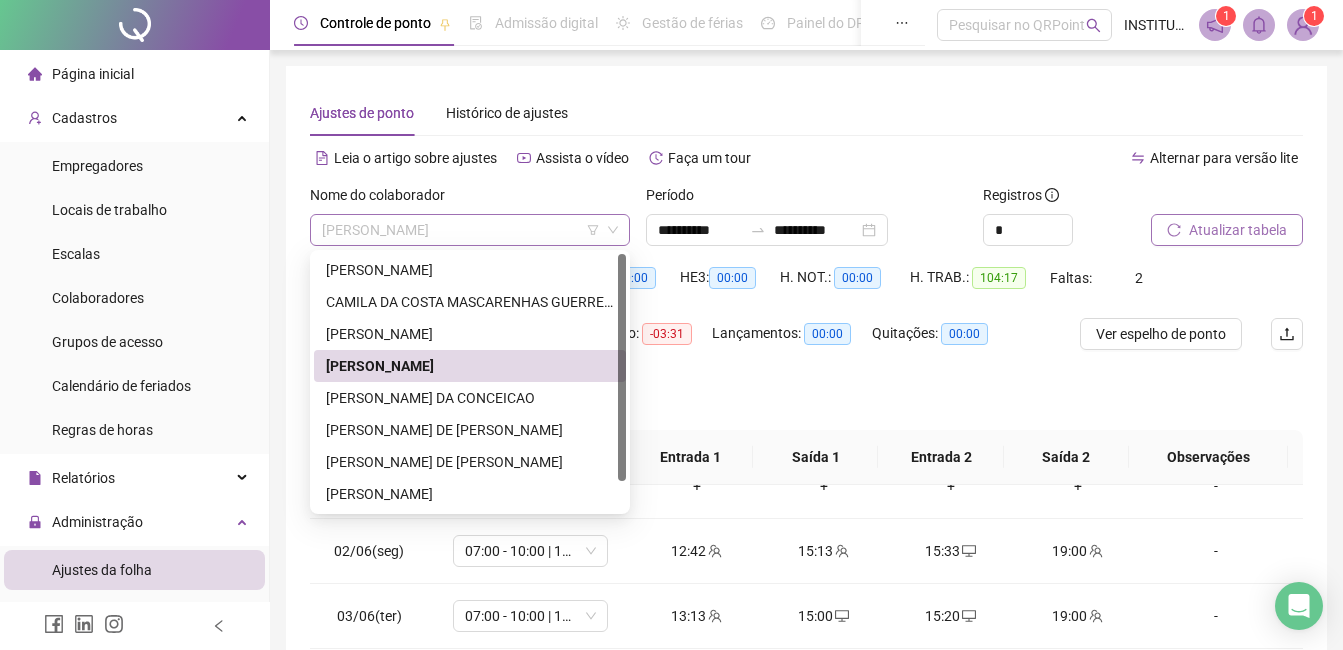 click on "[PERSON_NAME]" at bounding box center [470, 230] 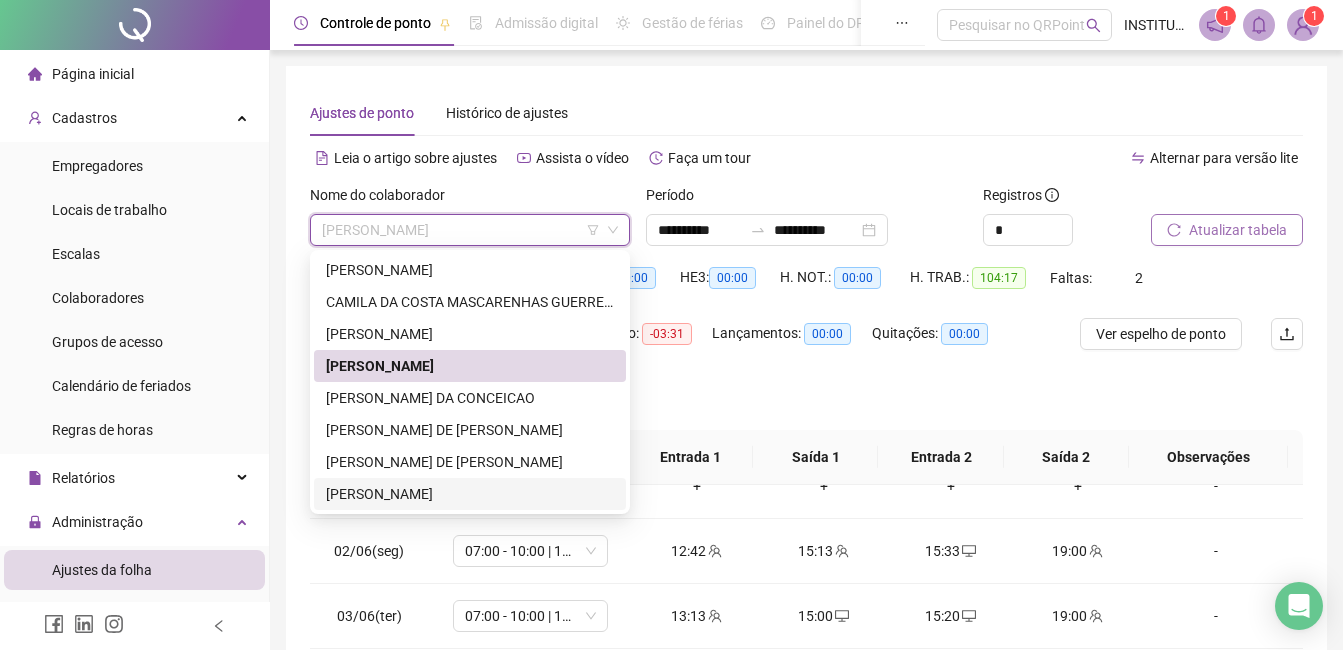 click on "[PERSON_NAME]" at bounding box center [470, 494] 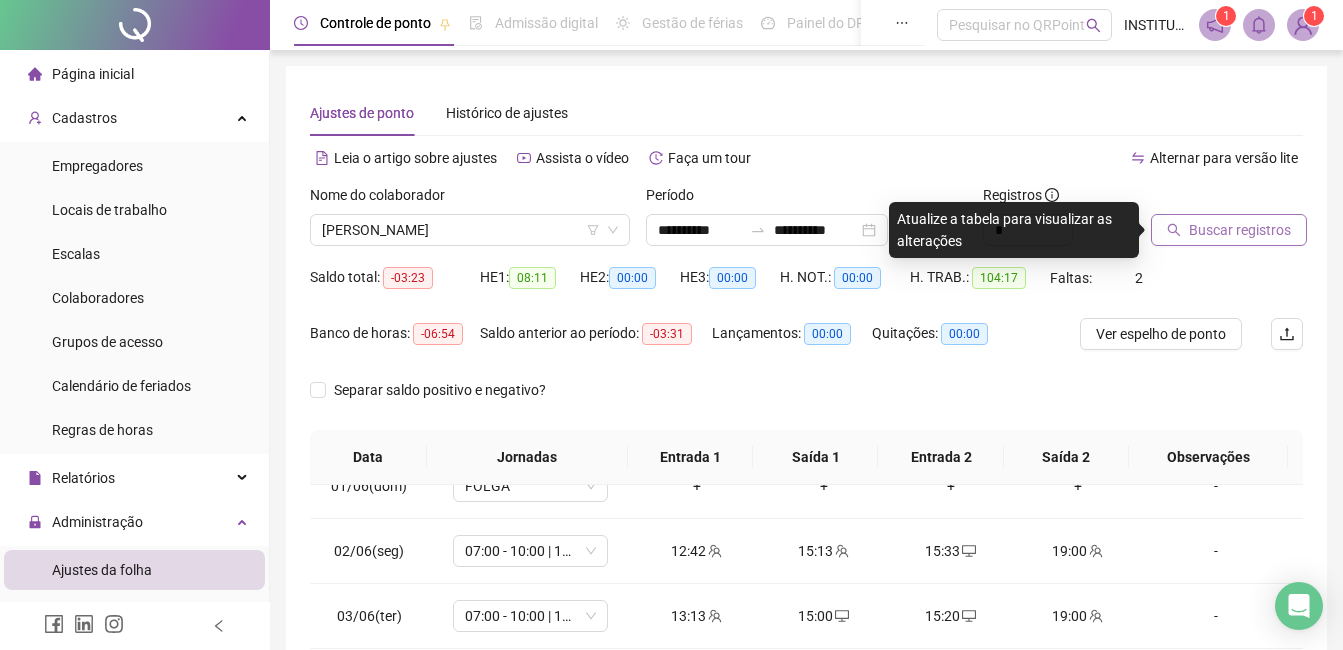 click on "Buscar registros" at bounding box center (1240, 230) 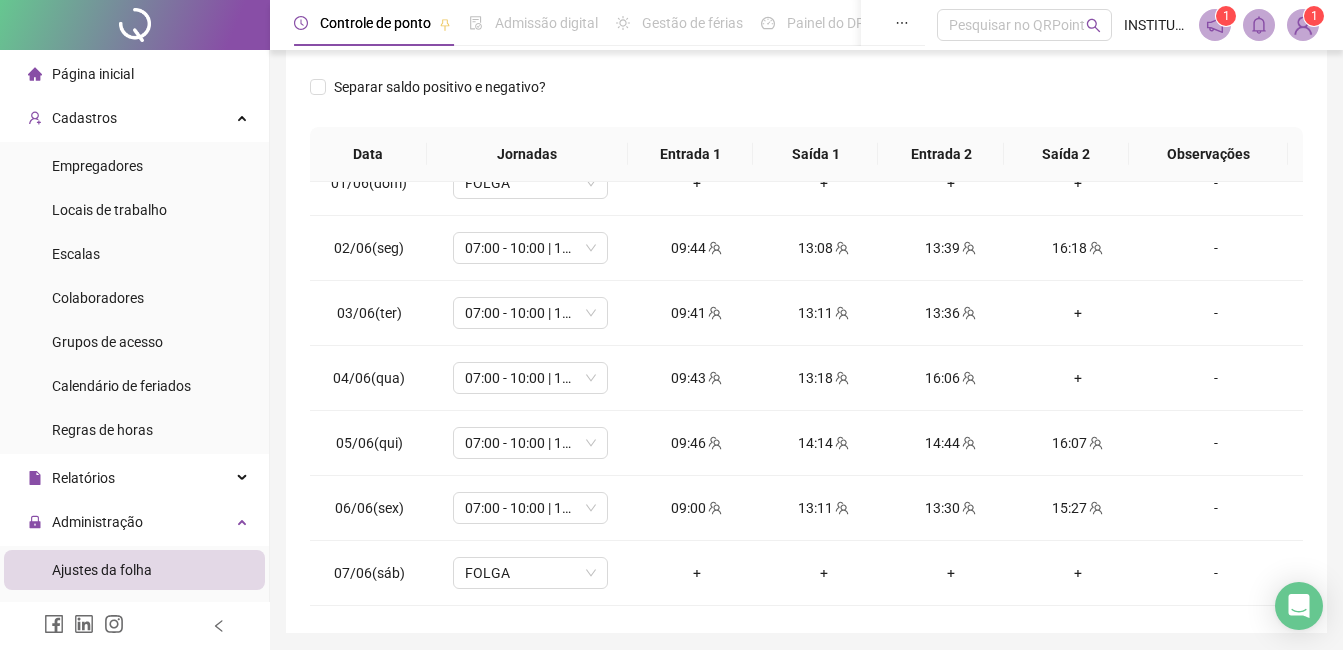 scroll, scrollTop: 320, scrollLeft: 0, axis: vertical 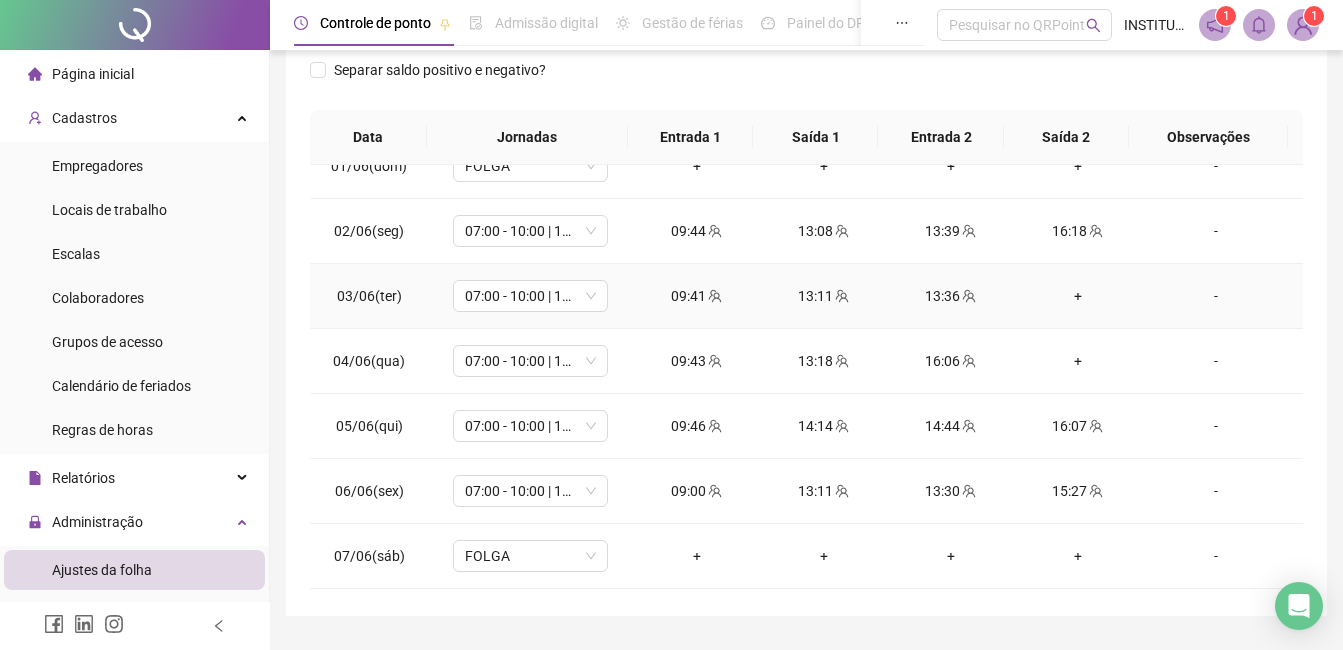click on "+" at bounding box center (1077, 296) 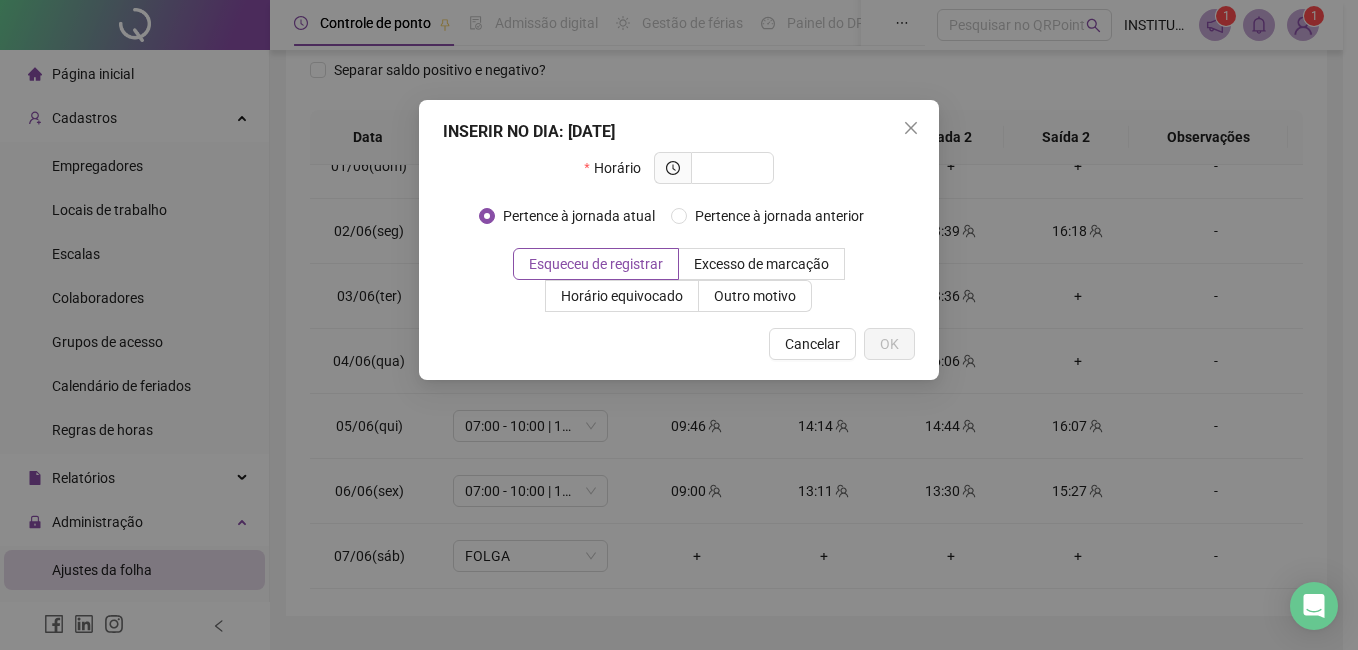 click on "INSERIR NO DIA :   [DATE] Horário Pertence à jornada atual Pertence à jornada anterior Esqueceu de registrar Excesso de marcação Horário equivocado Outro motivo Motivo Cancelar OK" at bounding box center [679, 325] 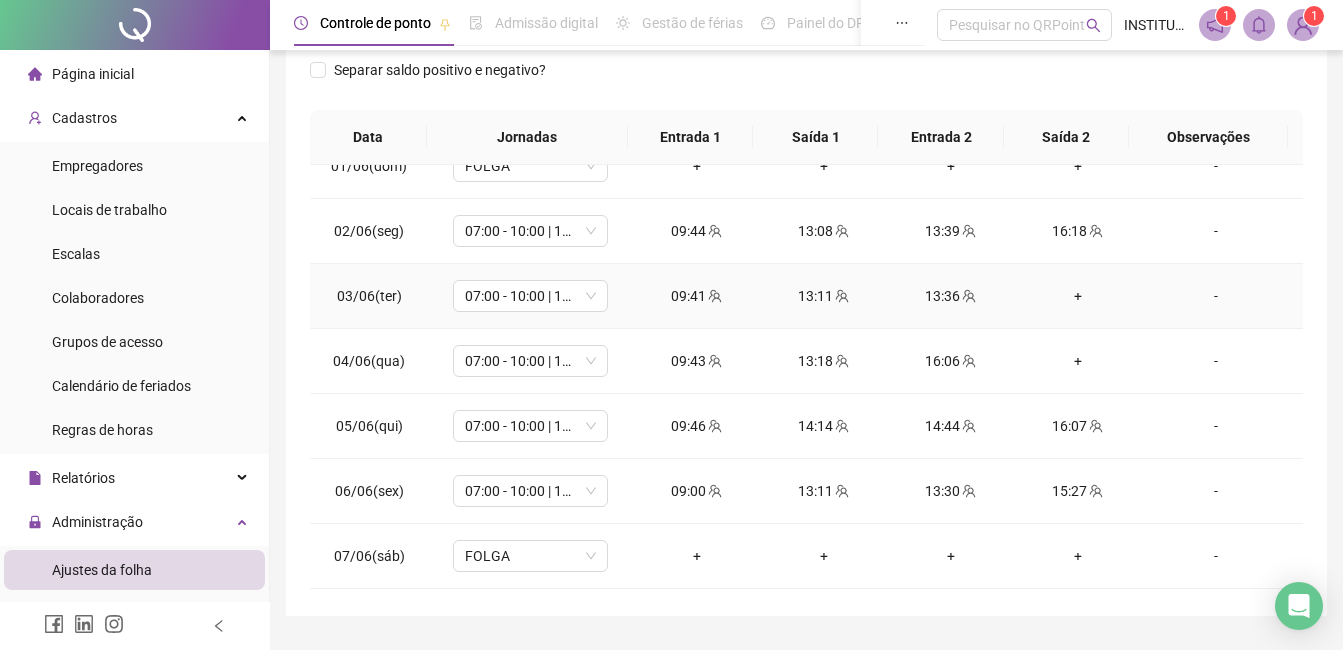 click on "+" at bounding box center (1077, 296) 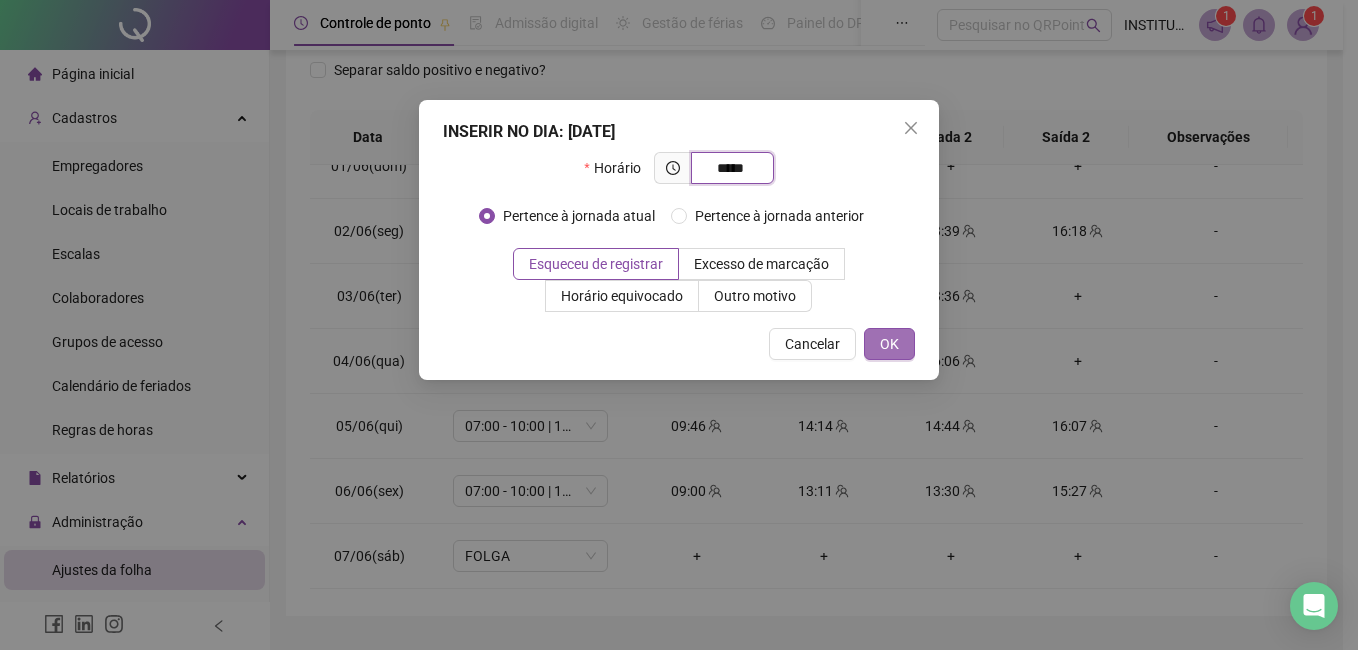 type on "*****" 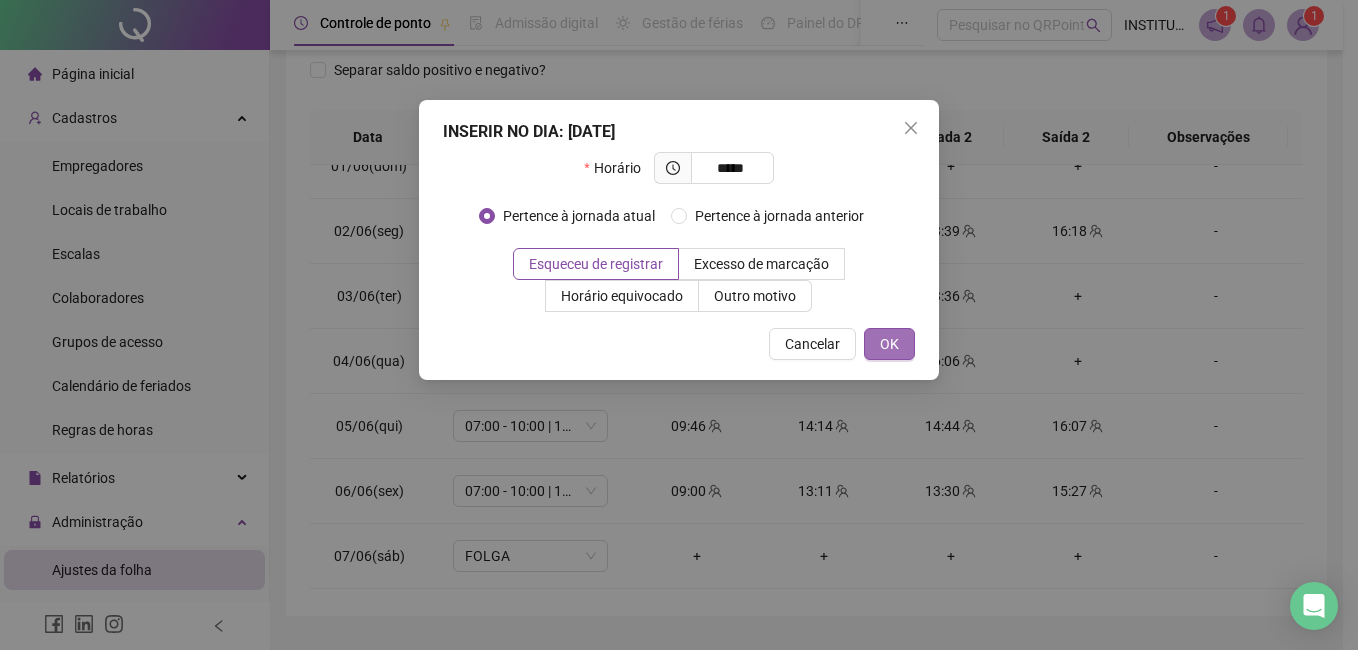 click on "OK" at bounding box center [889, 344] 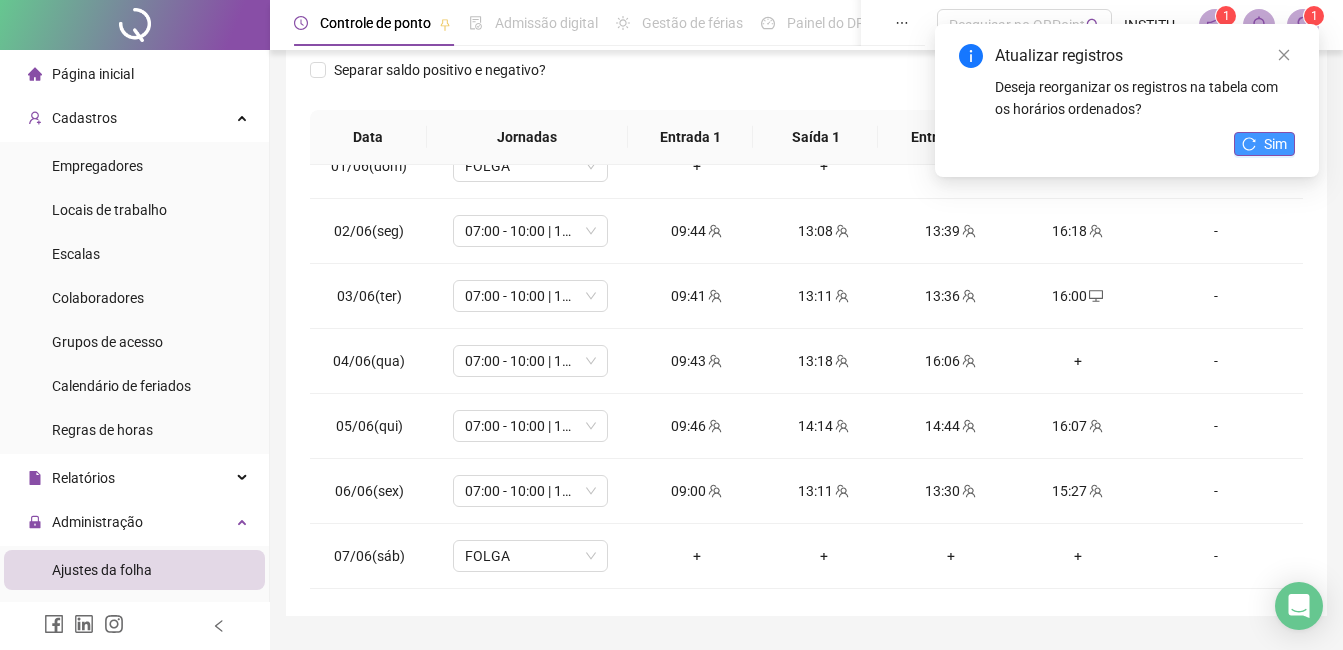 click on "Sim" at bounding box center [1275, 144] 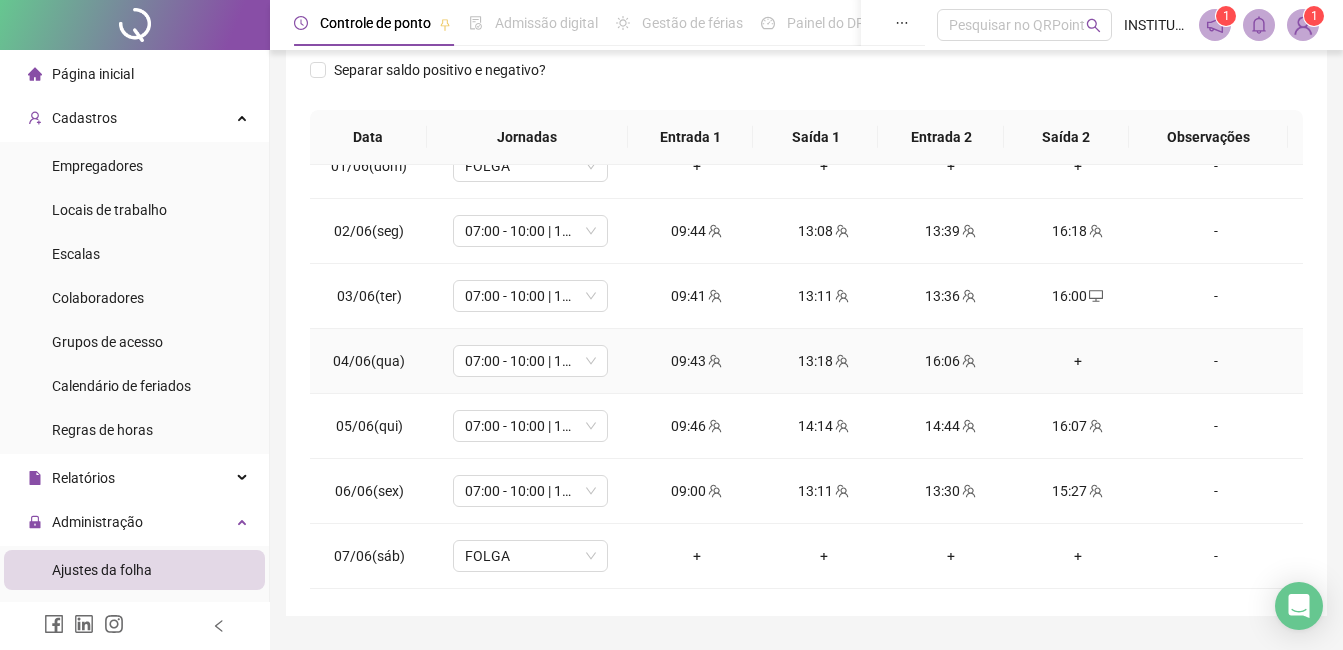 click on "+" at bounding box center [1077, 361] 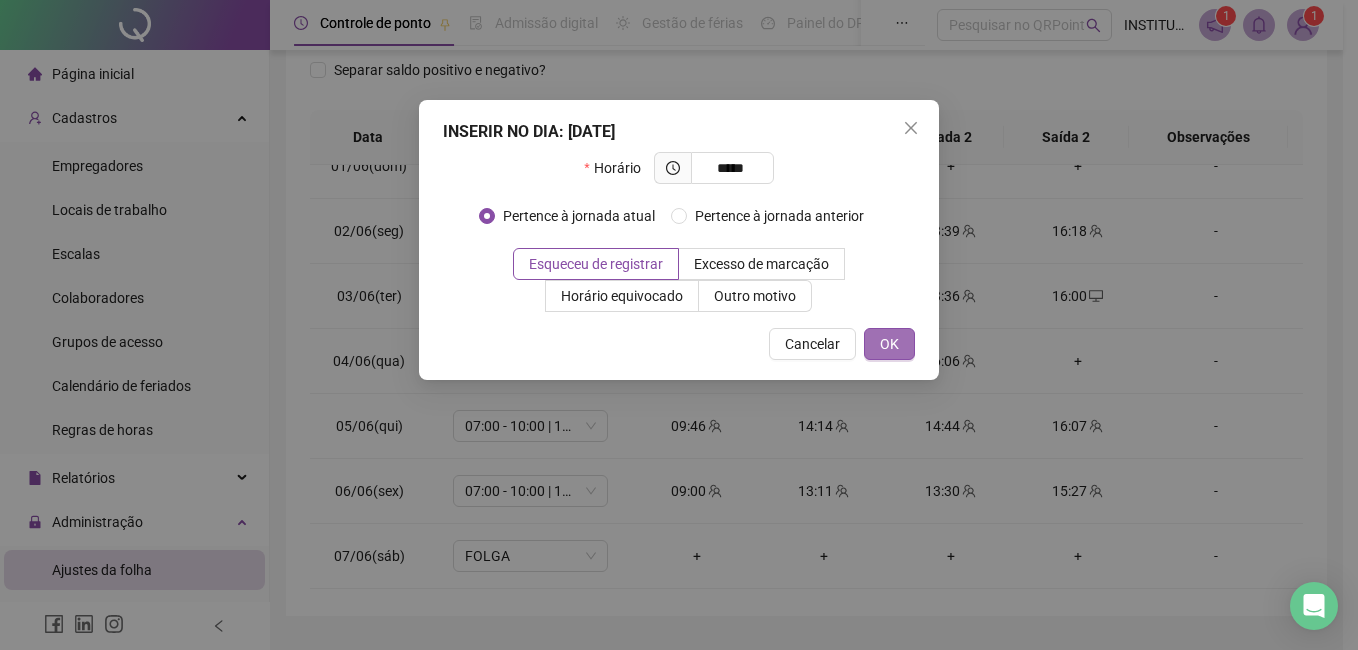 type on "*****" 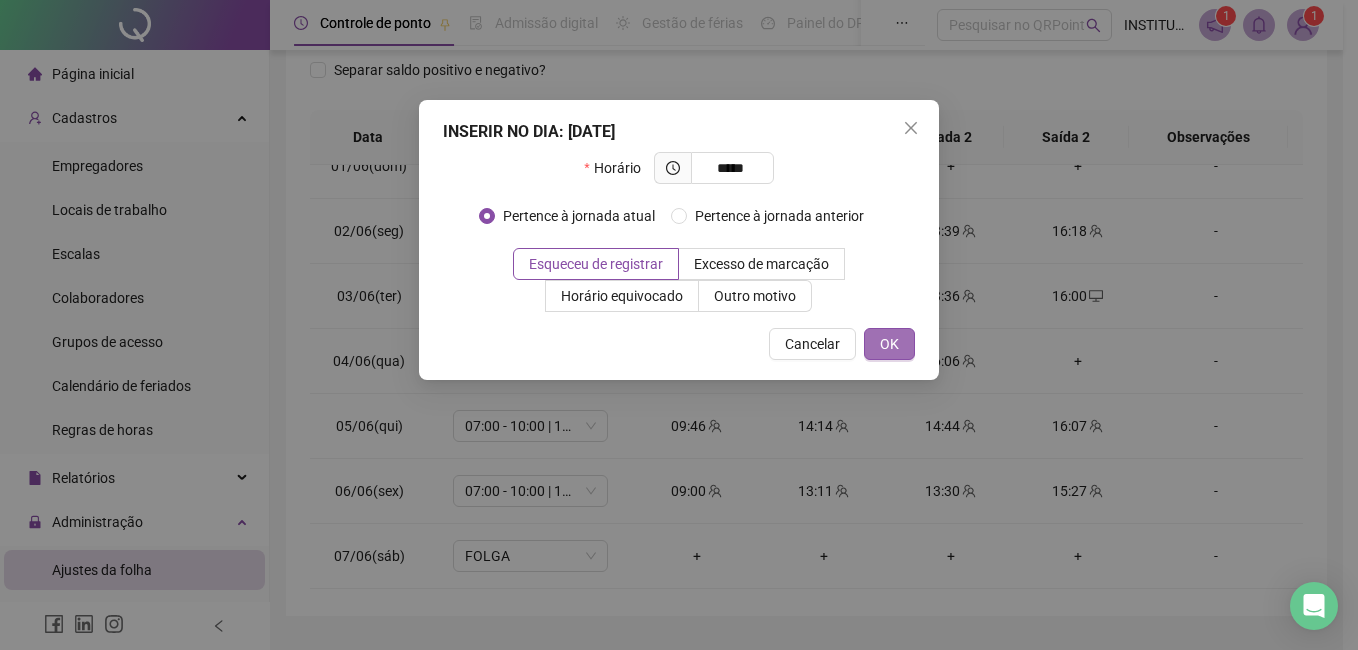 click on "OK" at bounding box center (889, 344) 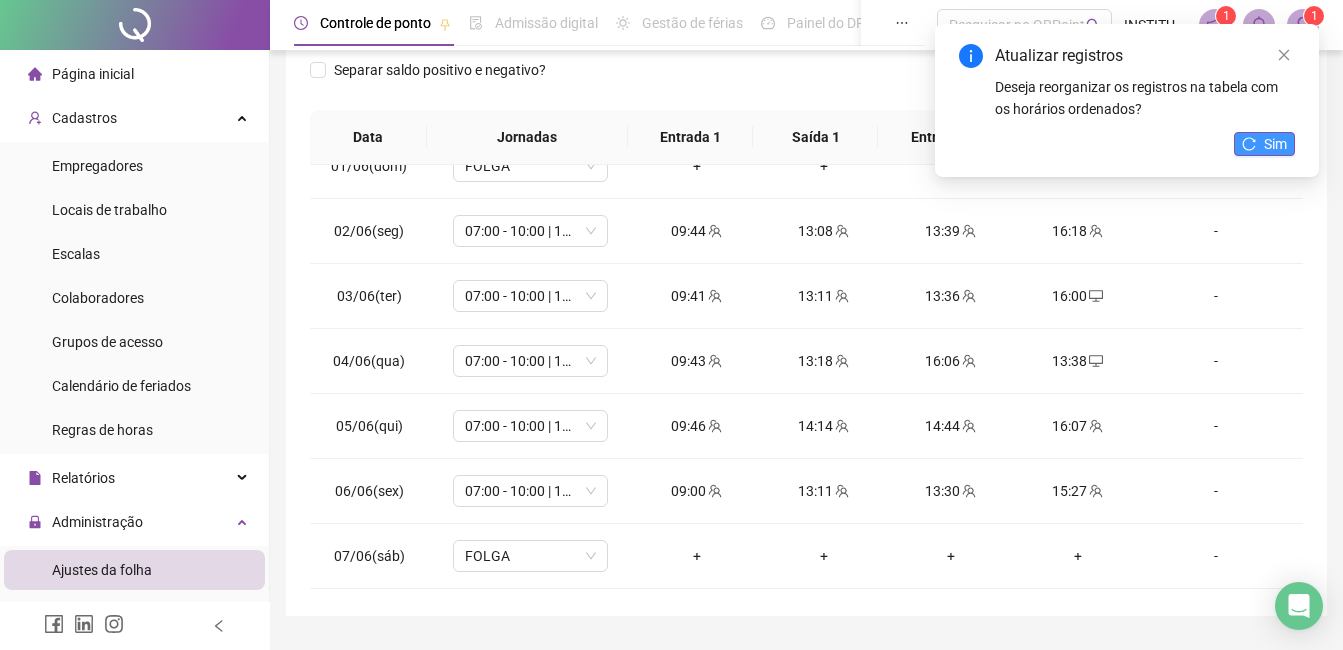 click on "Sim" at bounding box center (1275, 144) 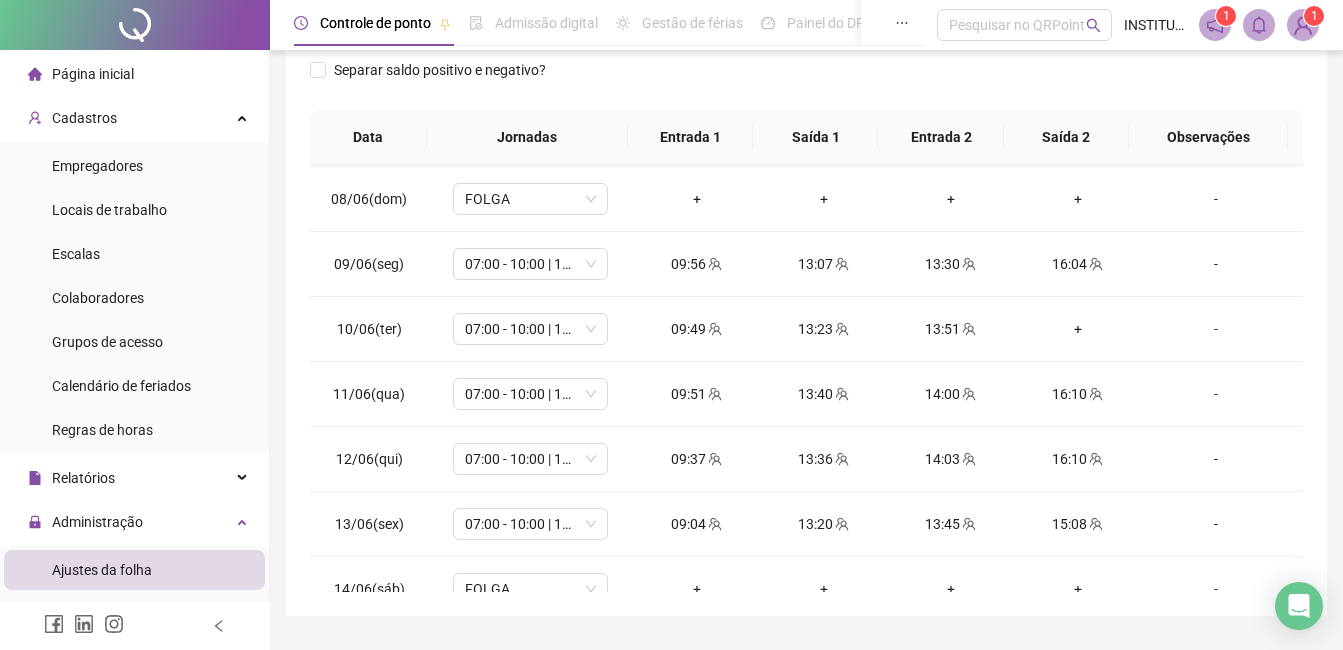 scroll, scrollTop: 471, scrollLeft: 0, axis: vertical 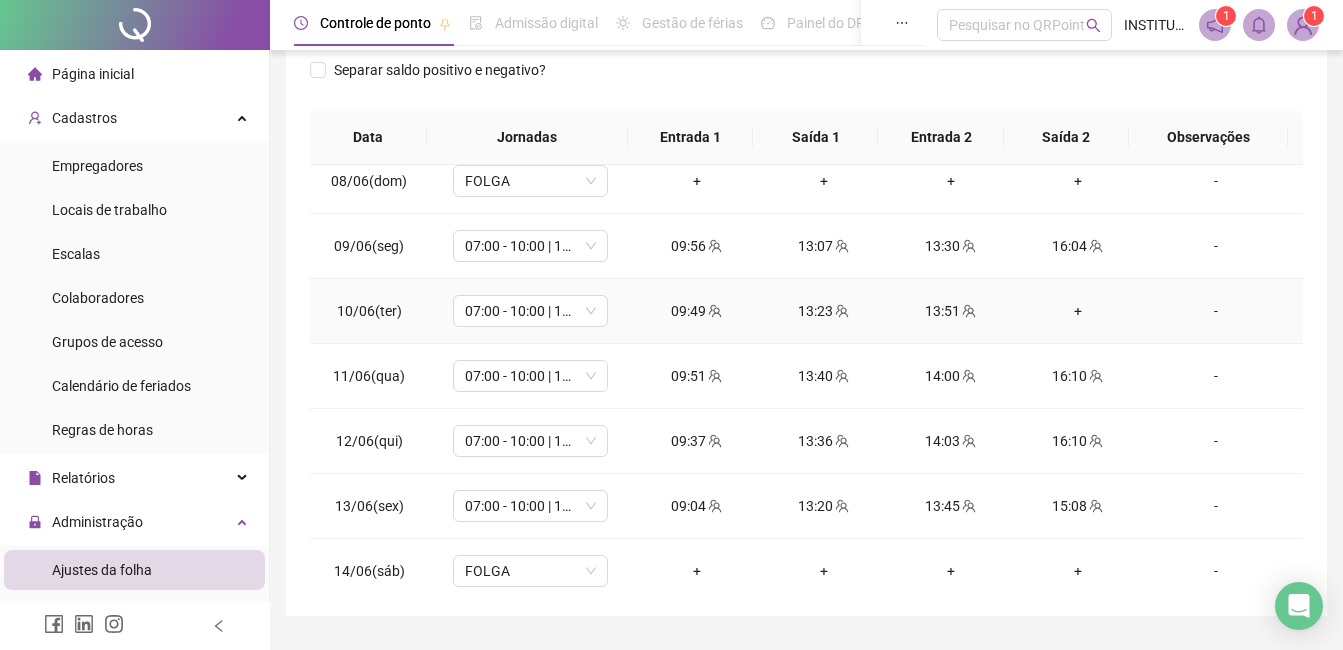 click on "+" at bounding box center [1077, 311] 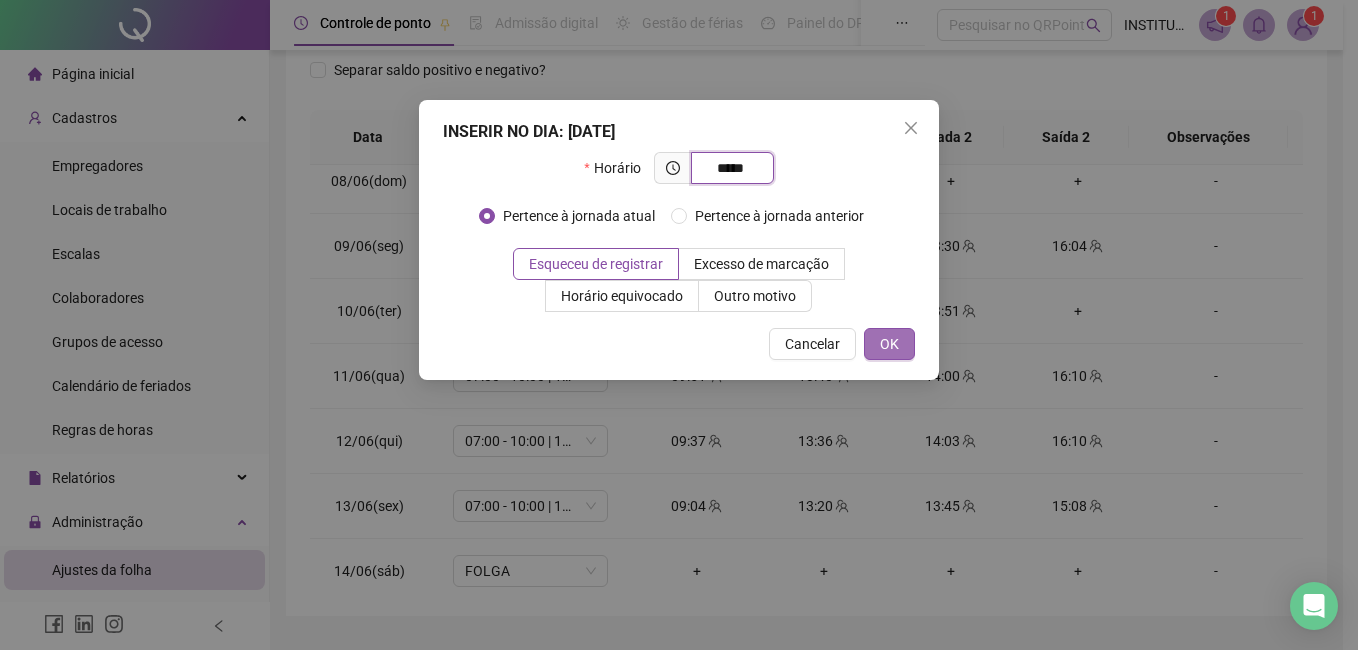 type on "*****" 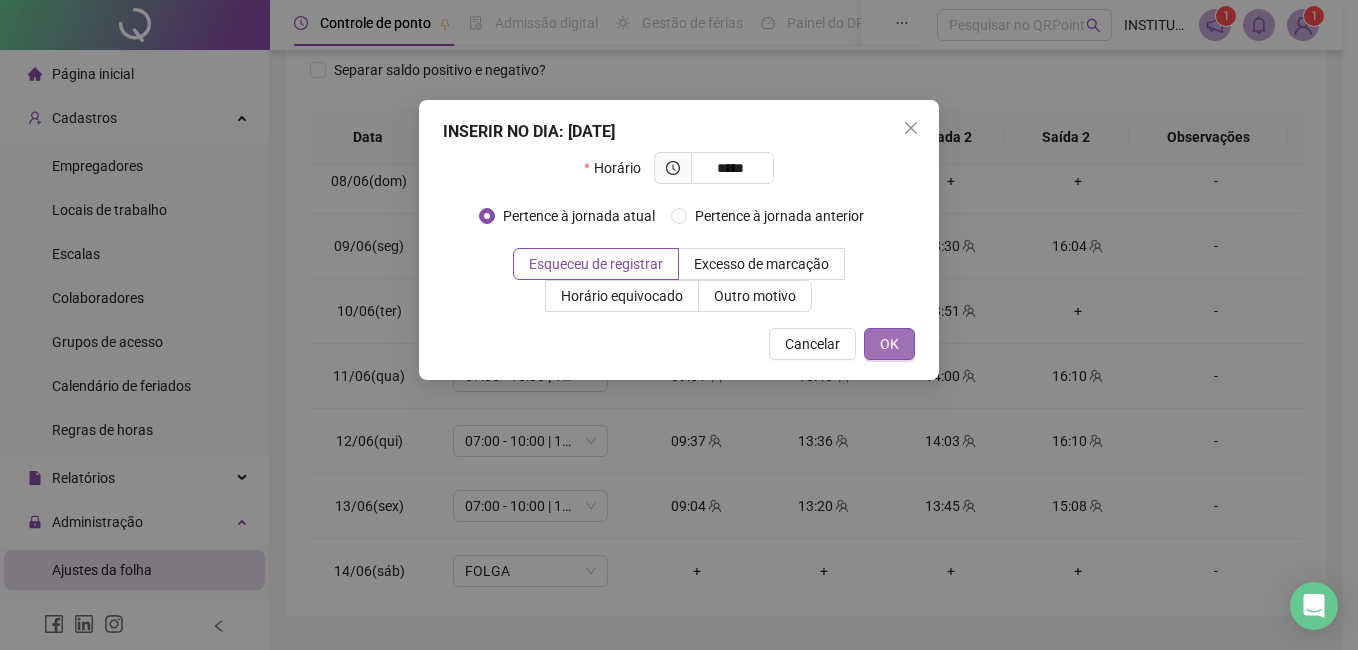 click on "OK" at bounding box center [889, 344] 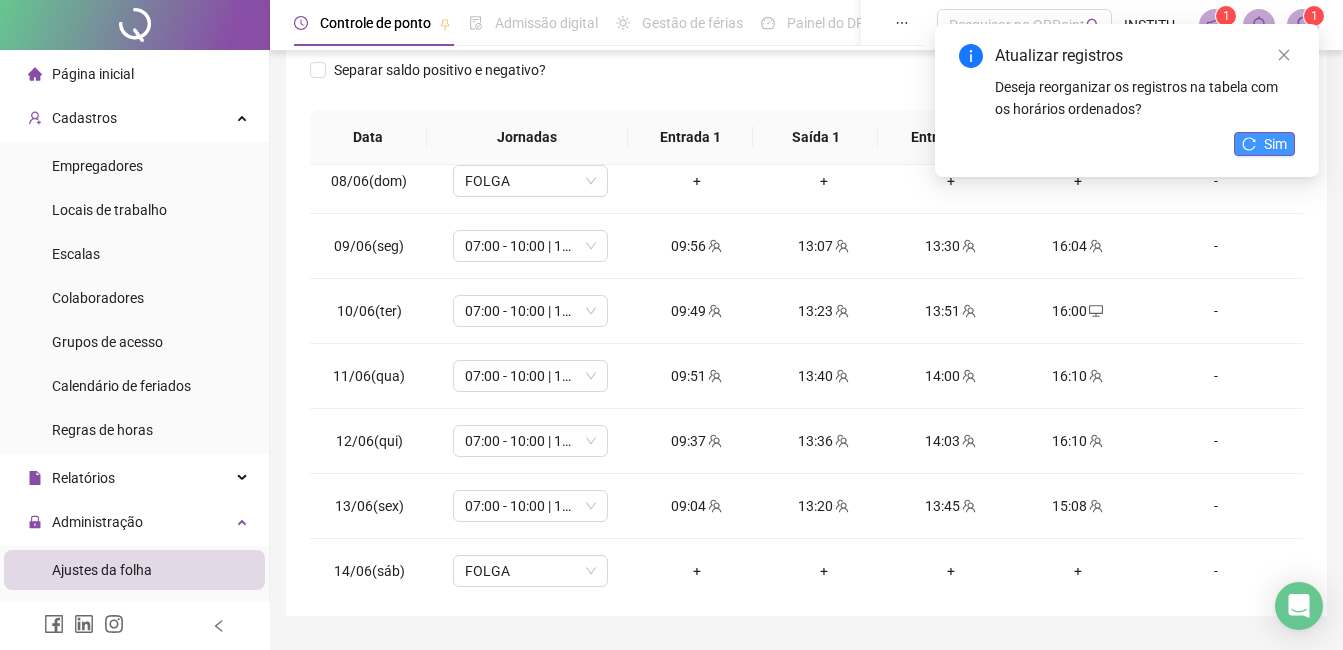 click on "Sim" at bounding box center [1264, 144] 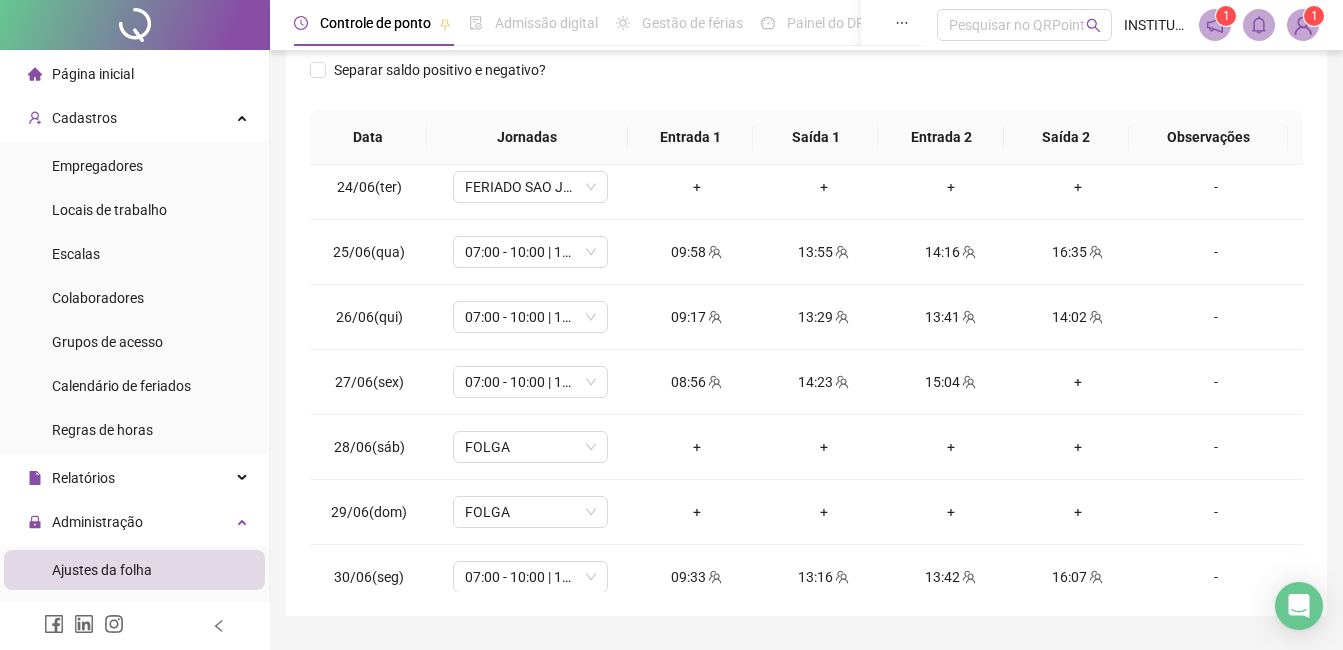 scroll, scrollTop: 1523, scrollLeft: 0, axis: vertical 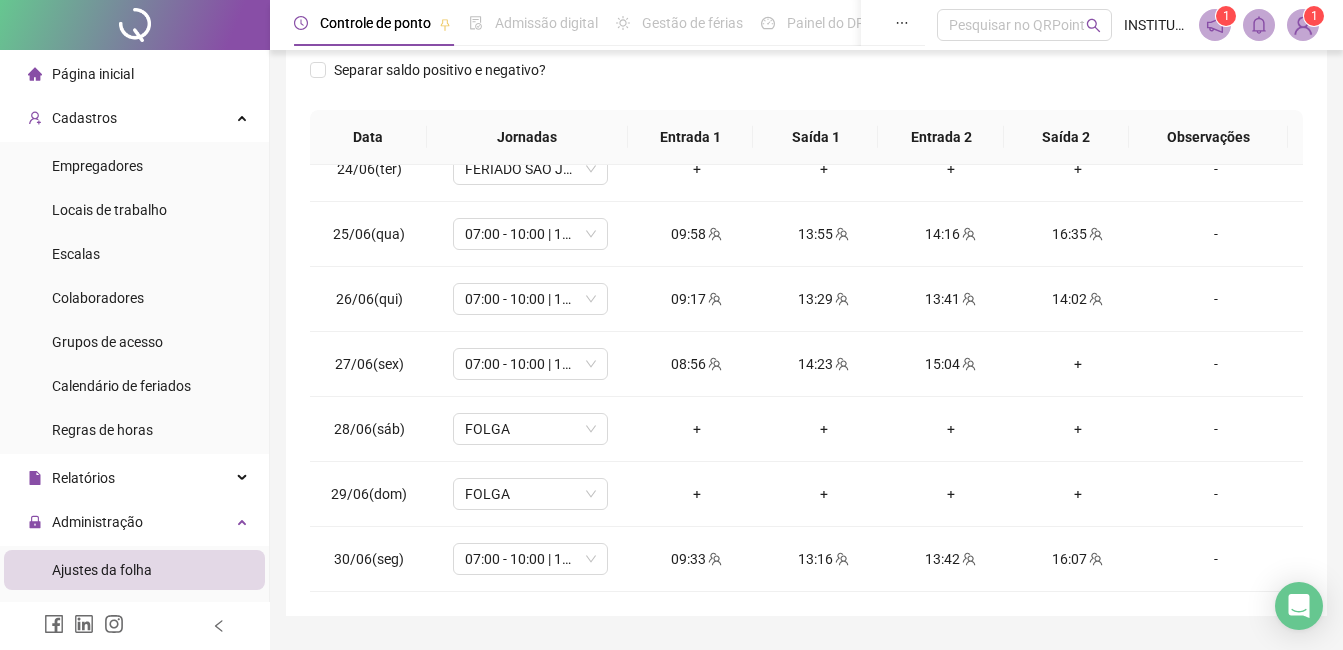 click at bounding box center [1299, 606] 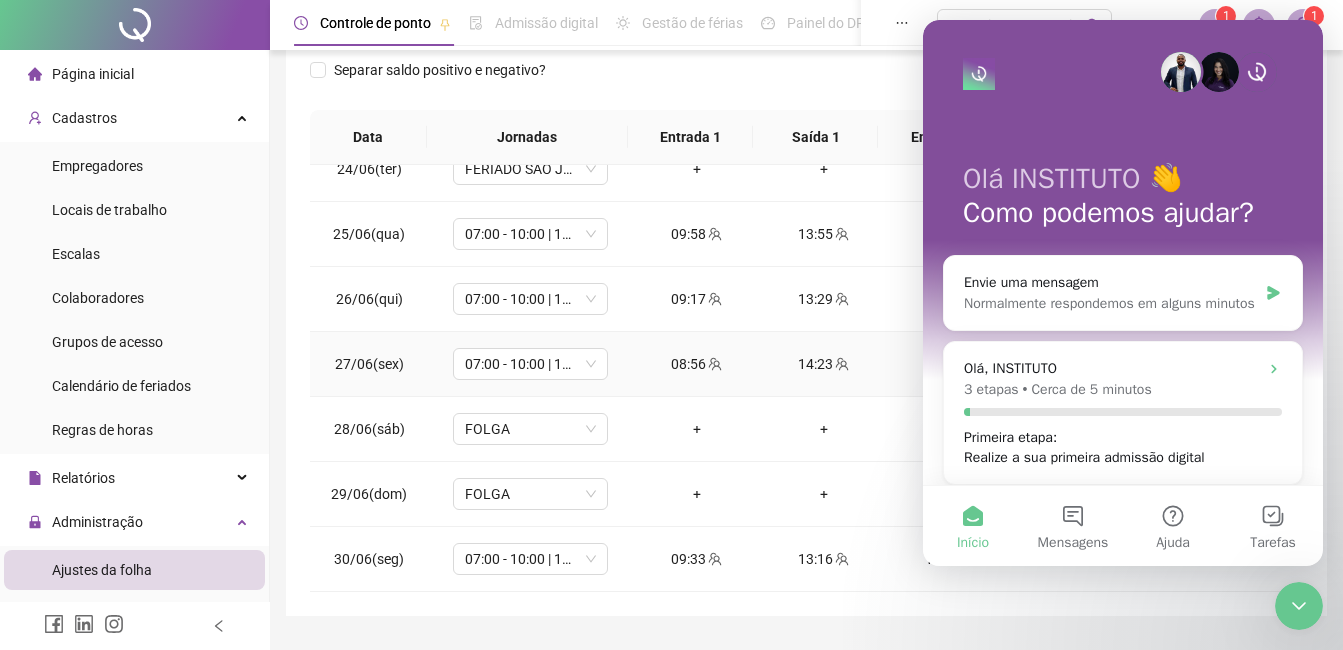 scroll, scrollTop: 0, scrollLeft: 0, axis: both 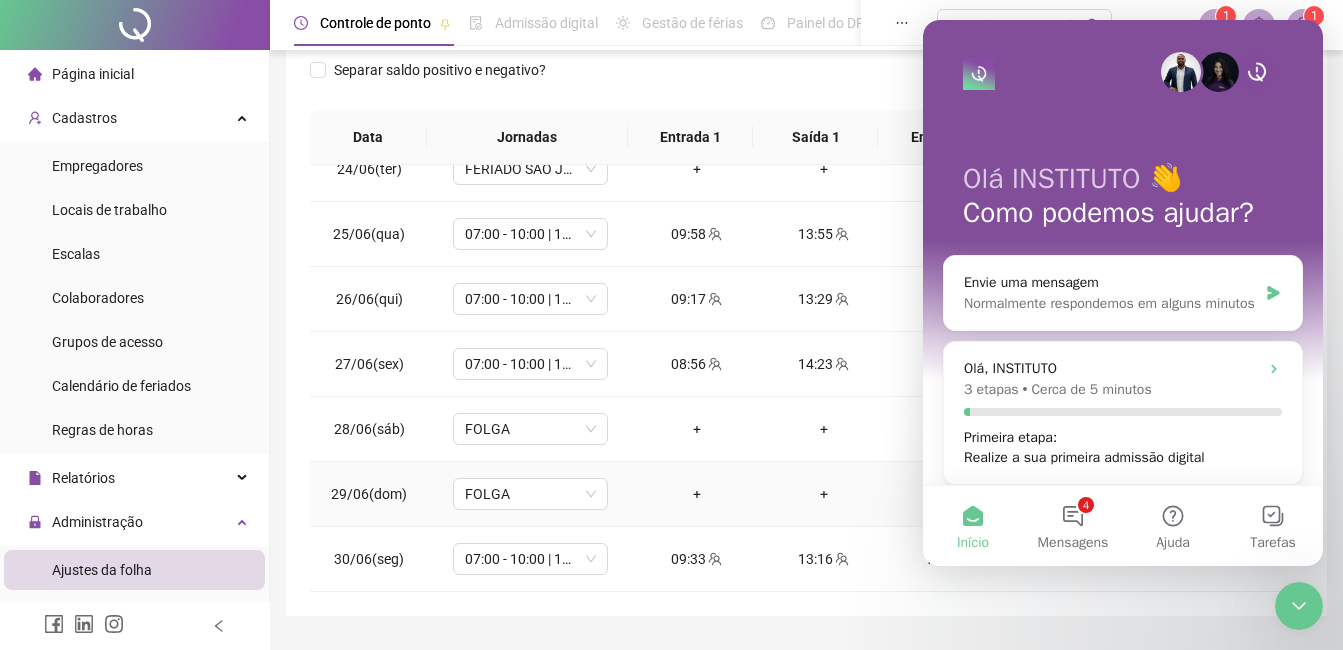 click on "+" at bounding box center (950, 494) 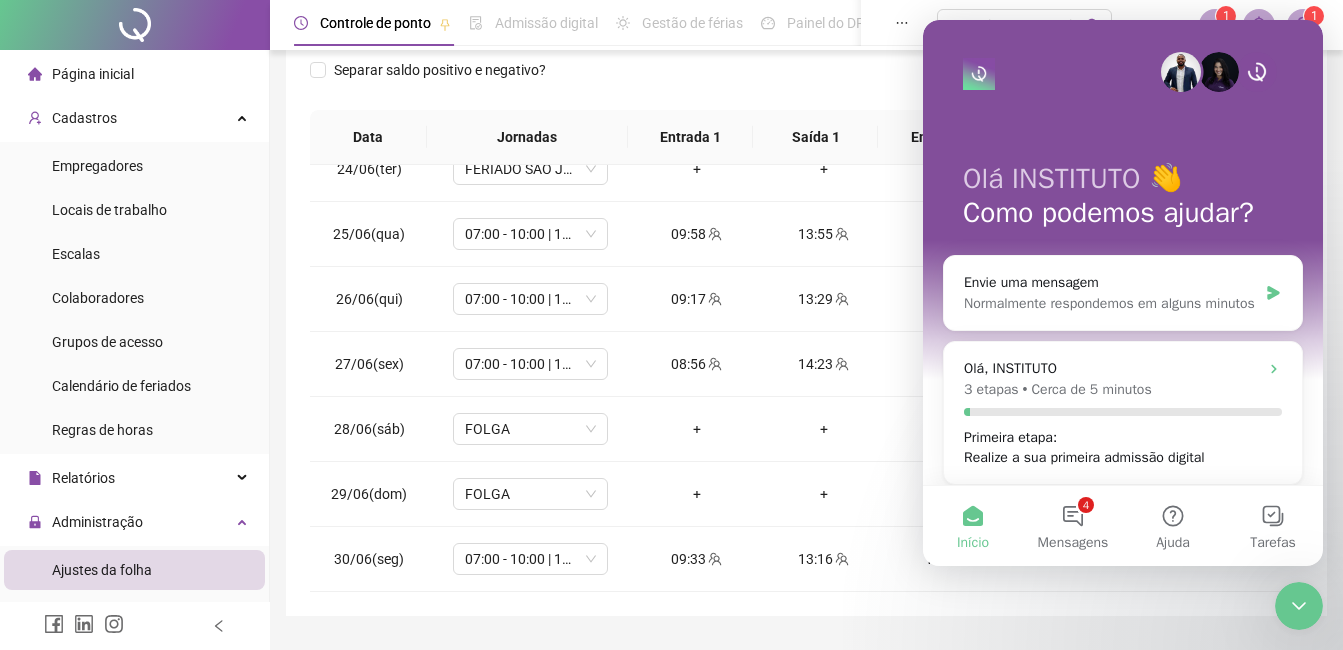 click at bounding box center (1299, 606) 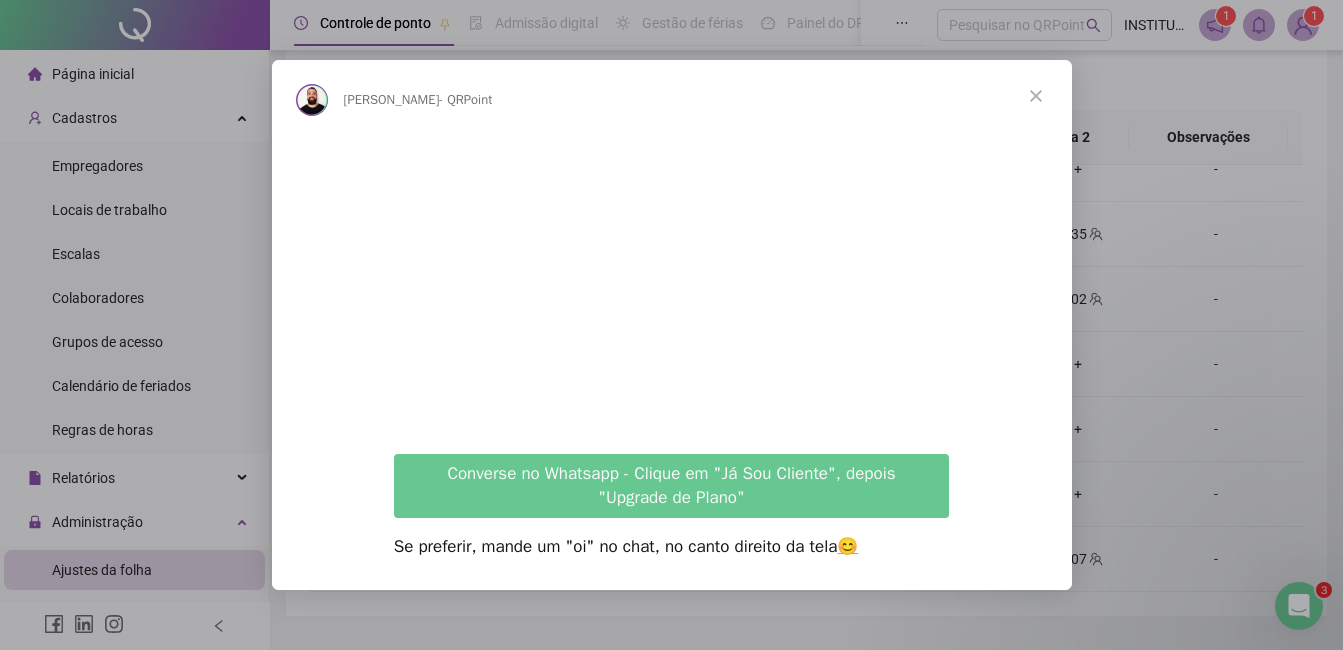 scroll, scrollTop: 0, scrollLeft: 0, axis: both 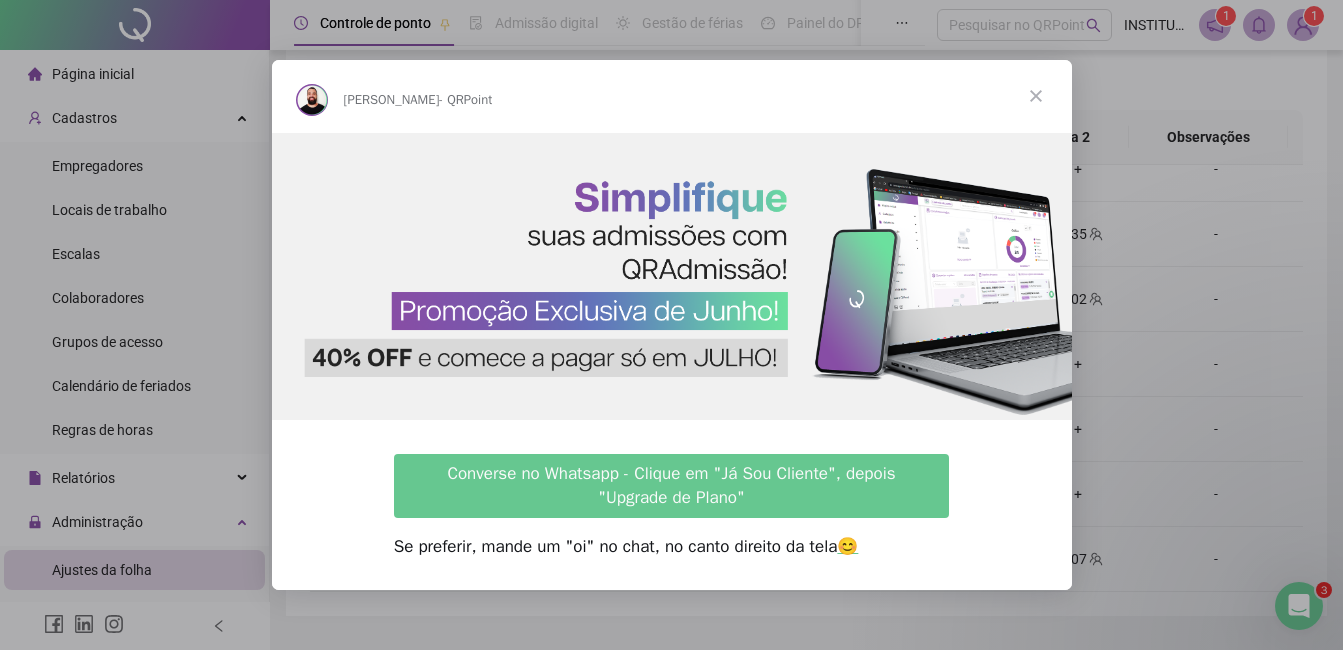 click at bounding box center (1036, 96) 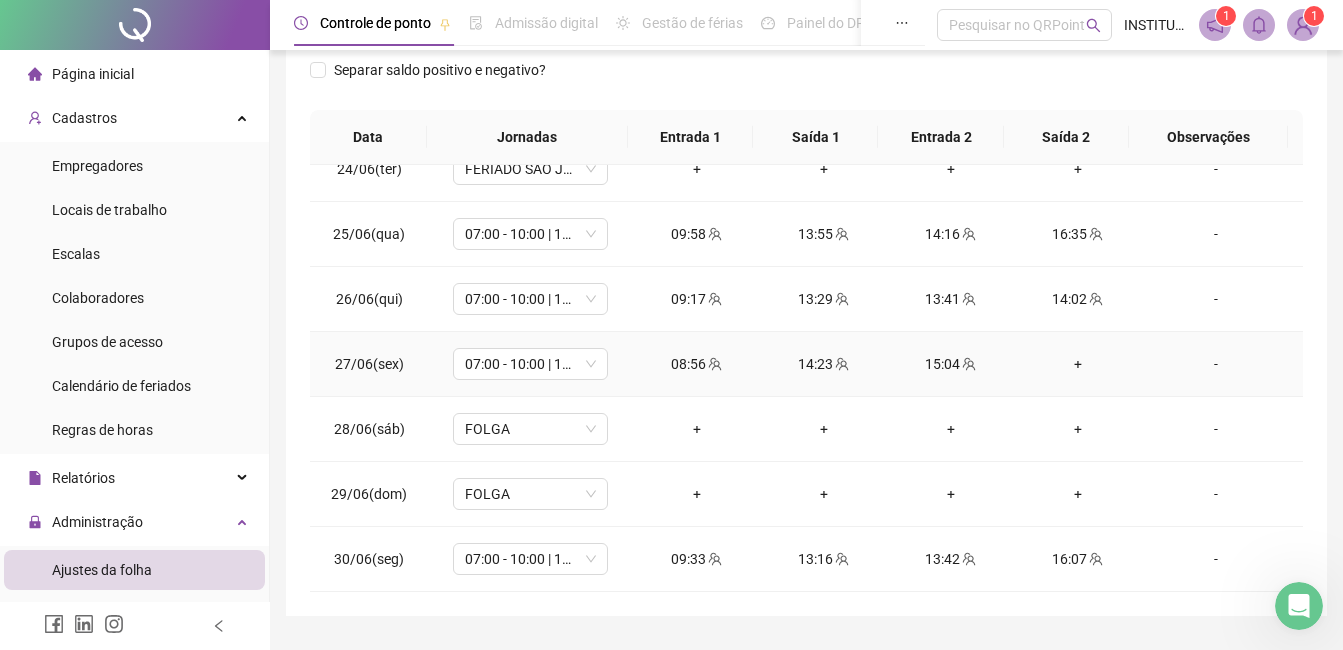 click on "15:04" at bounding box center (950, 364) 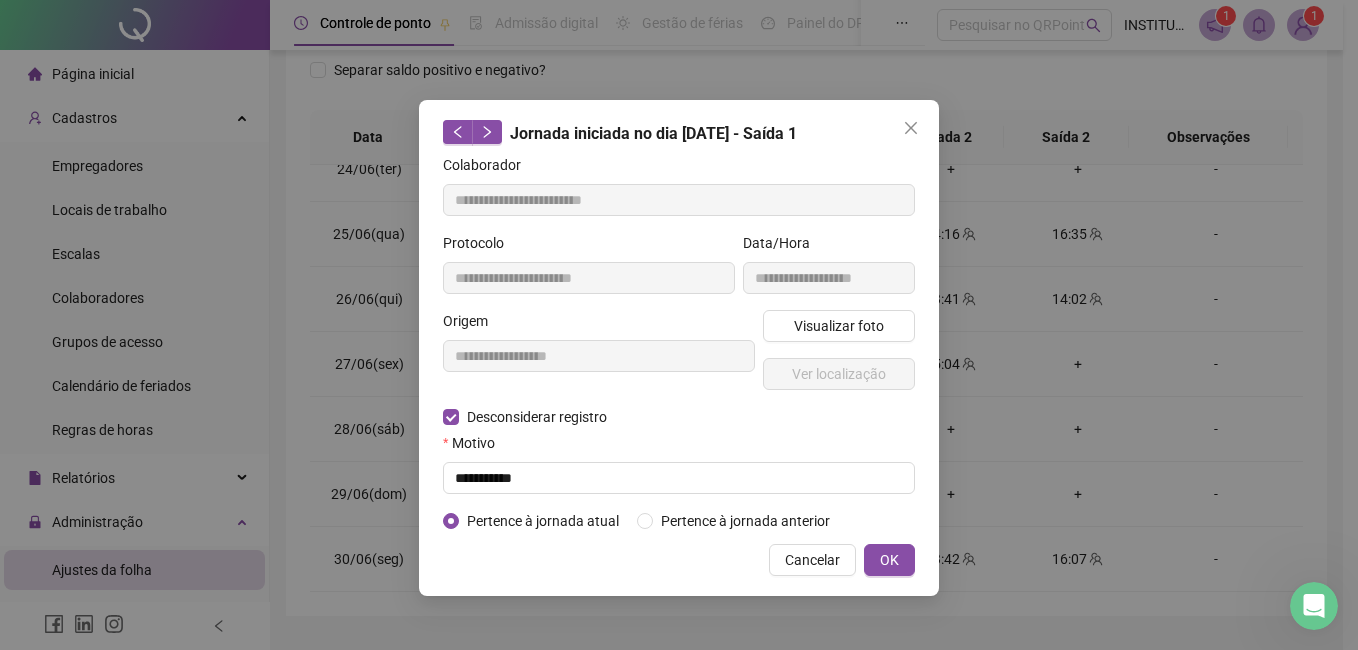 type on "**********" 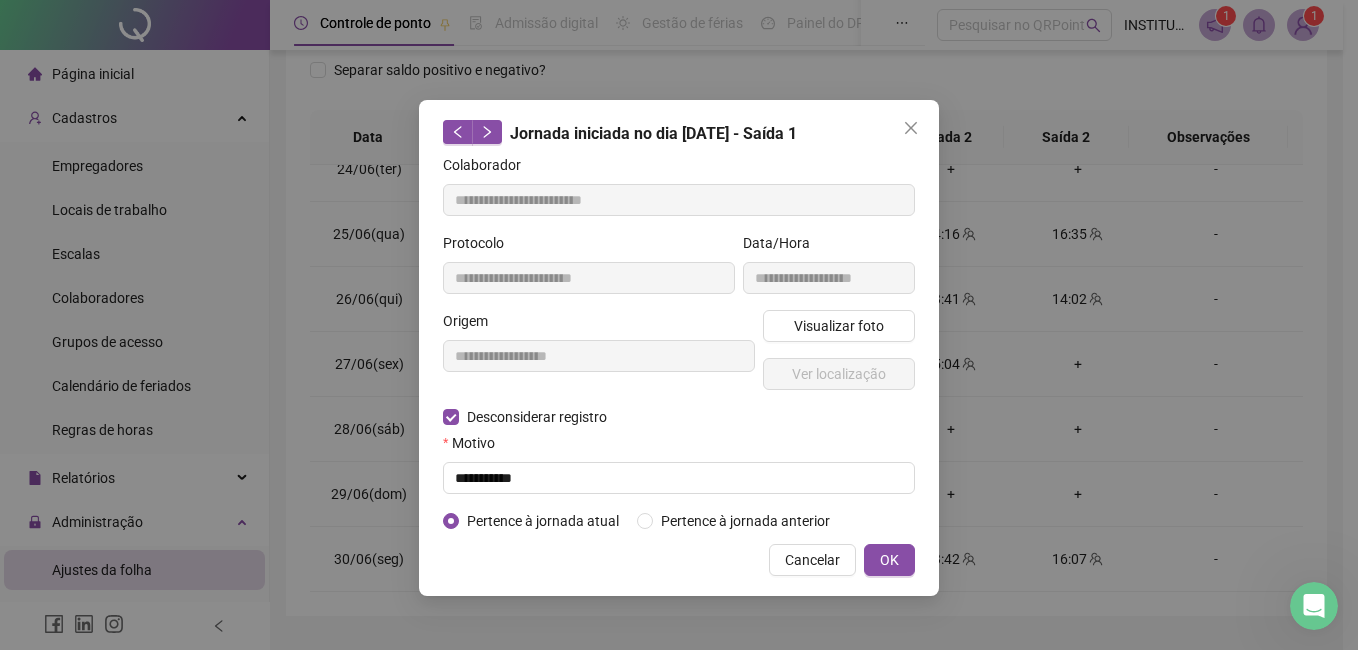 type on "**********" 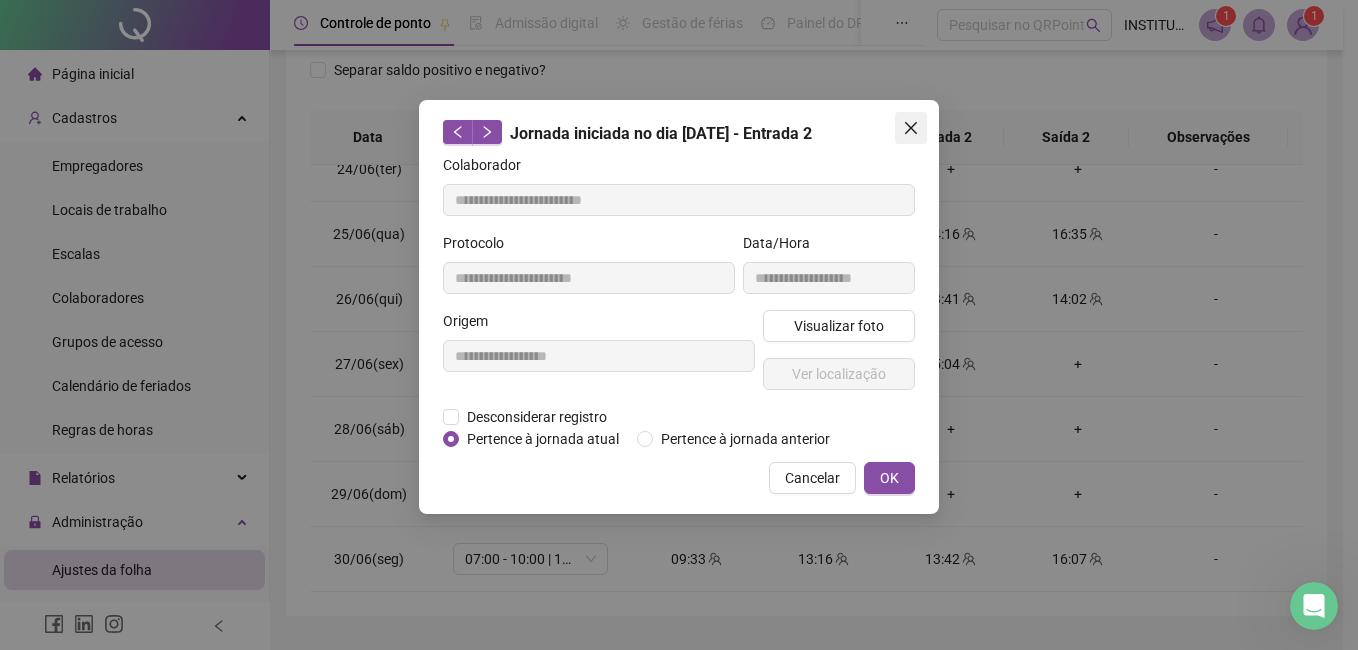 click 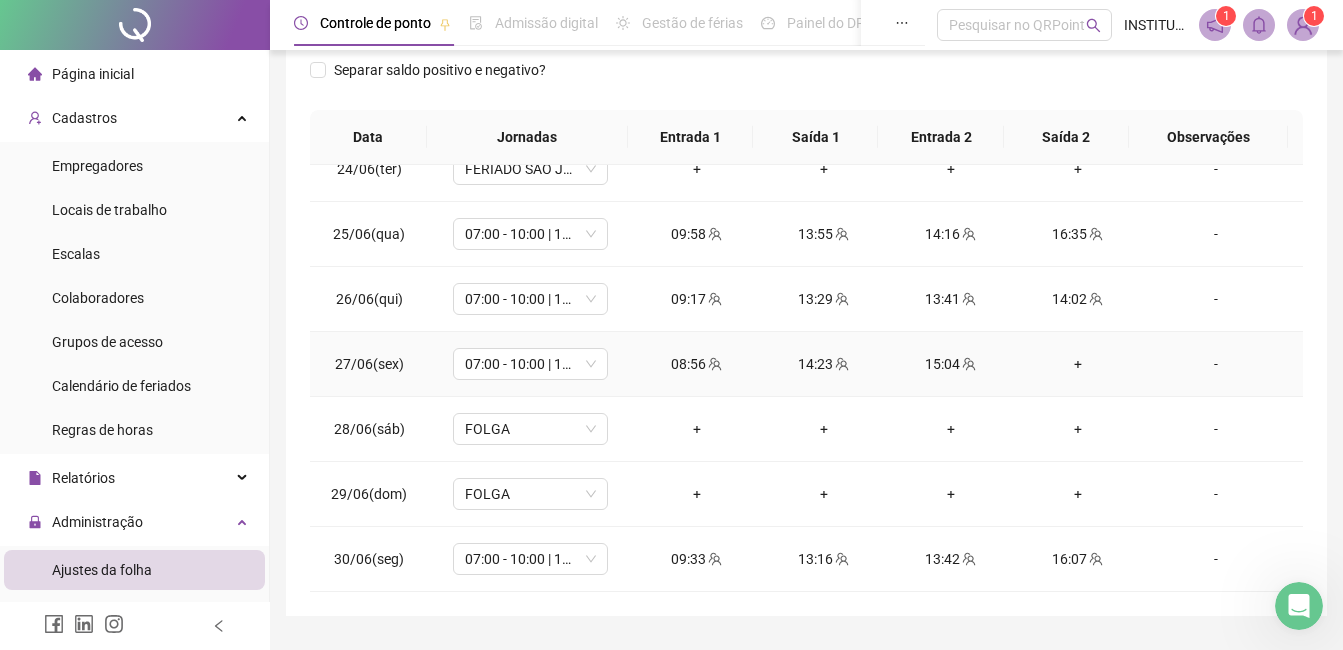 click on "+" at bounding box center [1077, 364] 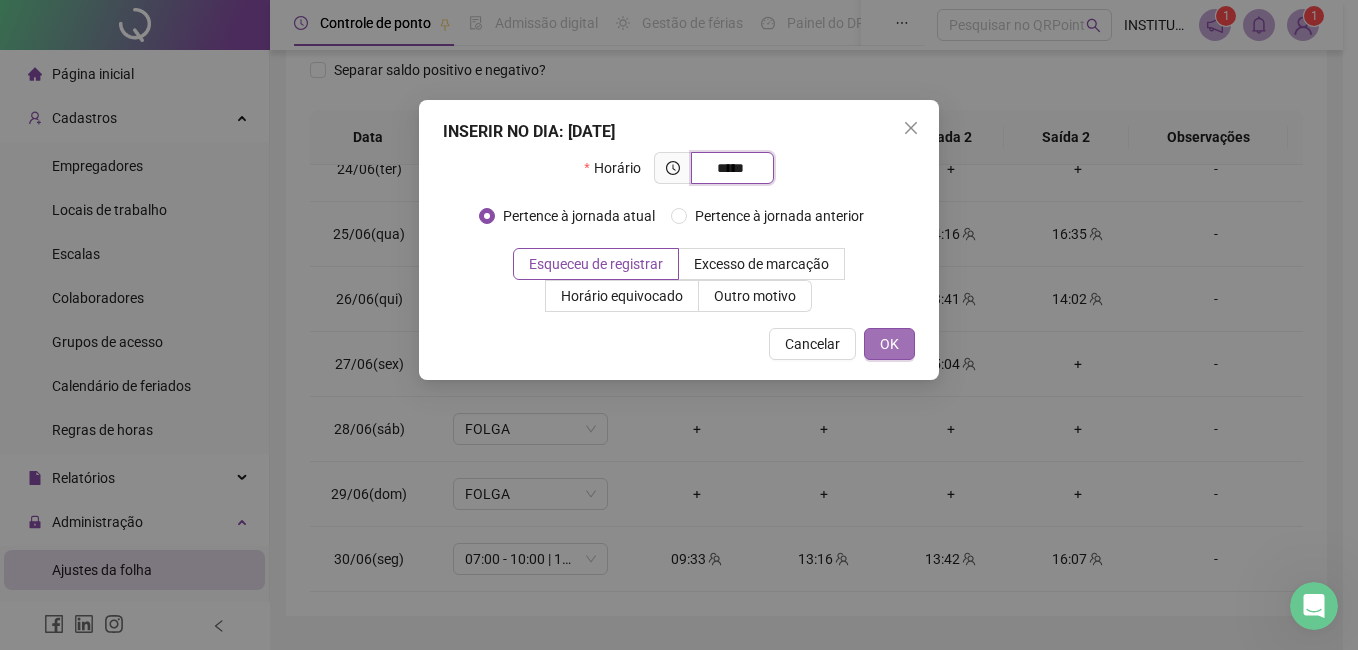 type on "*****" 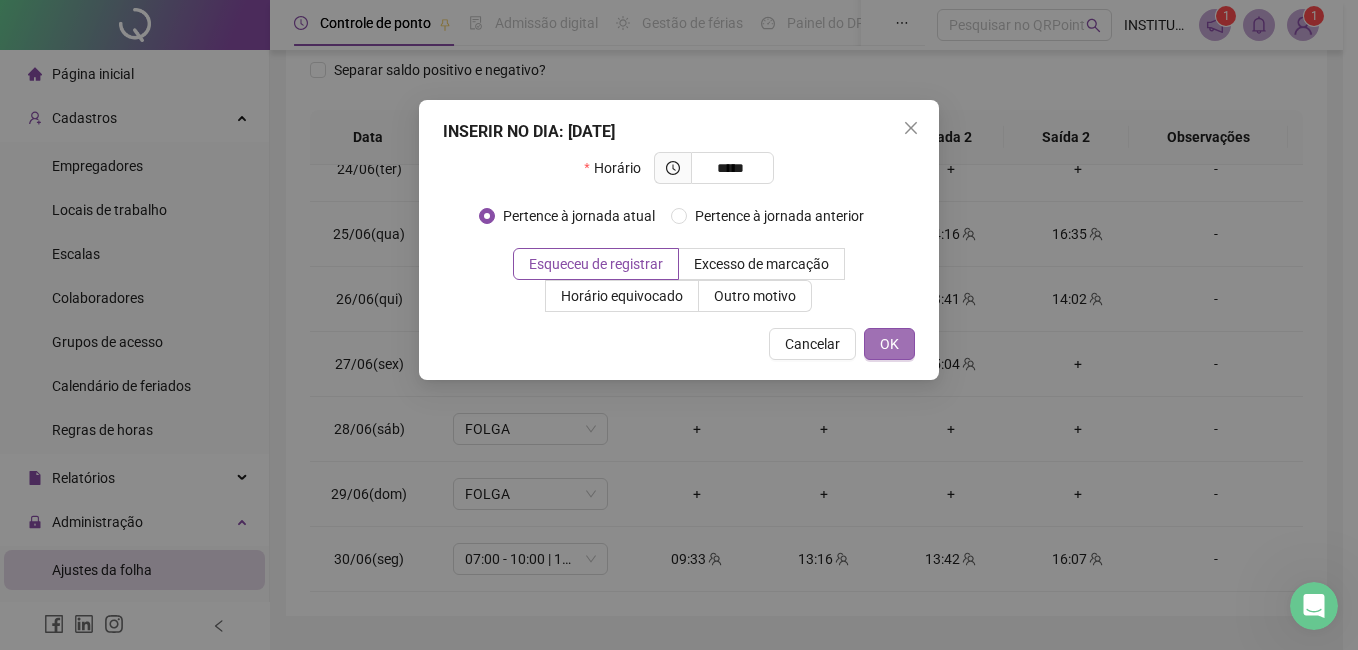 click on "OK" at bounding box center [889, 344] 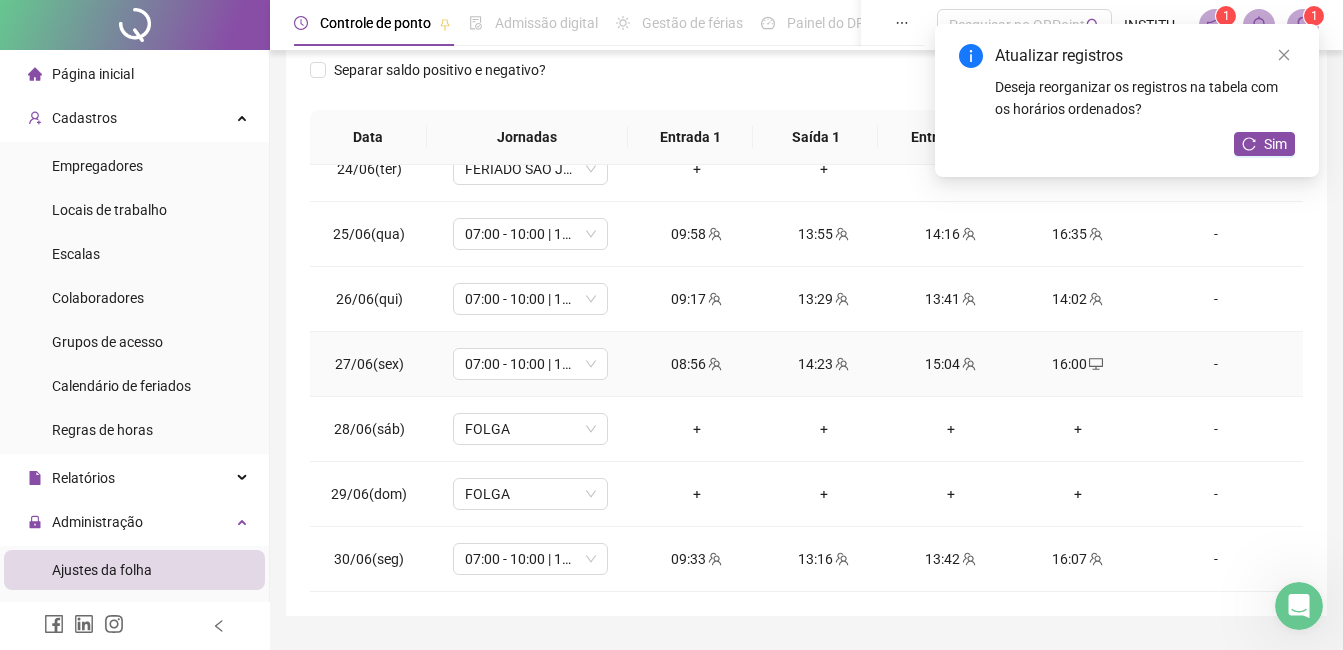 click on "15:04" at bounding box center [950, 364] 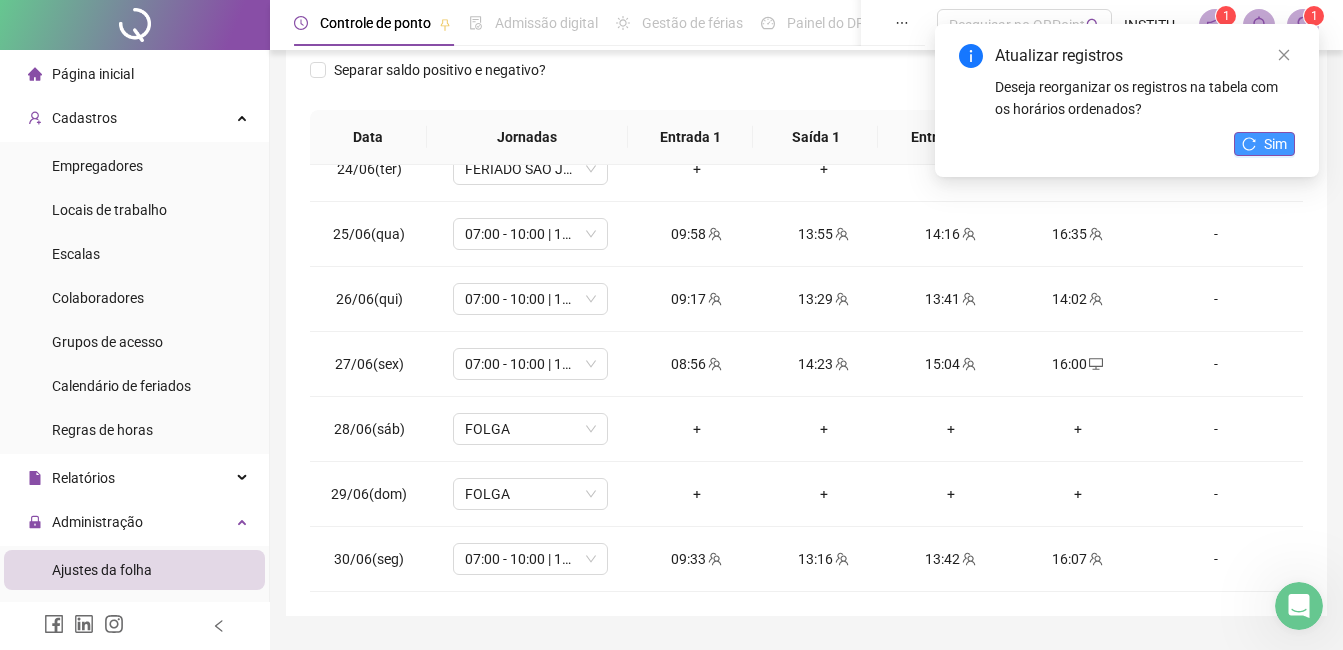 click on "Sim" at bounding box center (1264, 144) 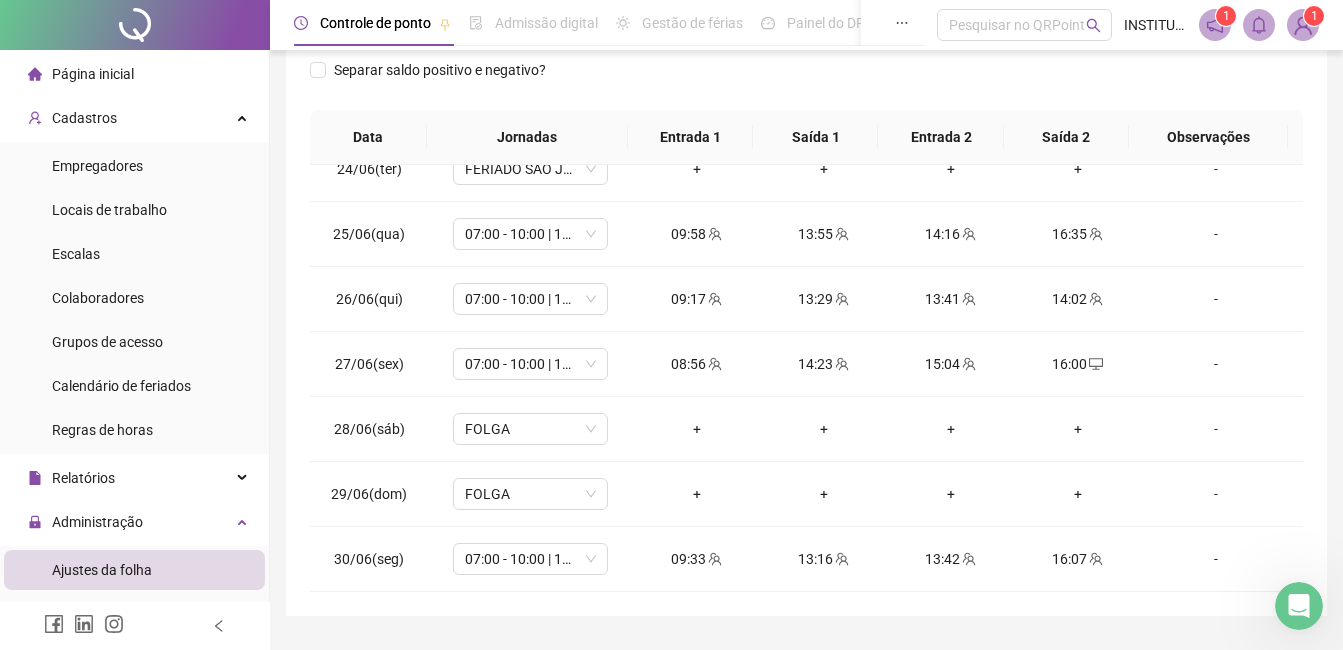 scroll, scrollTop: 0, scrollLeft: 0, axis: both 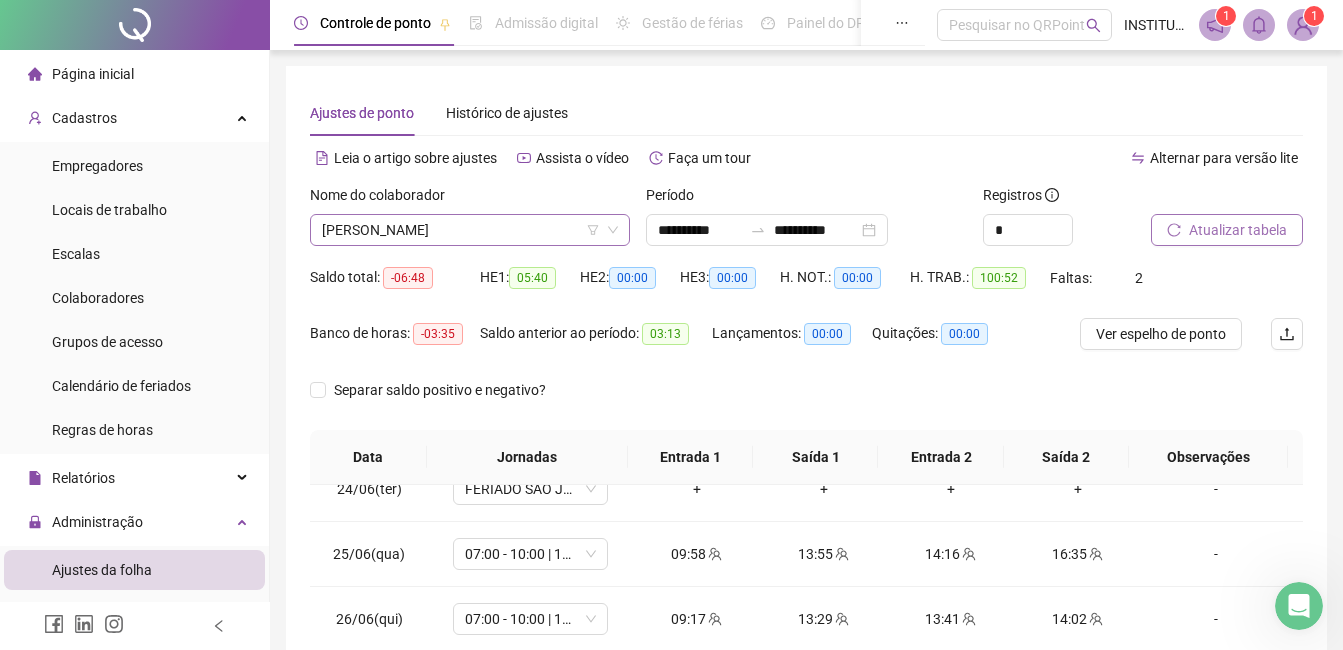 click 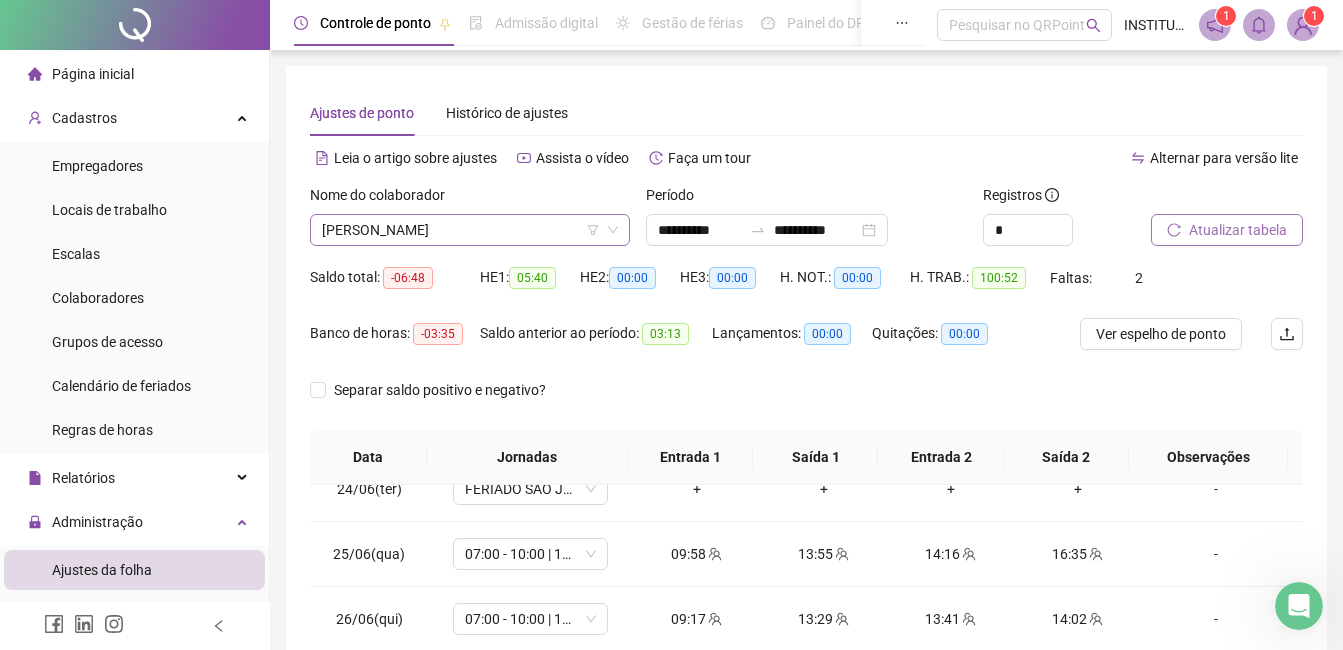 click on "[PERSON_NAME]" at bounding box center [470, 230] 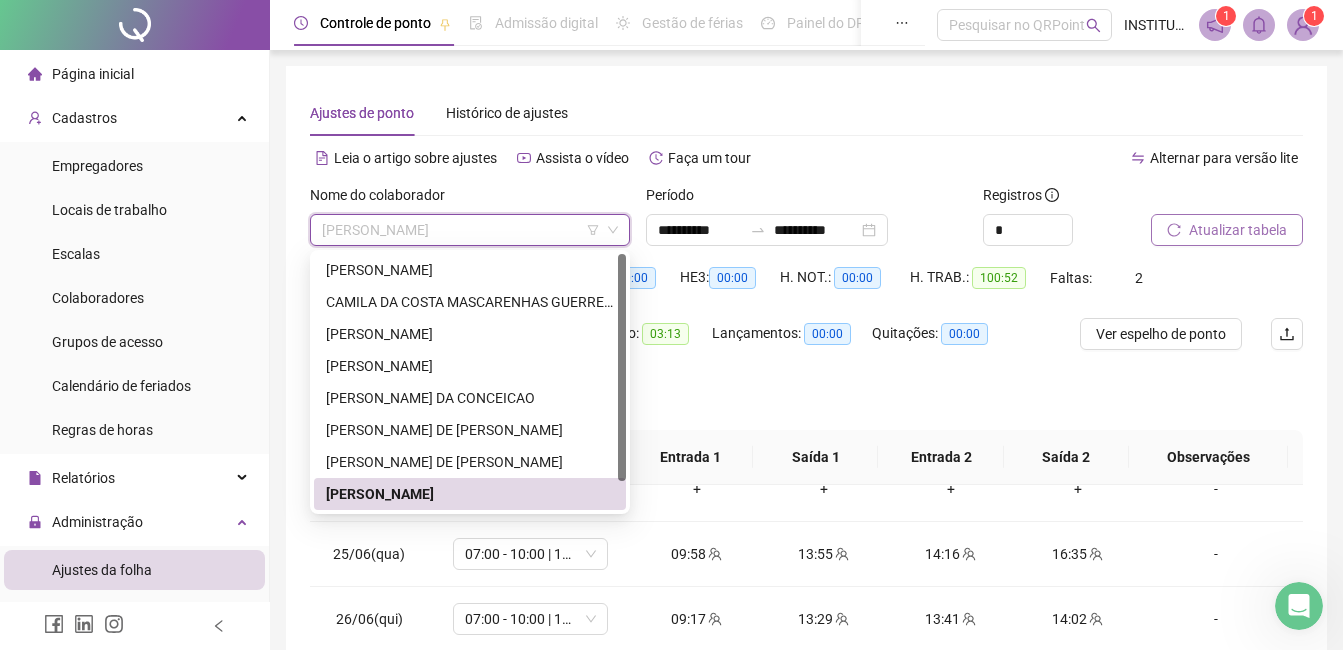 click at bounding box center [622, 382] 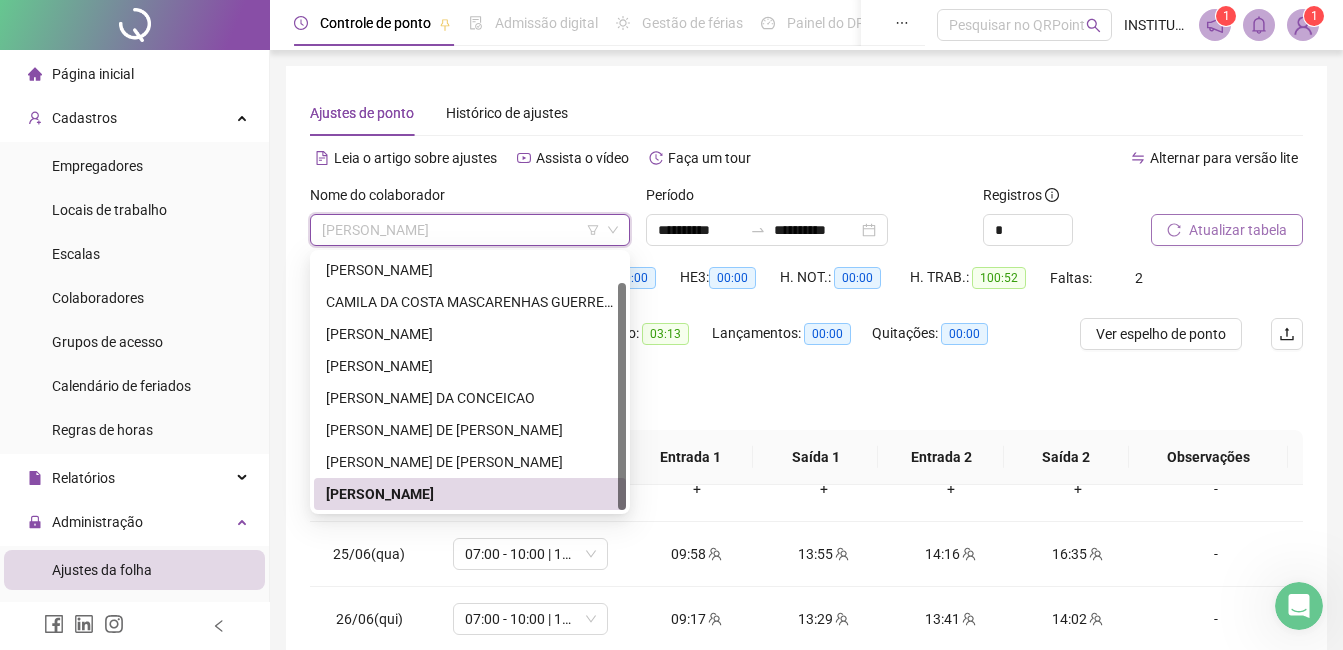 scroll, scrollTop: 32, scrollLeft: 0, axis: vertical 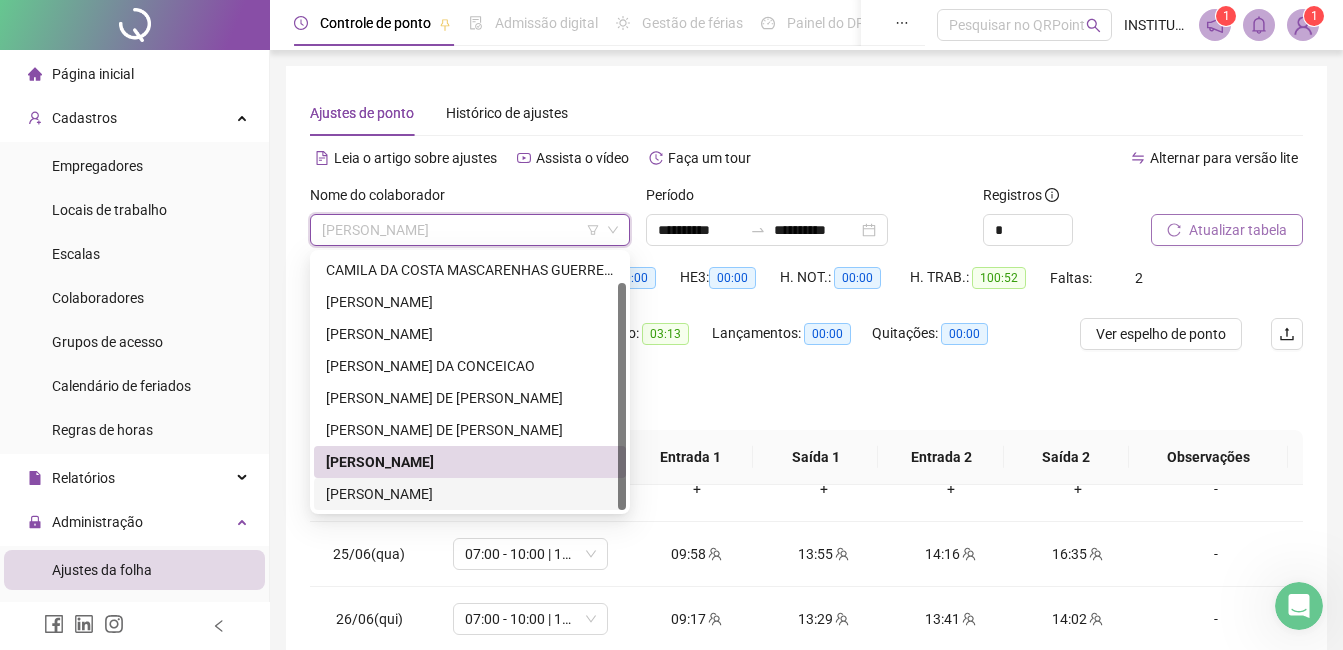 click on "[PERSON_NAME]" at bounding box center [470, 494] 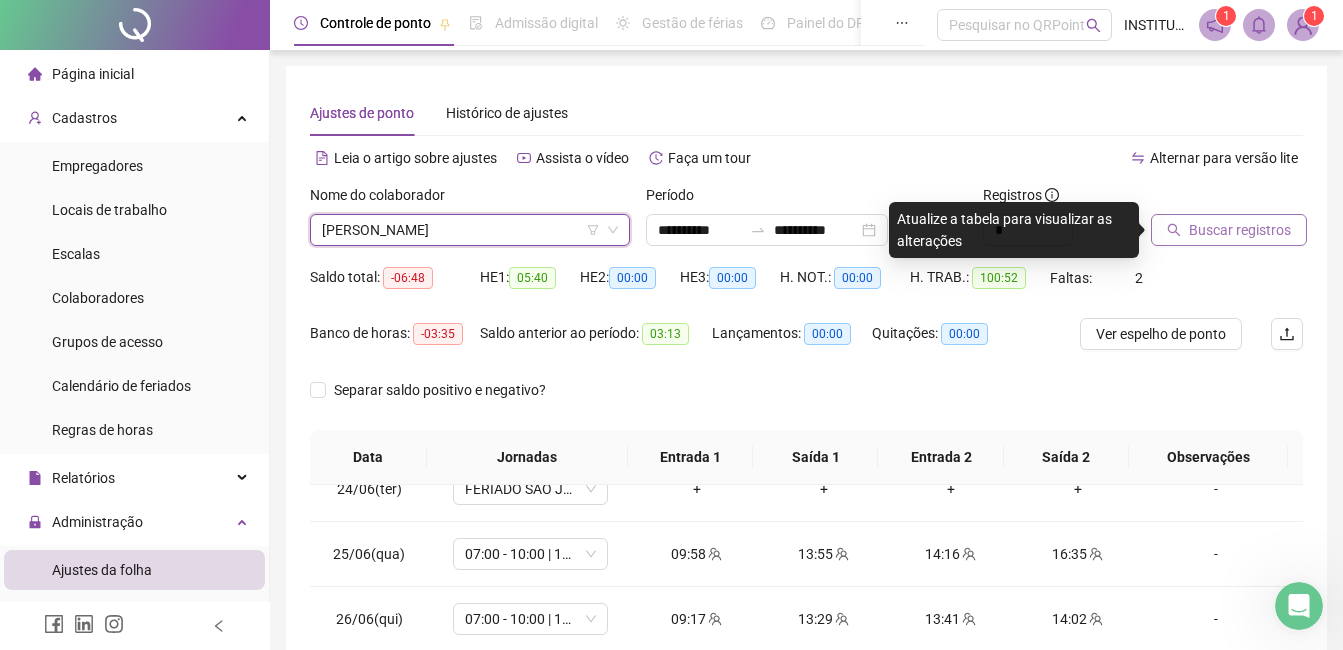 scroll, scrollTop: 372, scrollLeft: 0, axis: vertical 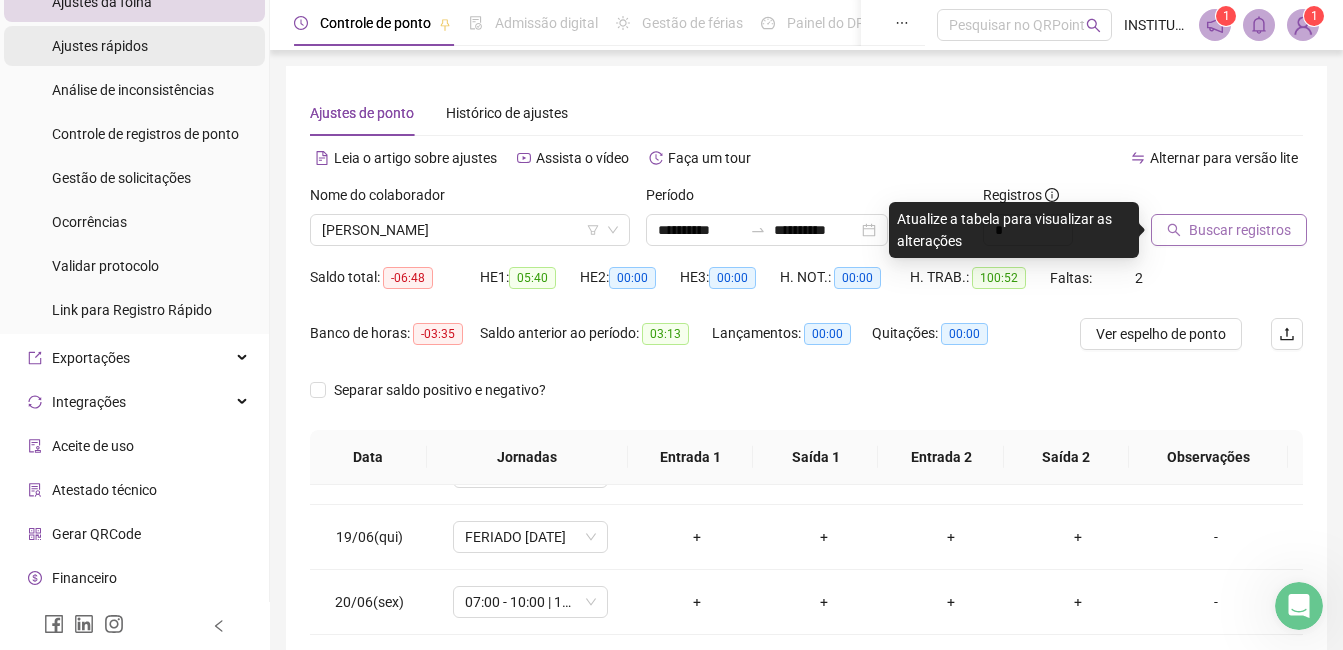 click on "Ajustes rápidos" at bounding box center [134, 46] 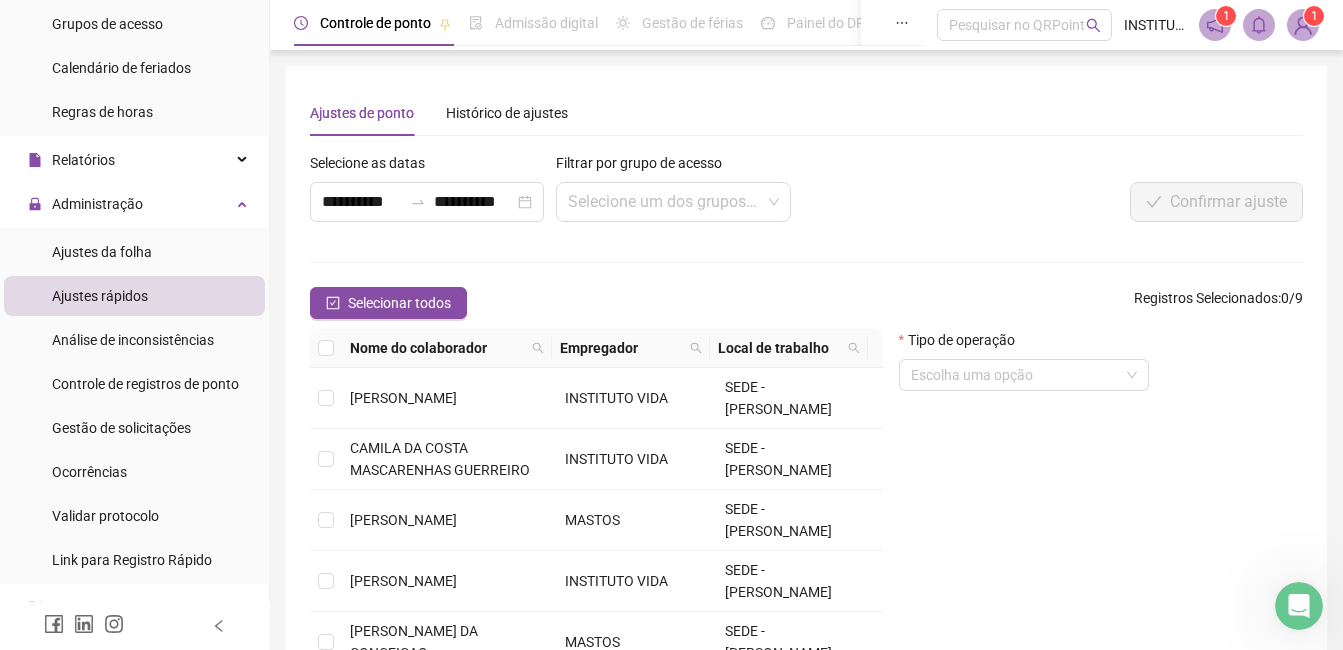scroll, scrollTop: 288, scrollLeft: 0, axis: vertical 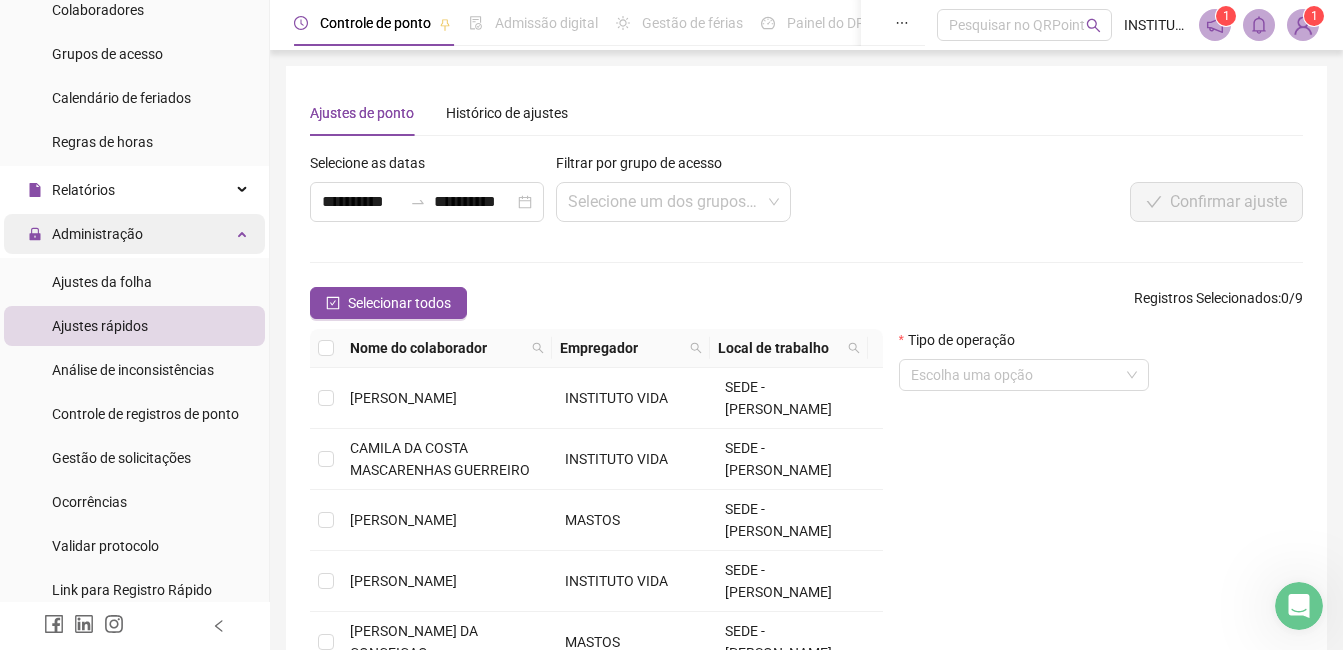 click on "Administração" at bounding box center (134, 234) 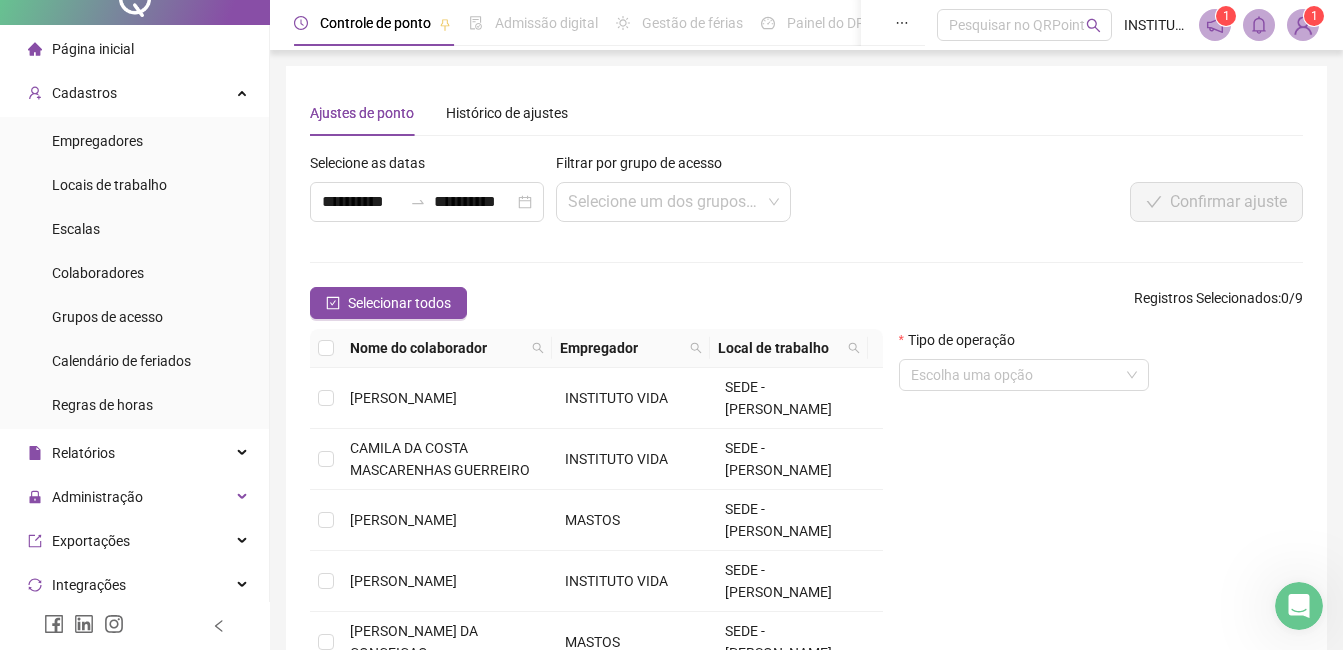 scroll, scrollTop: 8, scrollLeft: 0, axis: vertical 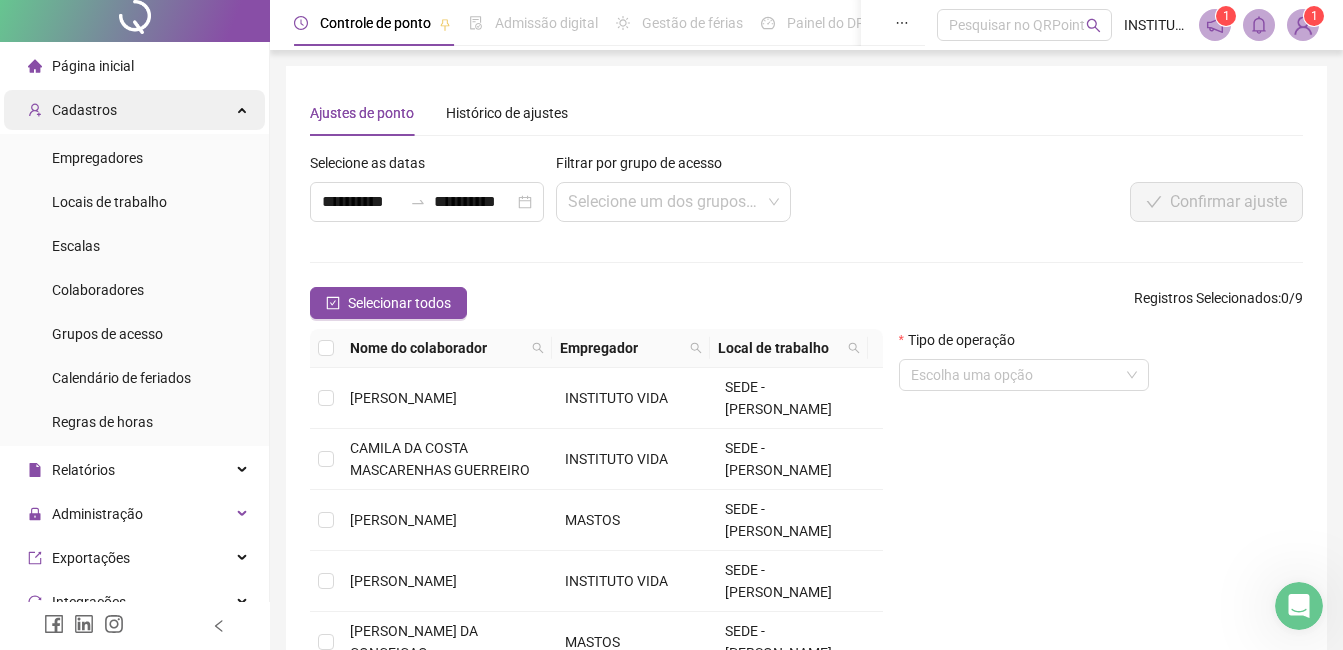 click on "Cadastros" at bounding box center (84, 110) 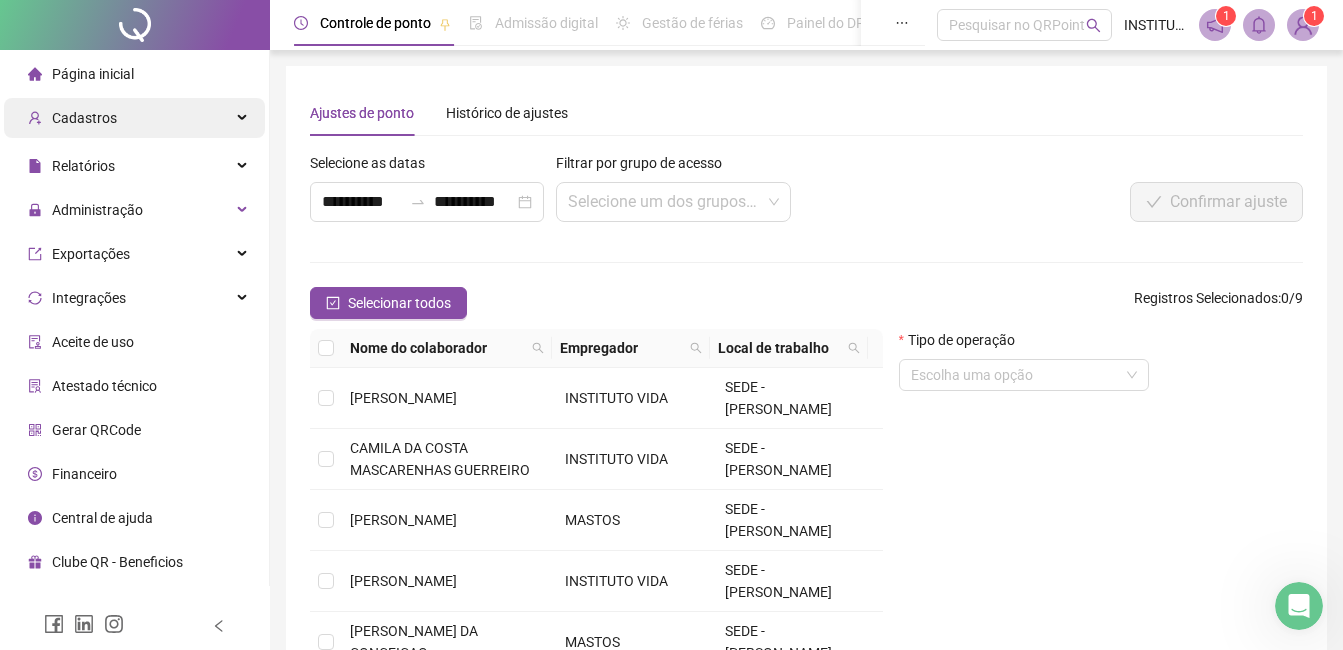 scroll, scrollTop: 0, scrollLeft: 0, axis: both 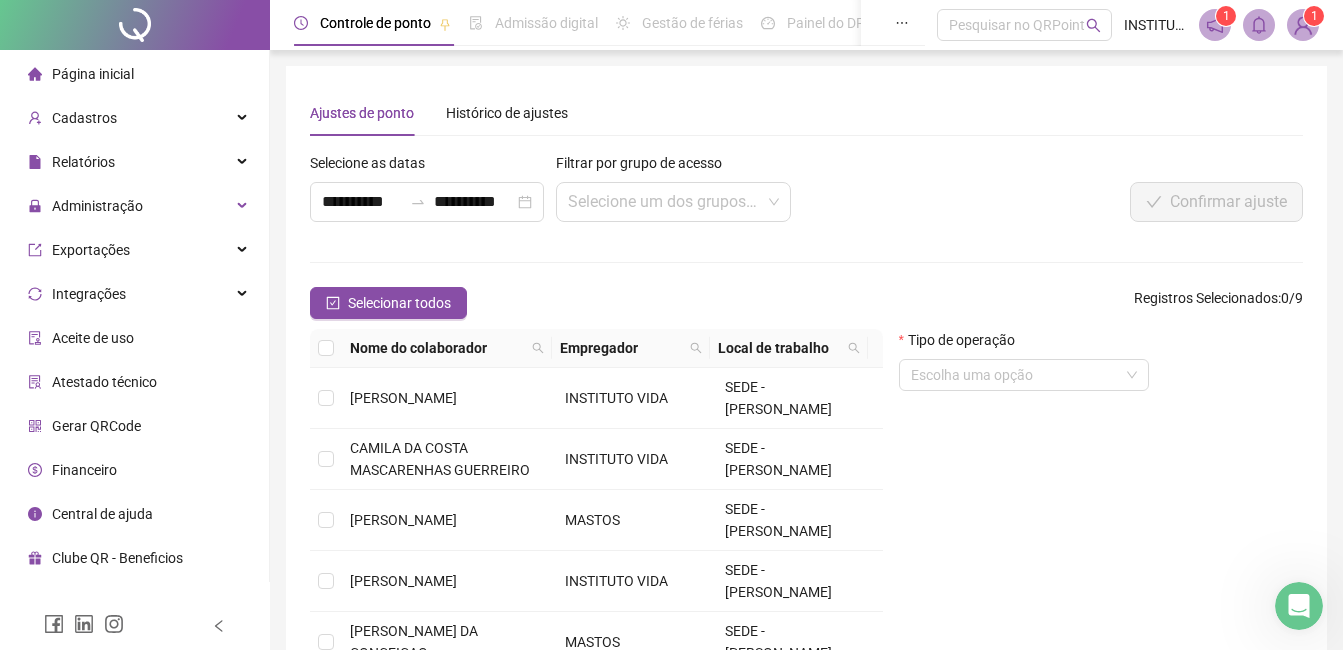 click on "Página inicial" at bounding box center [81, 74] 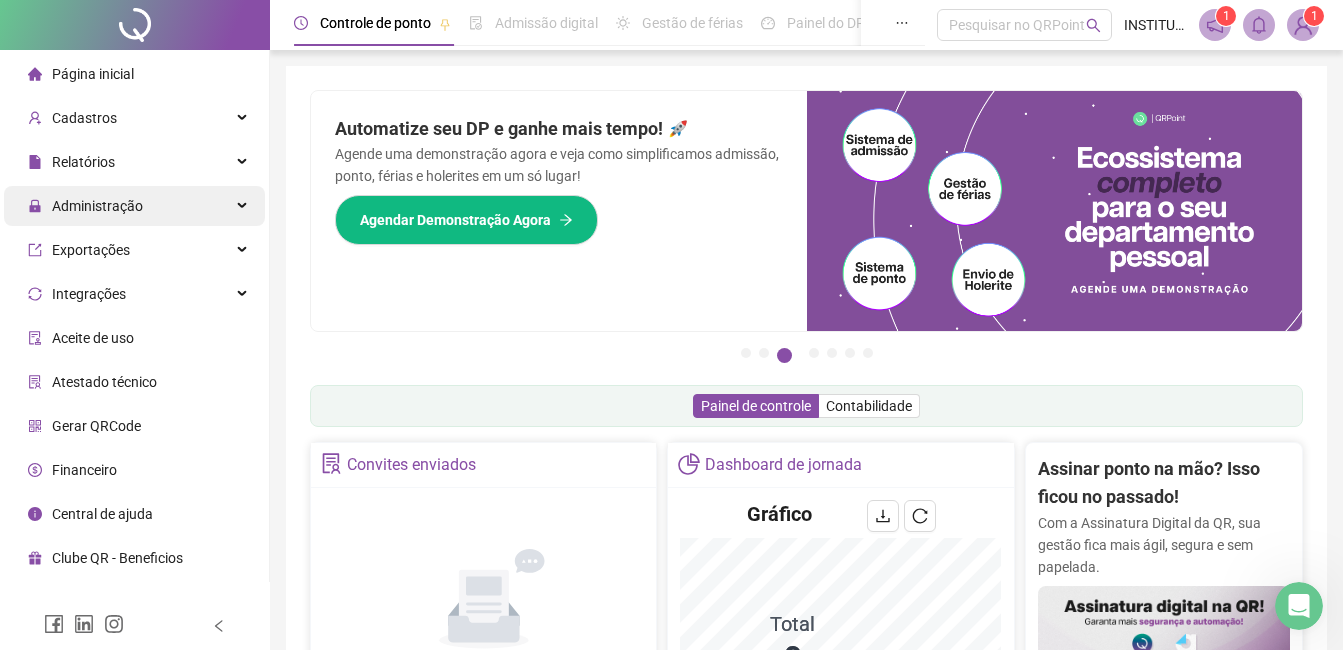 click on "Administração" at bounding box center [134, 206] 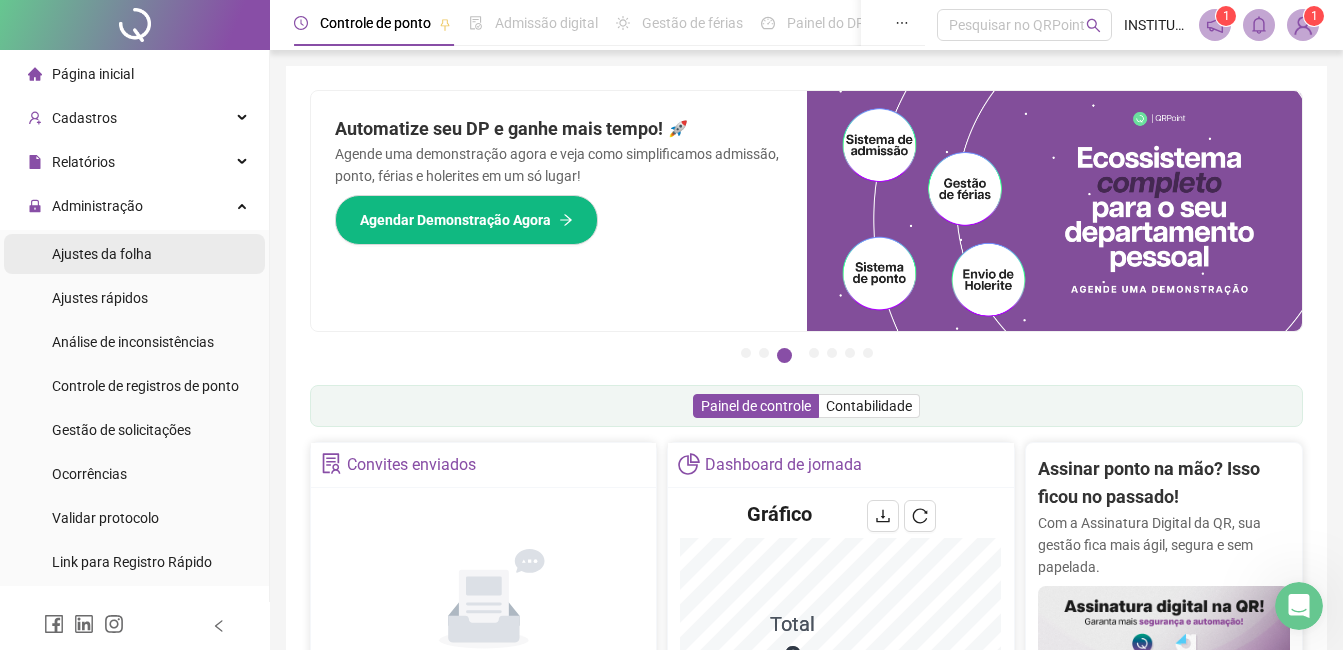 click on "Ajustes da folha" at bounding box center (102, 254) 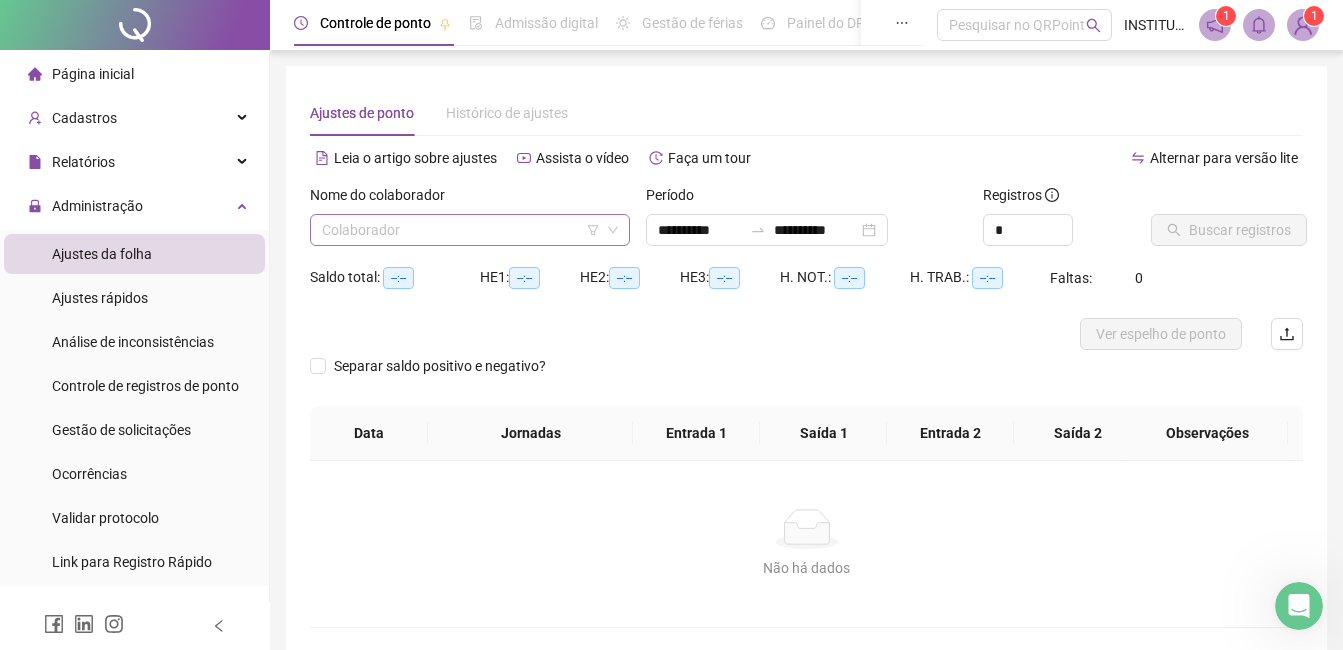 click at bounding box center (464, 230) 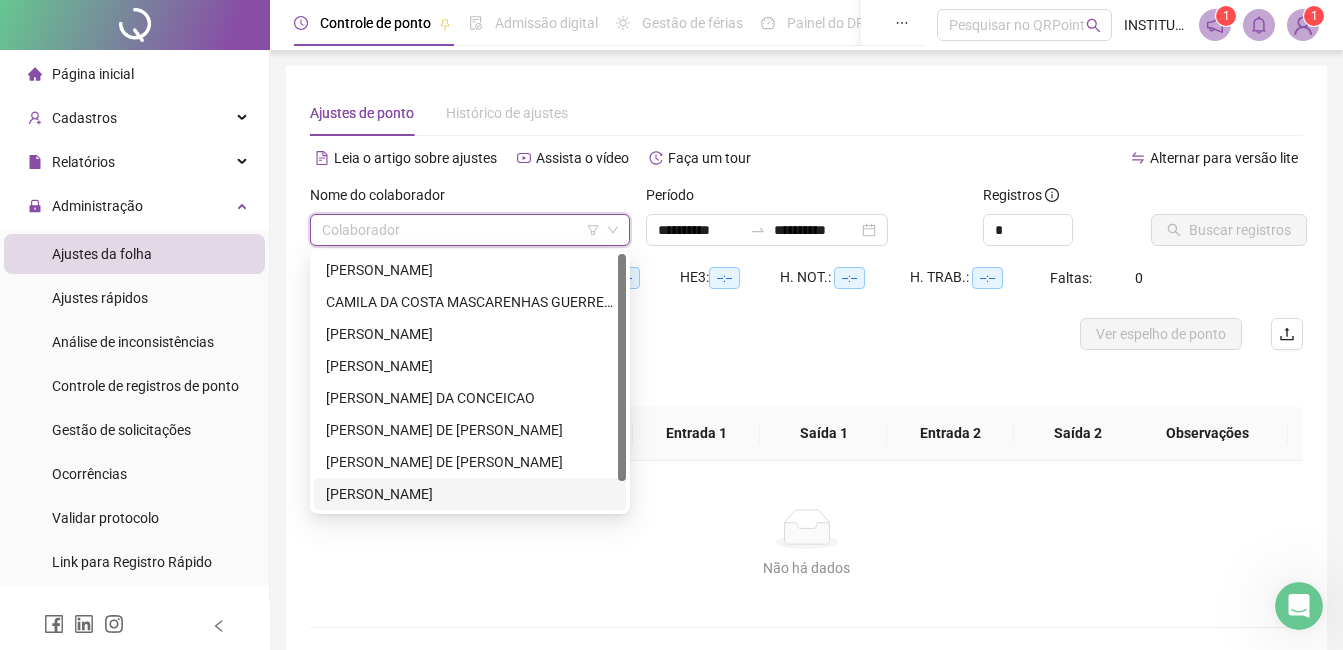 scroll, scrollTop: 32, scrollLeft: 0, axis: vertical 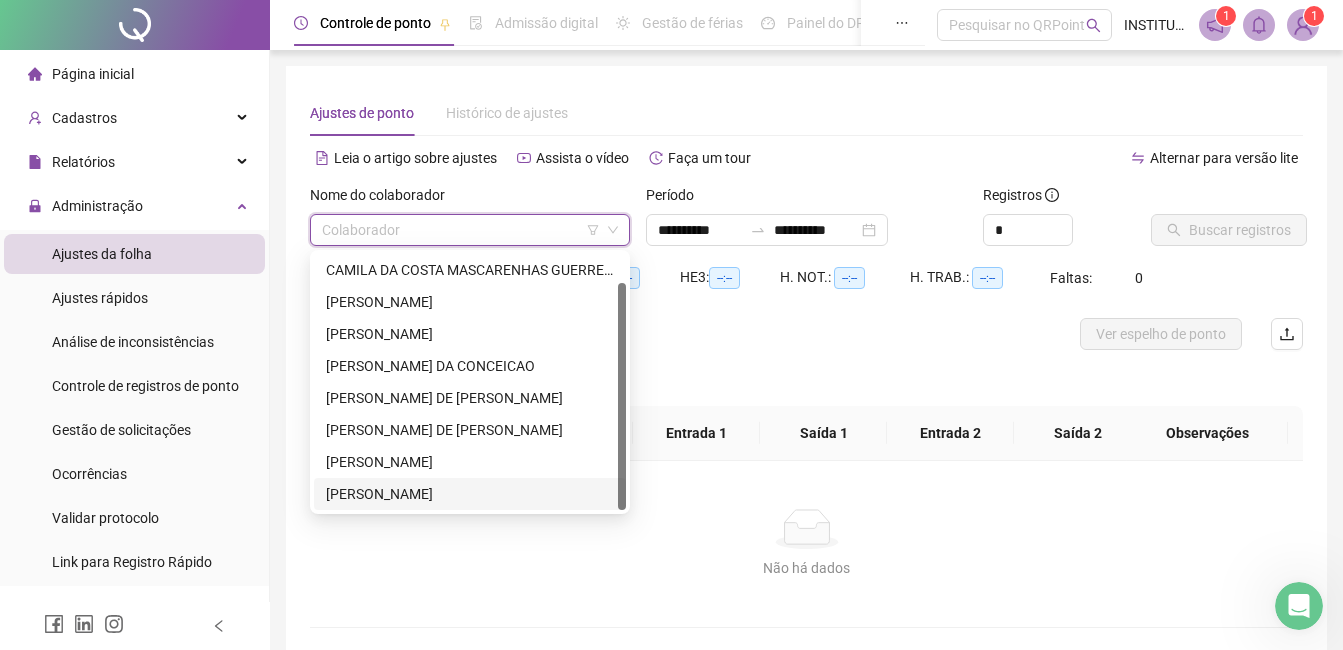 click on "[PERSON_NAME]" at bounding box center [470, 494] 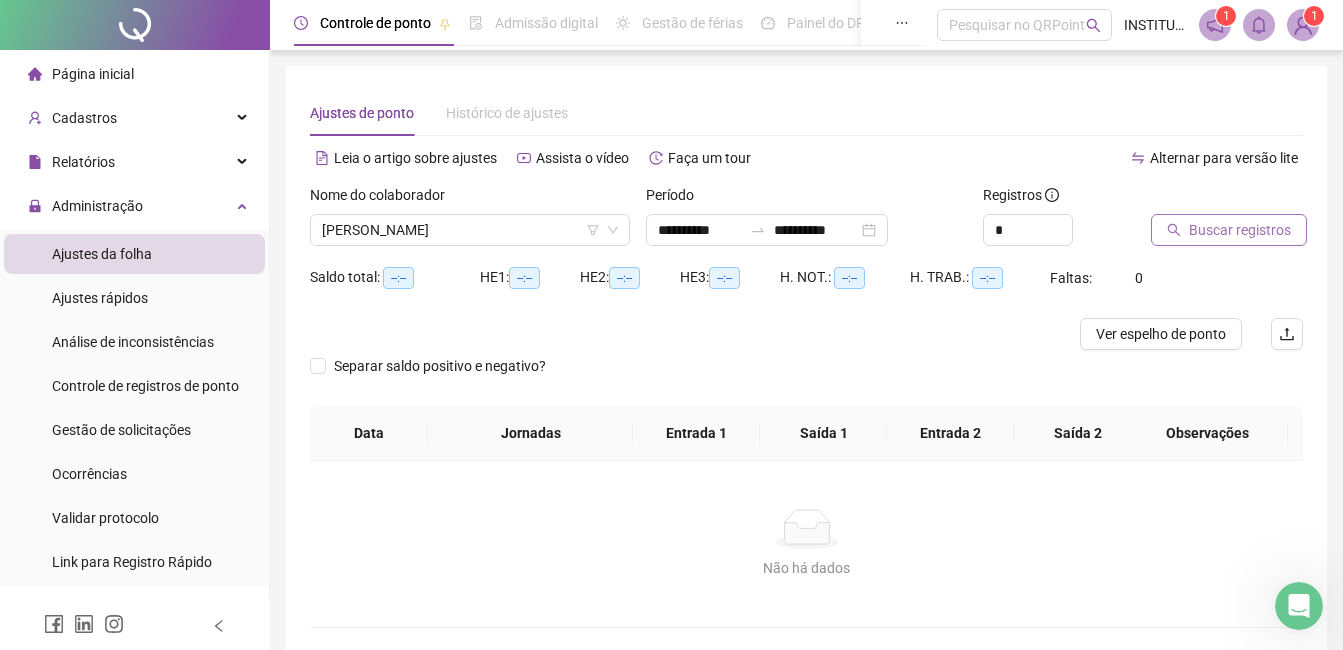 click on "Buscar registros" at bounding box center [1240, 230] 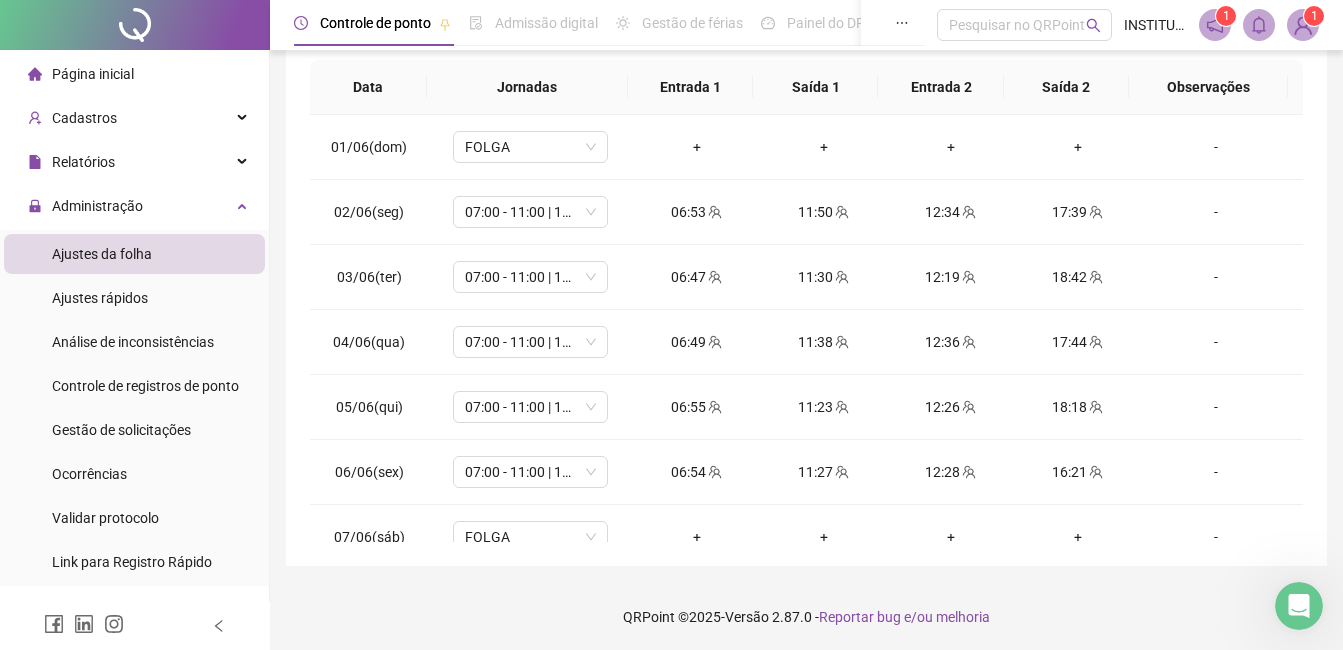 scroll, scrollTop: 372, scrollLeft: 0, axis: vertical 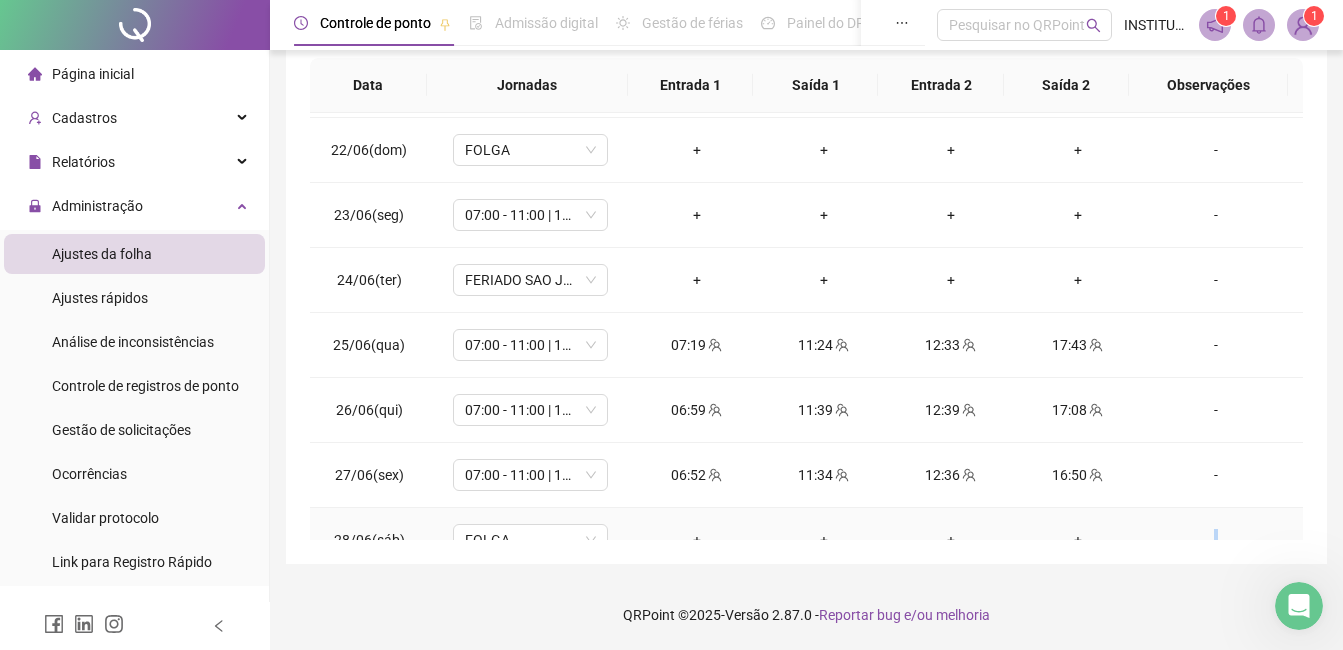 click on "-" at bounding box center (1222, 540) 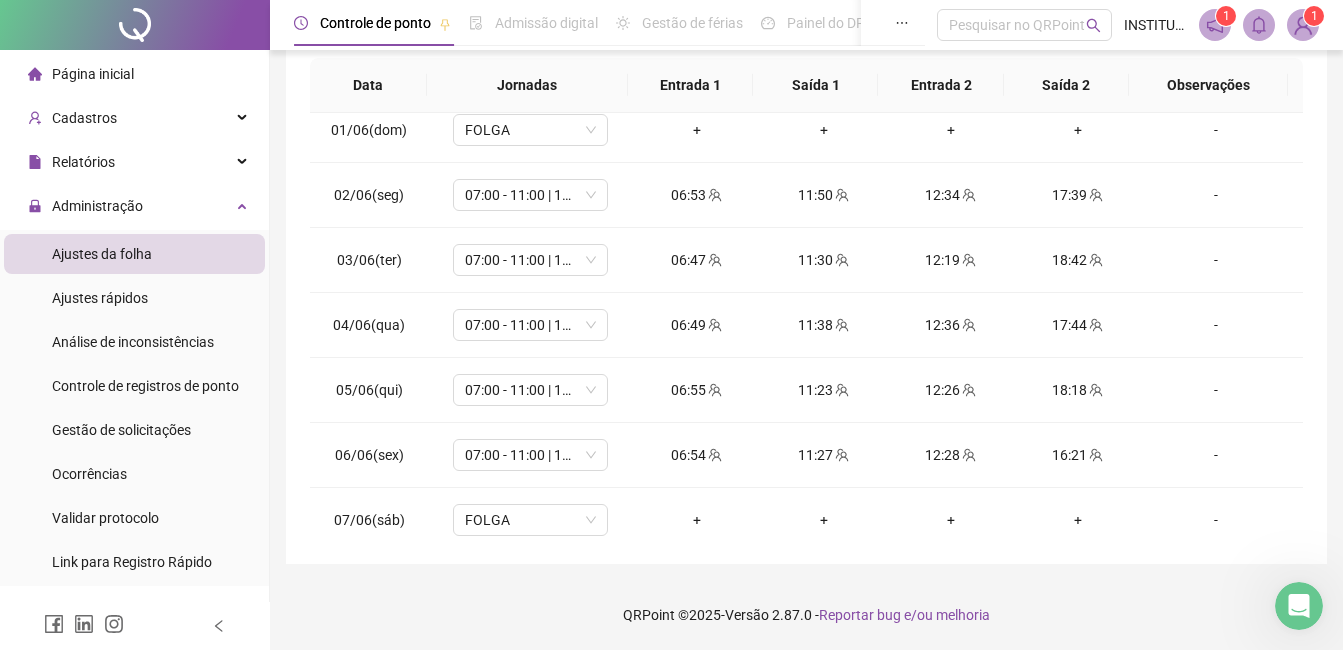 scroll, scrollTop: 0, scrollLeft: 0, axis: both 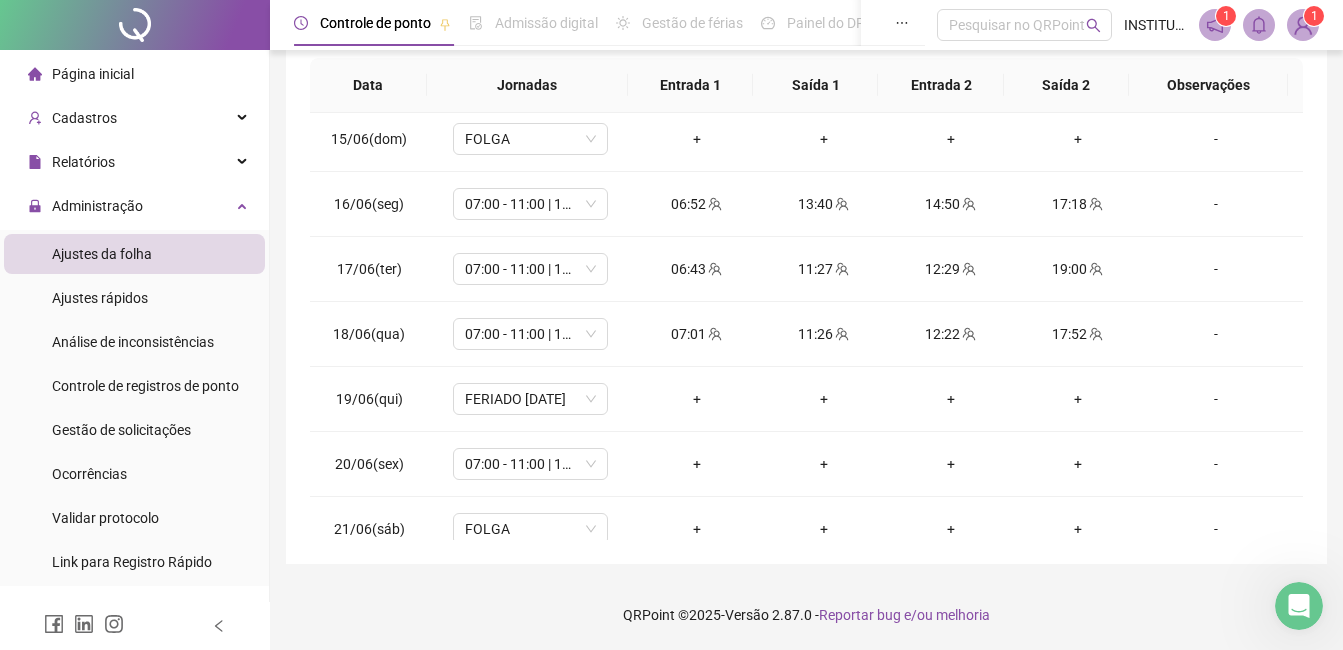 click on "**********" at bounding box center [806, 129] 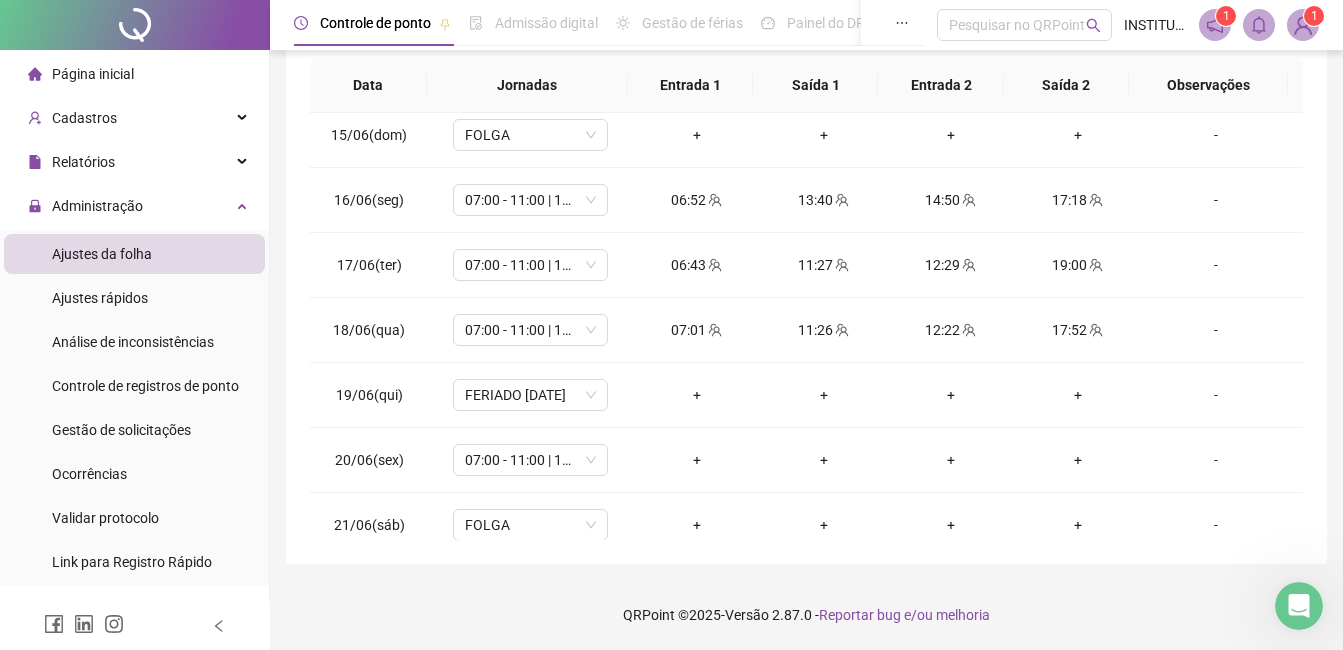click on "**********" at bounding box center (806, 129) 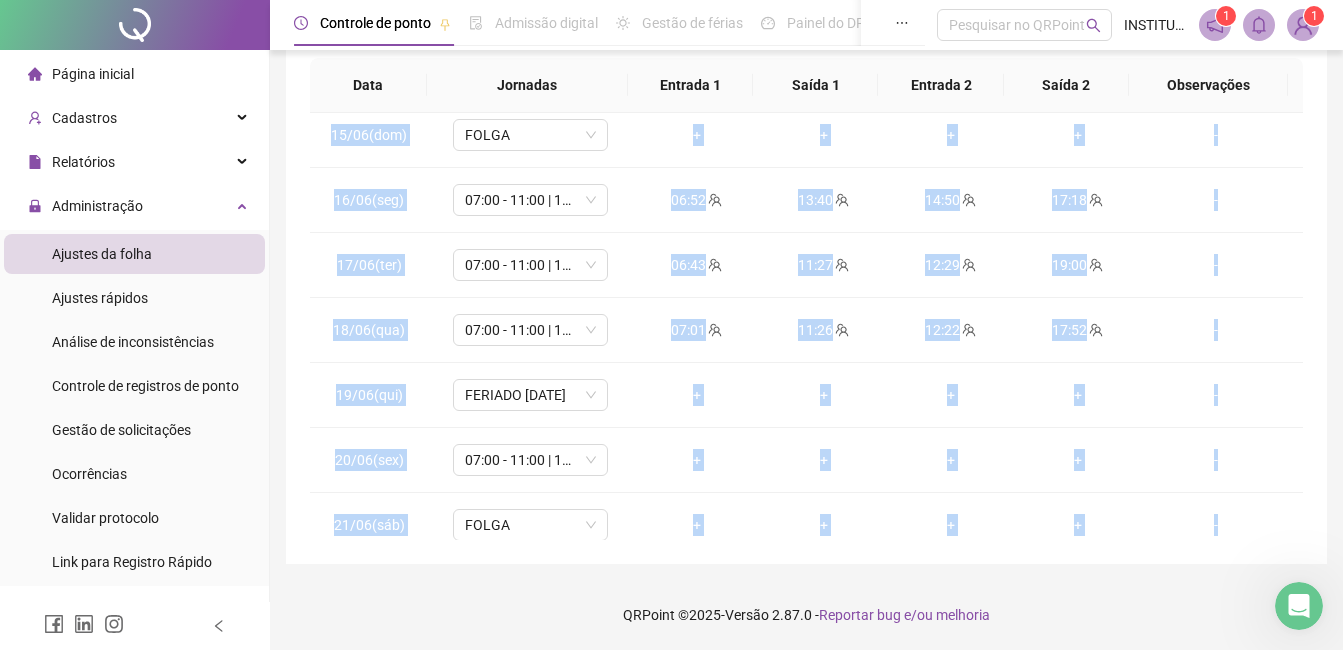 click on "**********" at bounding box center [806, 129] 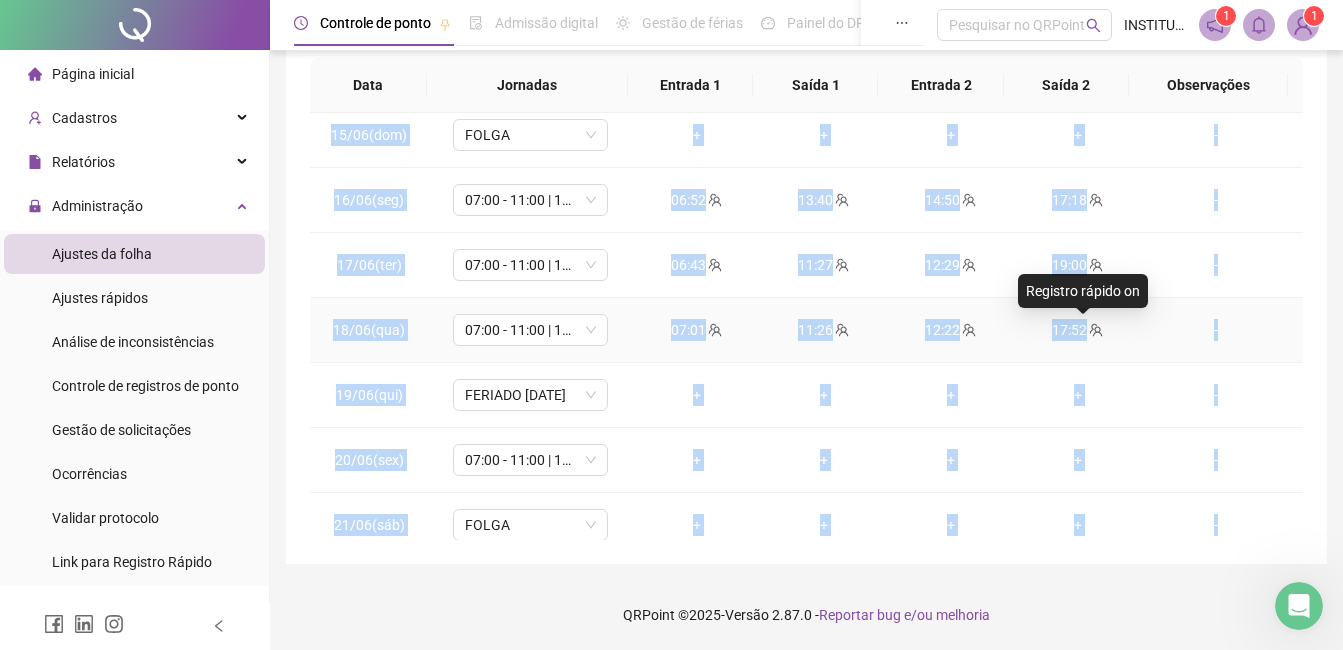 click at bounding box center [1095, 330] 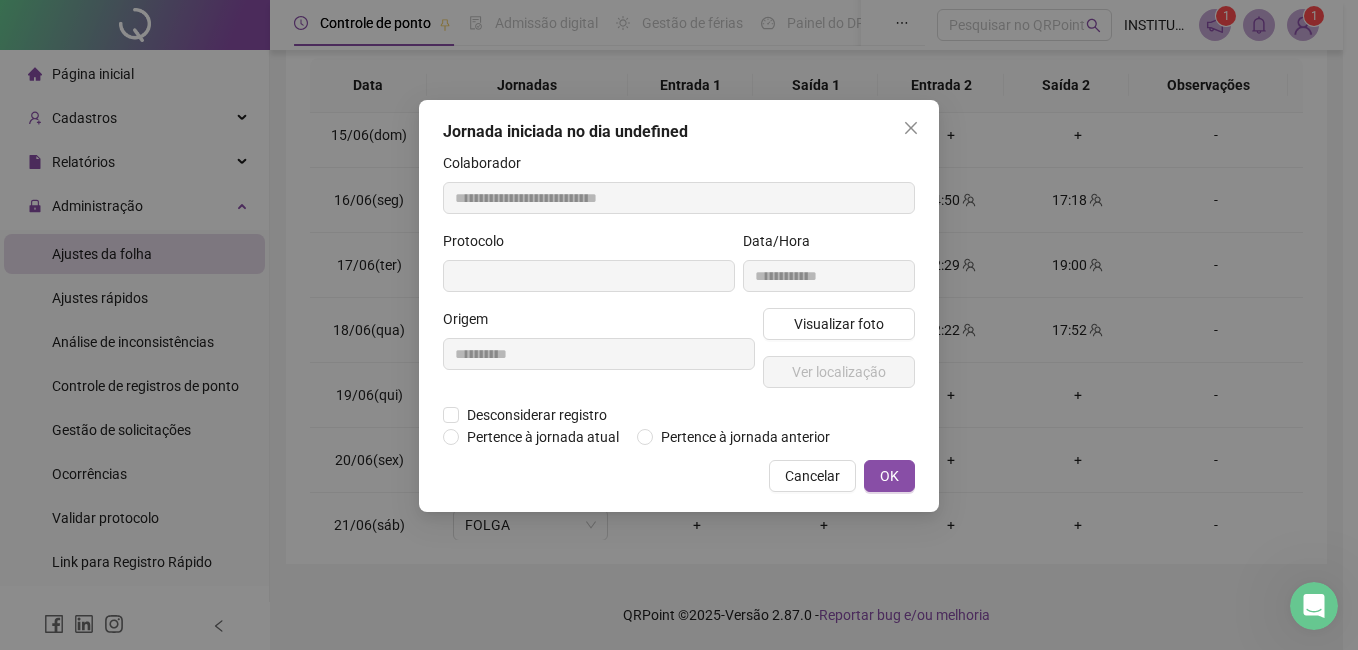 type on "**********" 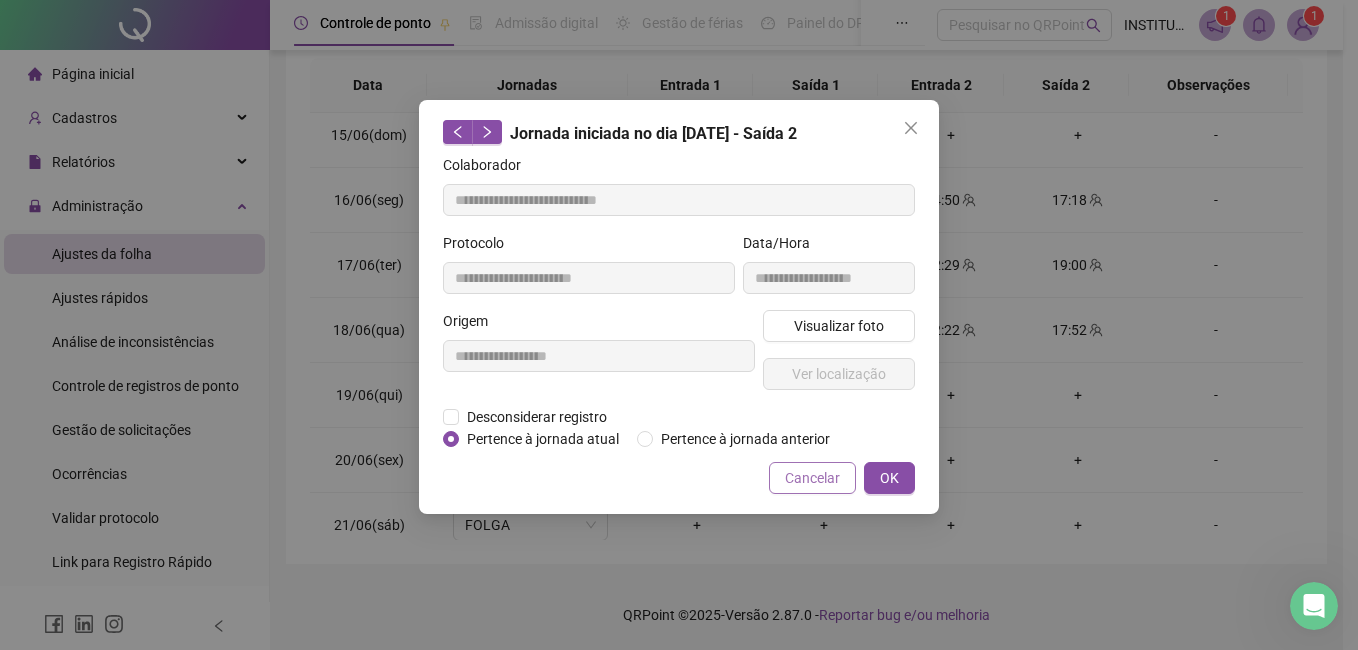 click on "Cancelar" at bounding box center (812, 478) 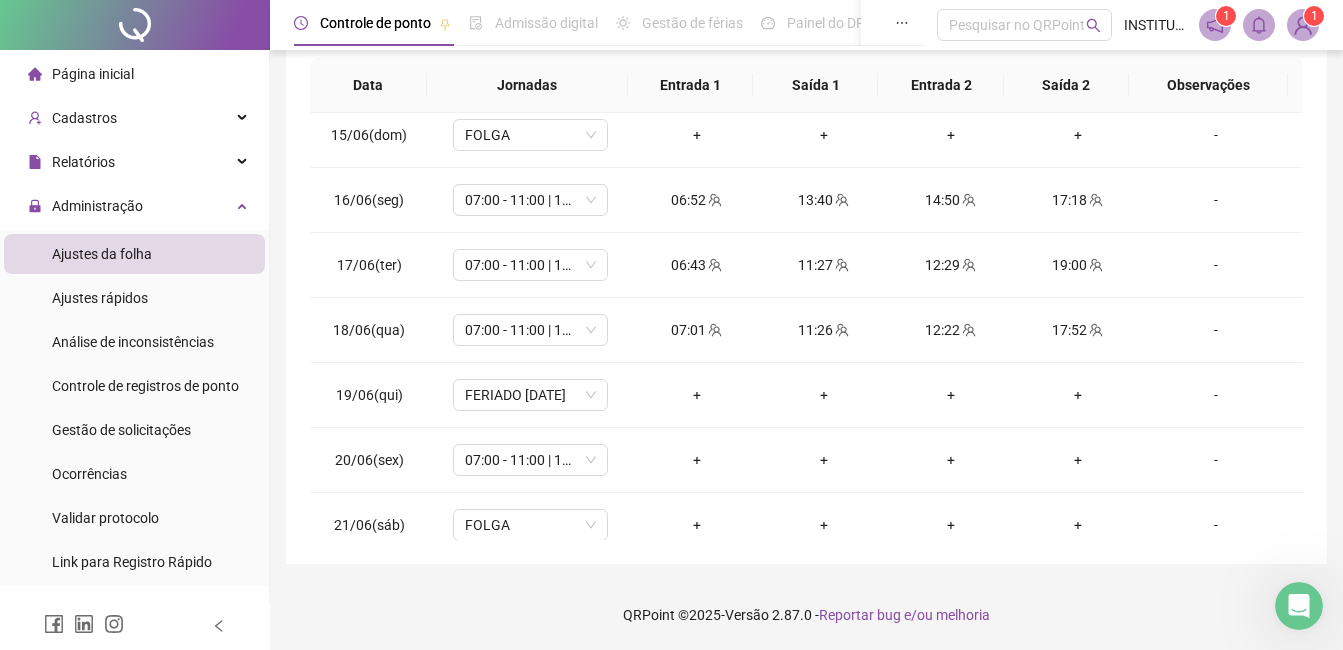 scroll, scrollTop: 292, scrollLeft: 0, axis: vertical 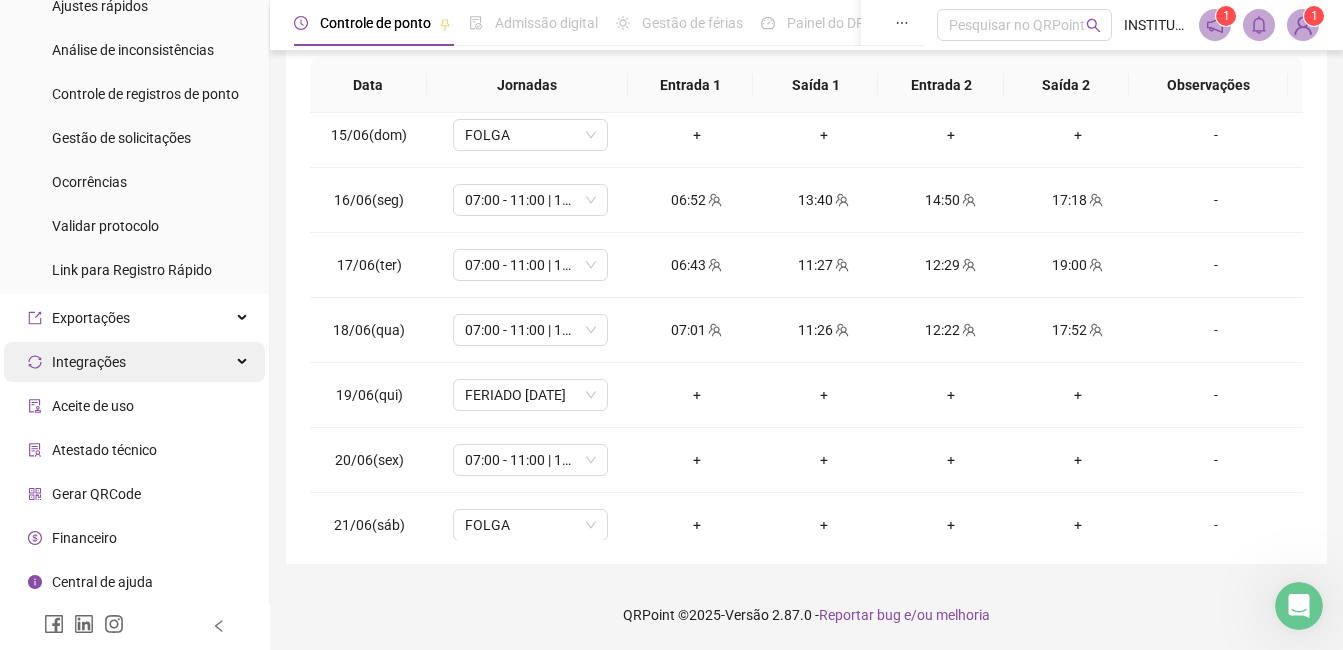 click on "Integrações" at bounding box center (89, 362) 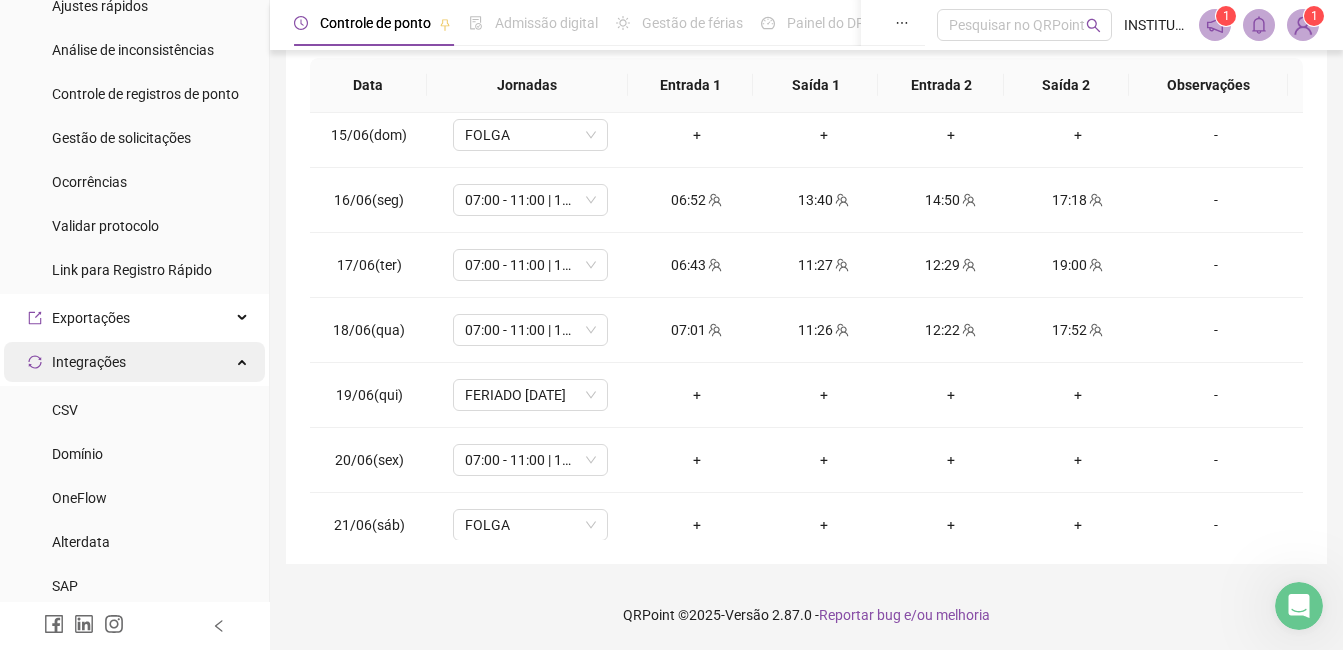 click on "Integrações" at bounding box center (89, 362) 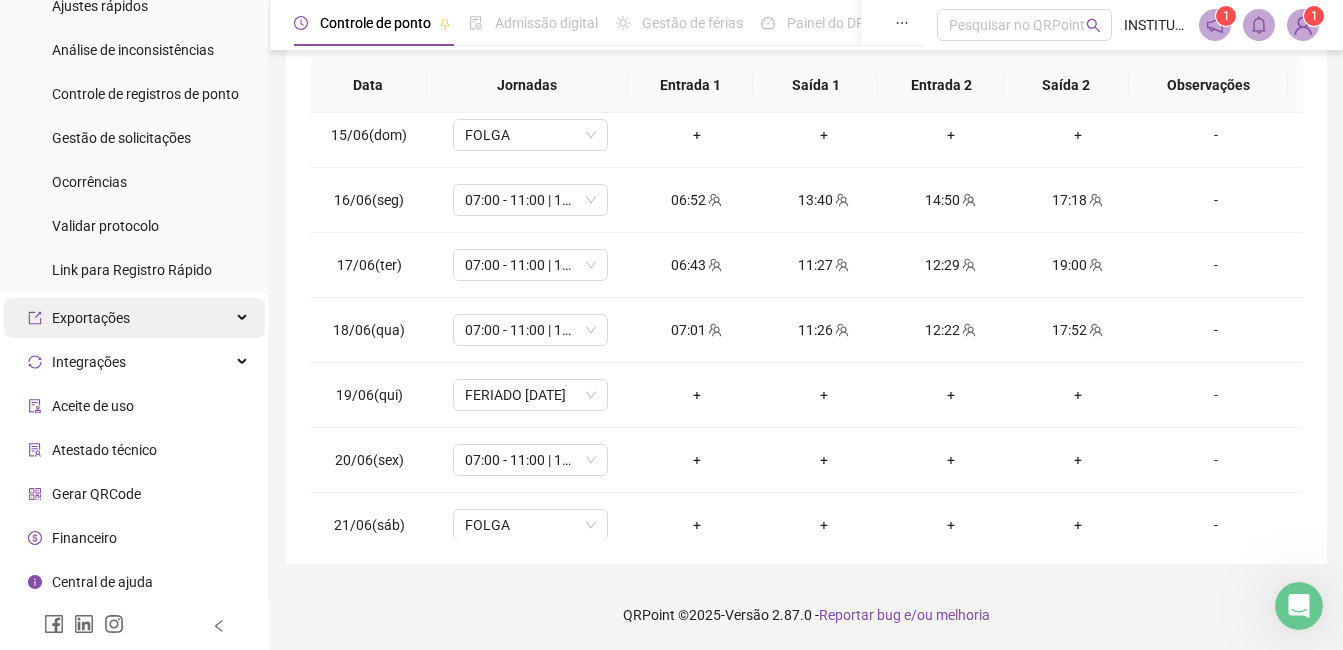 click on "Exportações" at bounding box center (91, 318) 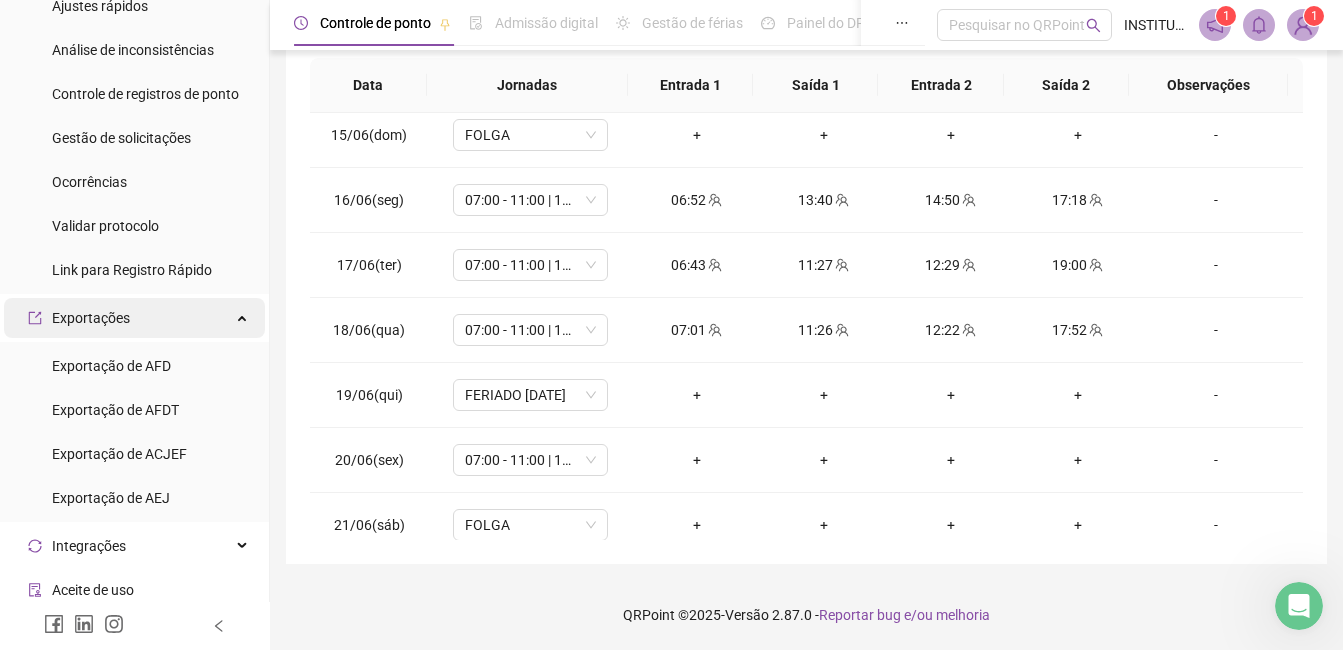 click on "Exportações" at bounding box center (91, 318) 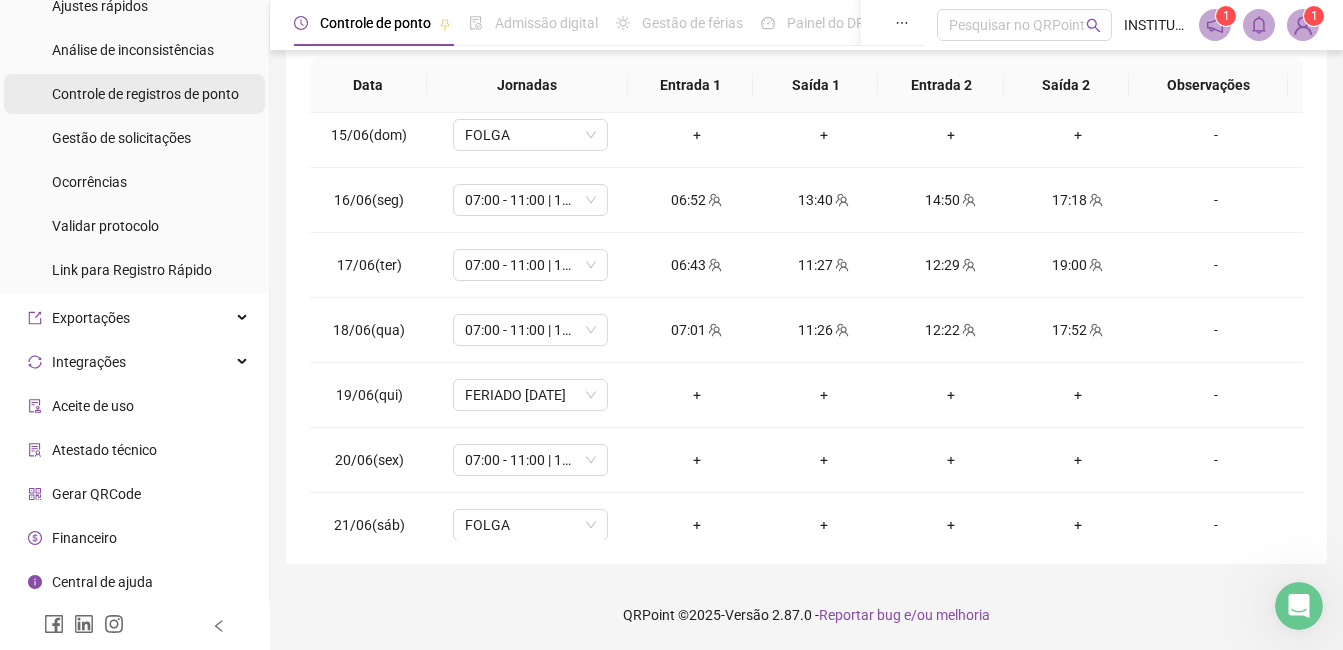 click on "Controle de registros de ponto" at bounding box center [145, 94] 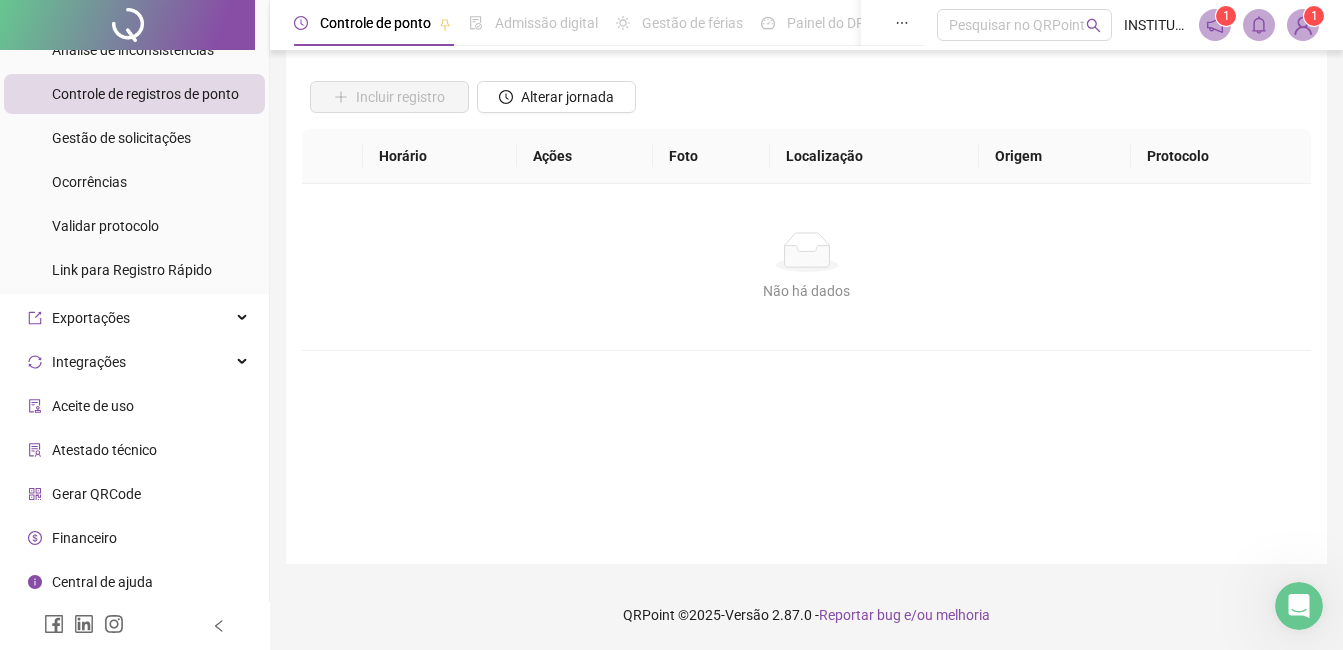 scroll, scrollTop: 125, scrollLeft: 0, axis: vertical 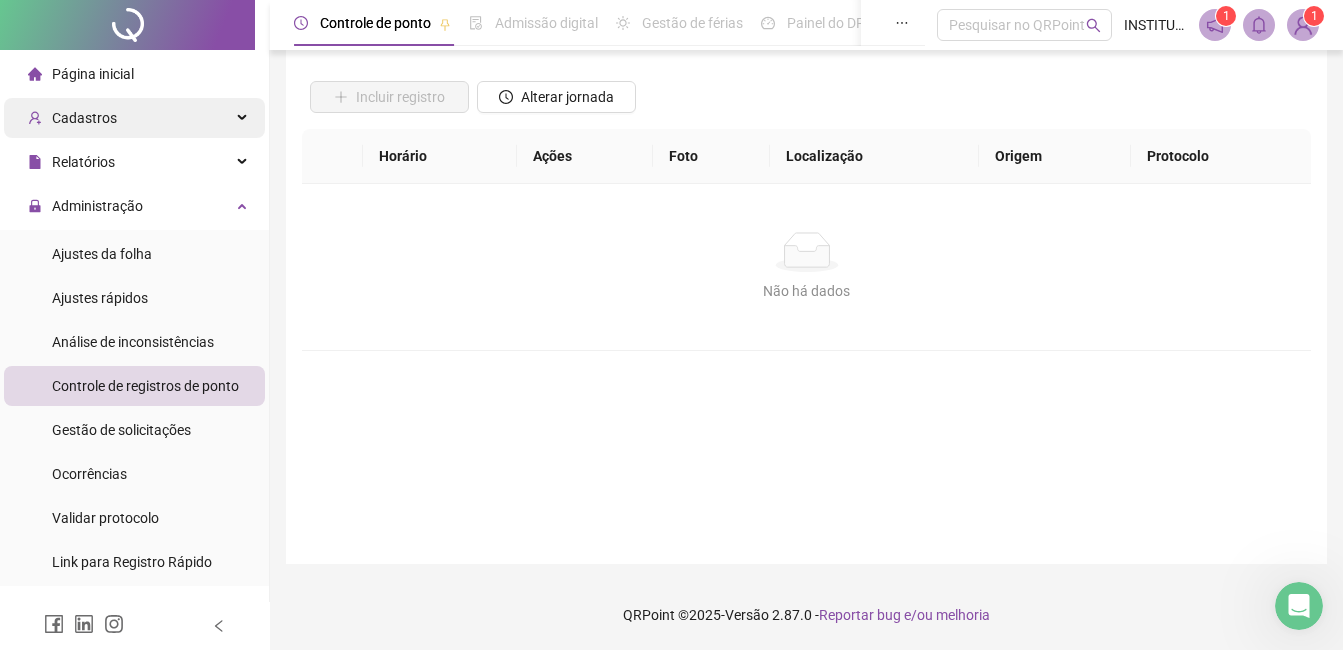 click on "Cadastros" at bounding box center (84, 118) 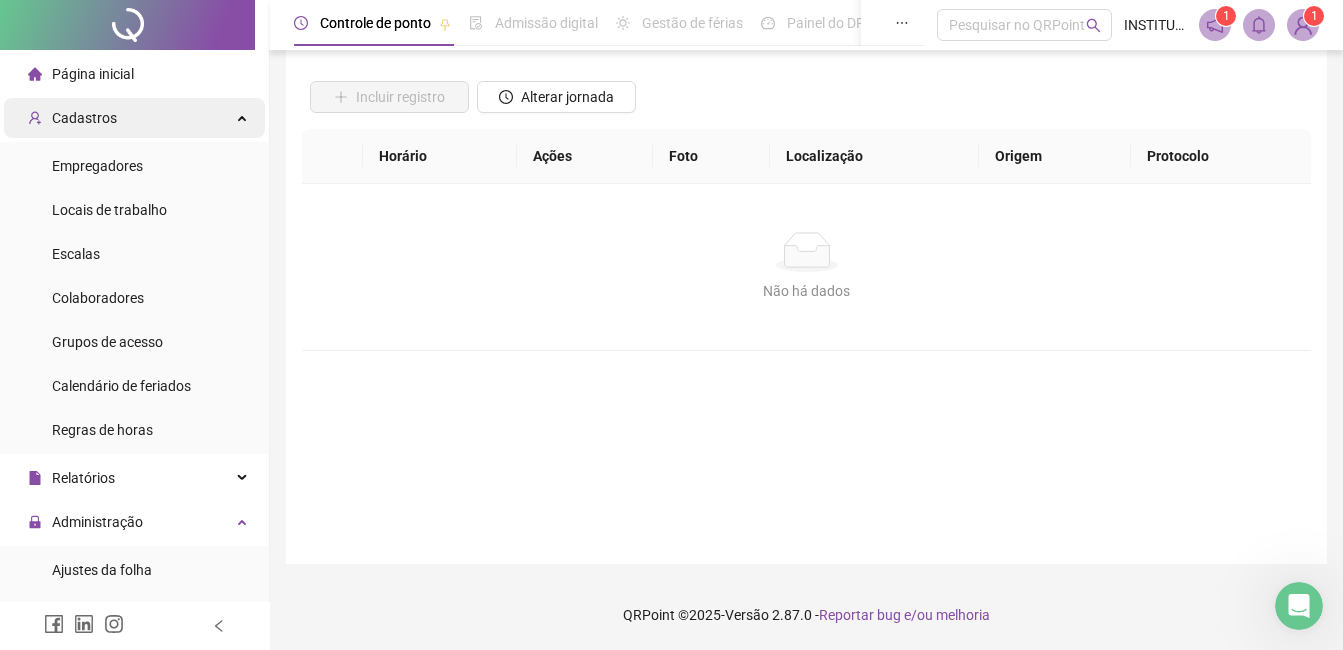 click on "Cadastros" at bounding box center [84, 118] 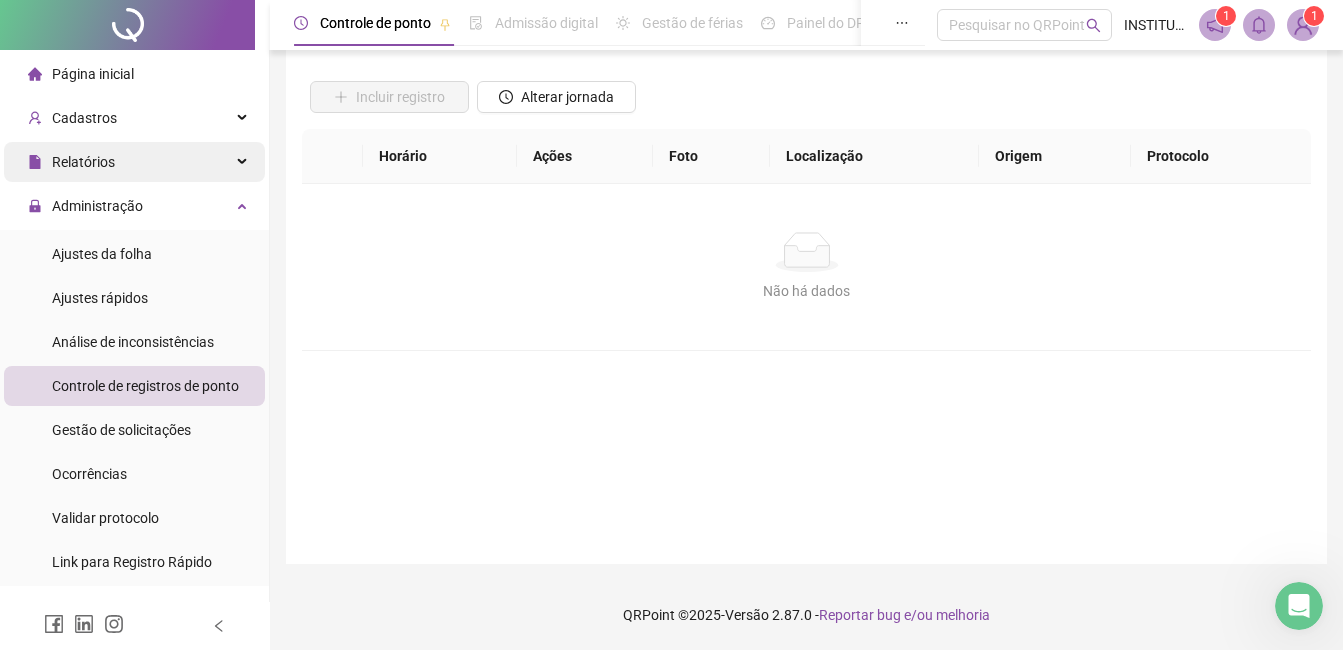 click on "Relatórios" at bounding box center [83, 162] 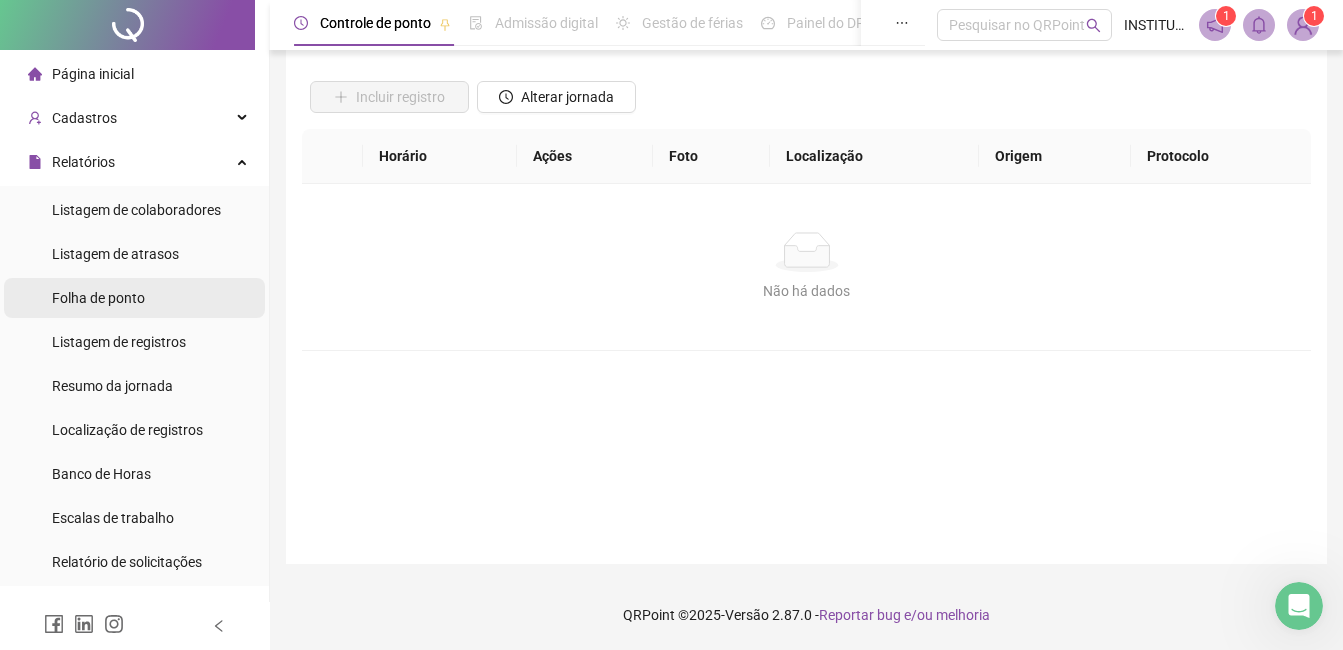 click on "Folha de ponto" at bounding box center [98, 298] 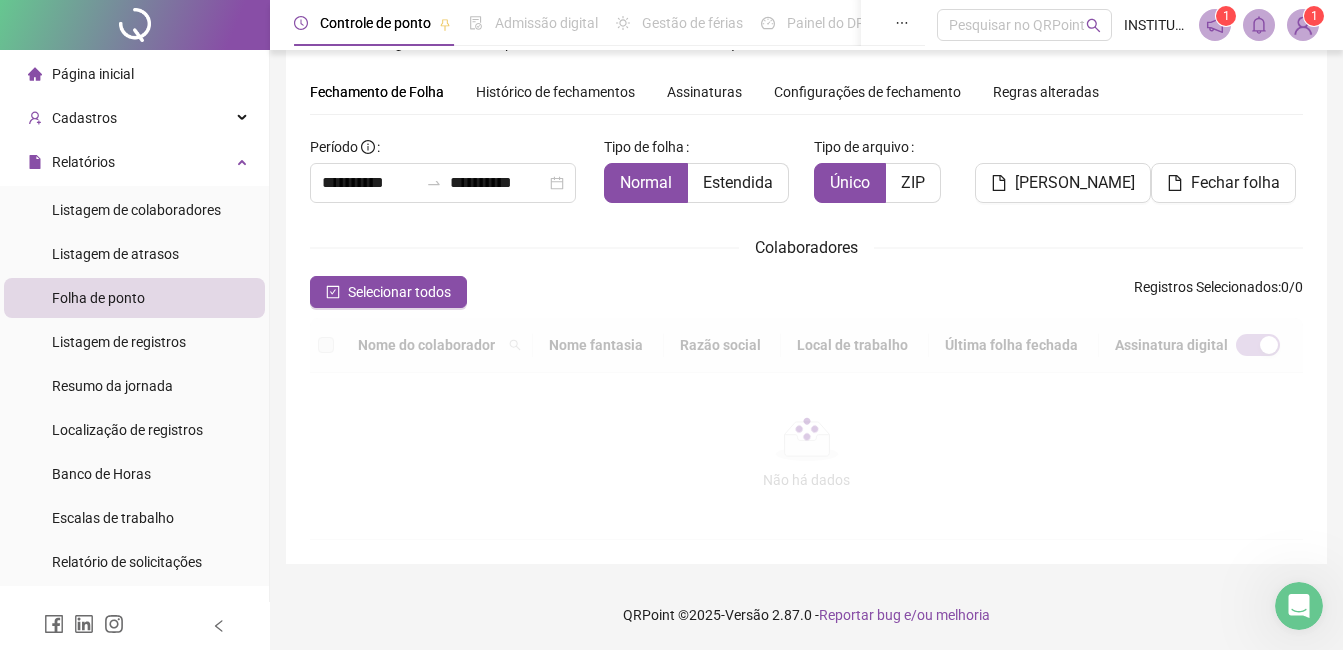 scroll, scrollTop: 85, scrollLeft: 0, axis: vertical 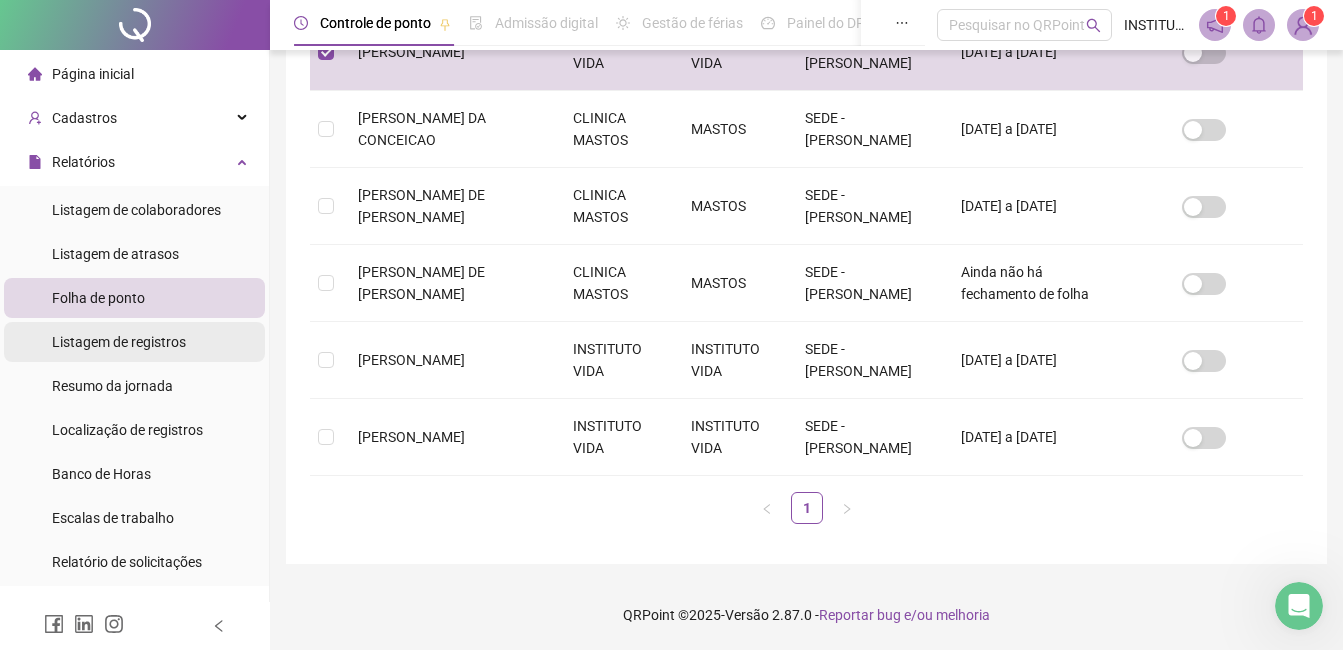 click on "Listagem de registros" at bounding box center [134, 342] 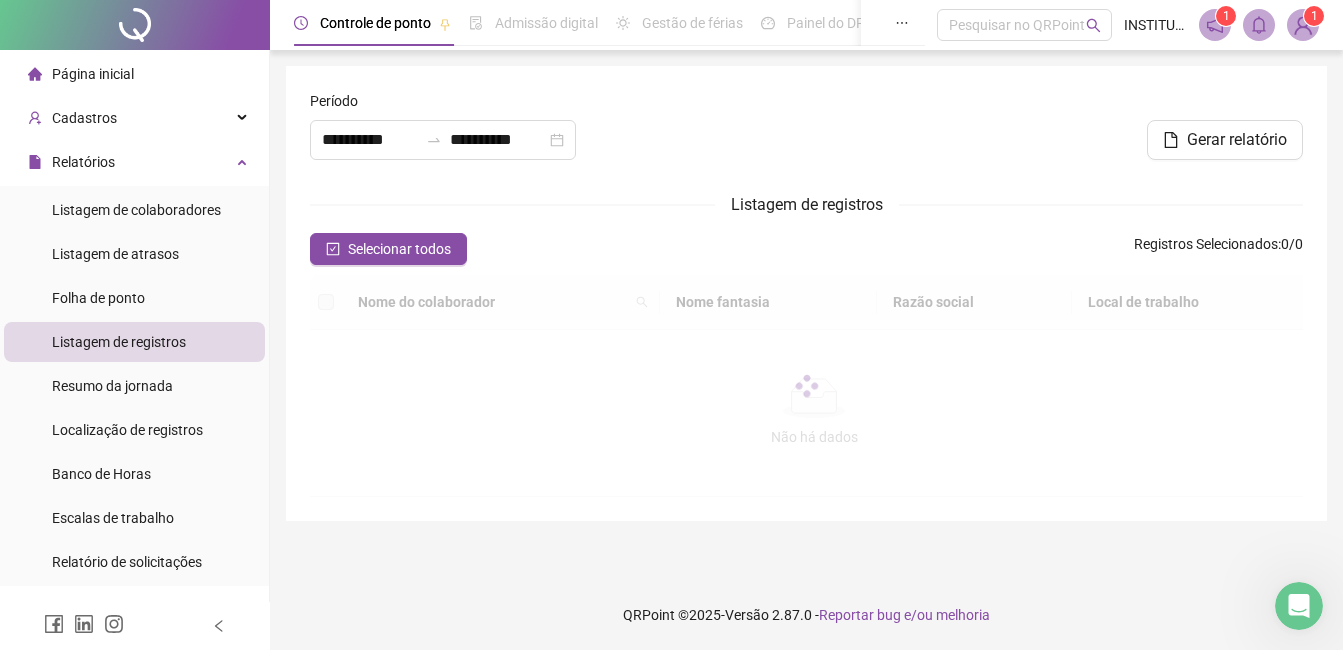 scroll, scrollTop: 0, scrollLeft: 0, axis: both 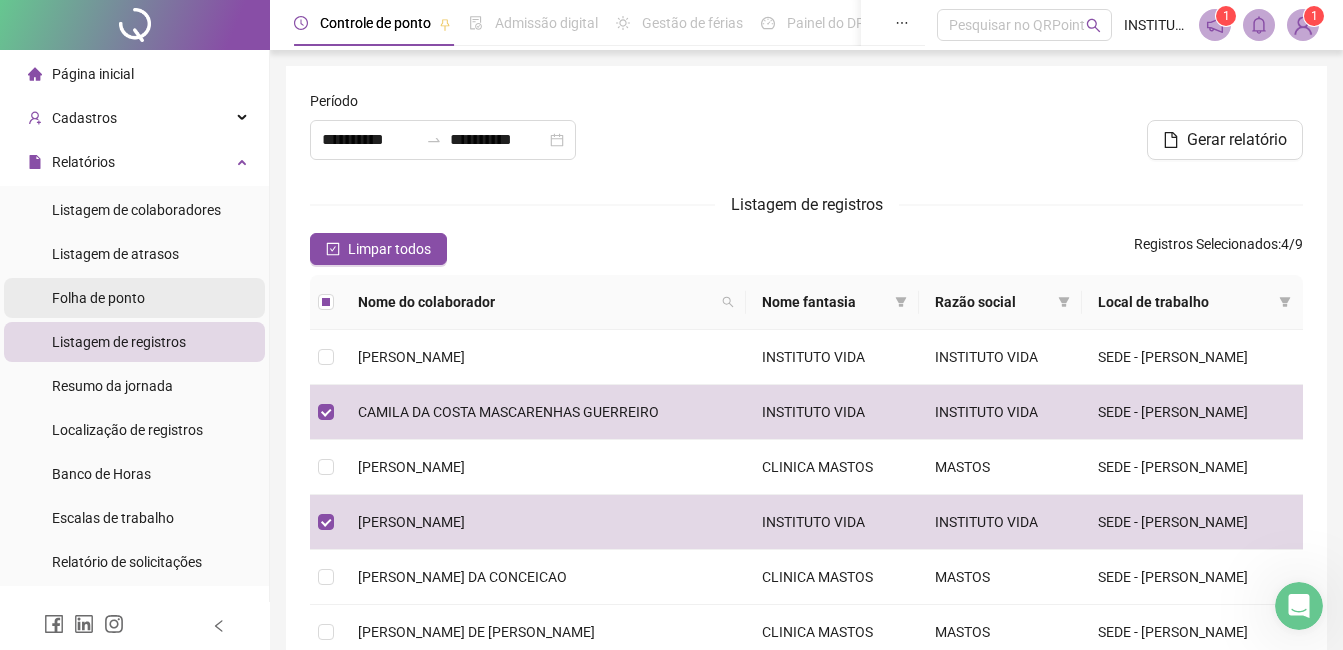 click on "Folha de ponto" at bounding box center (134, 298) 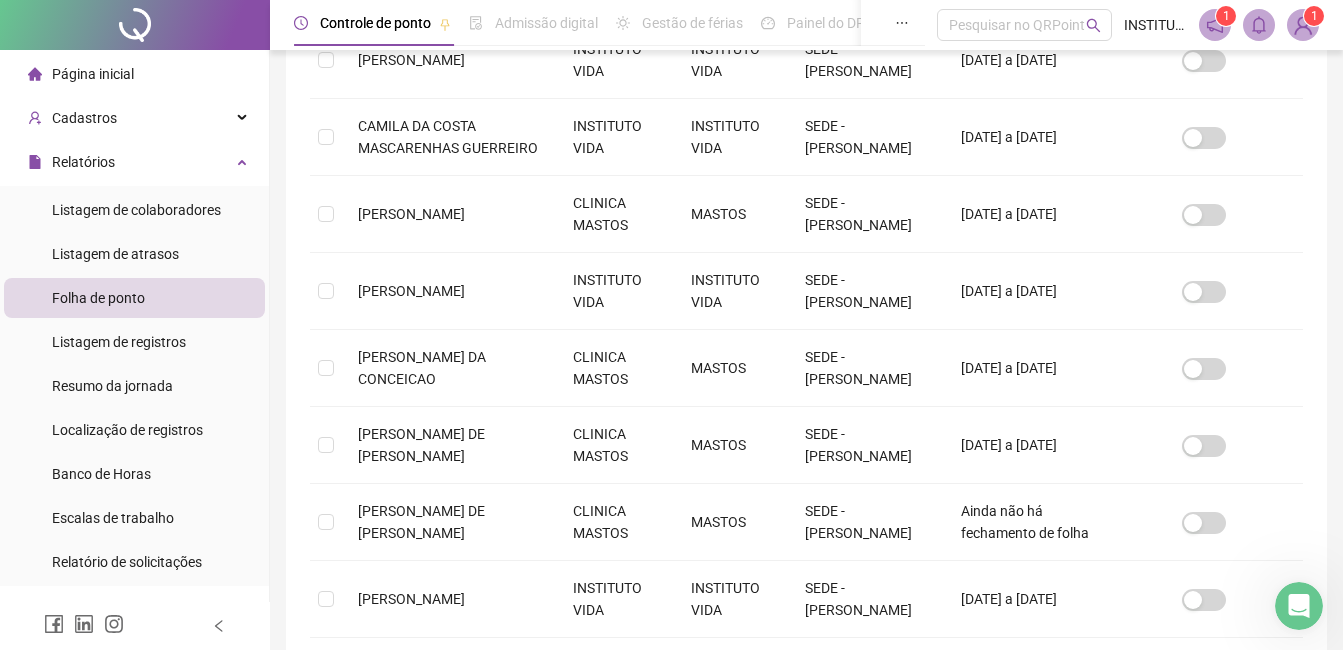 scroll, scrollTop: 445, scrollLeft: 0, axis: vertical 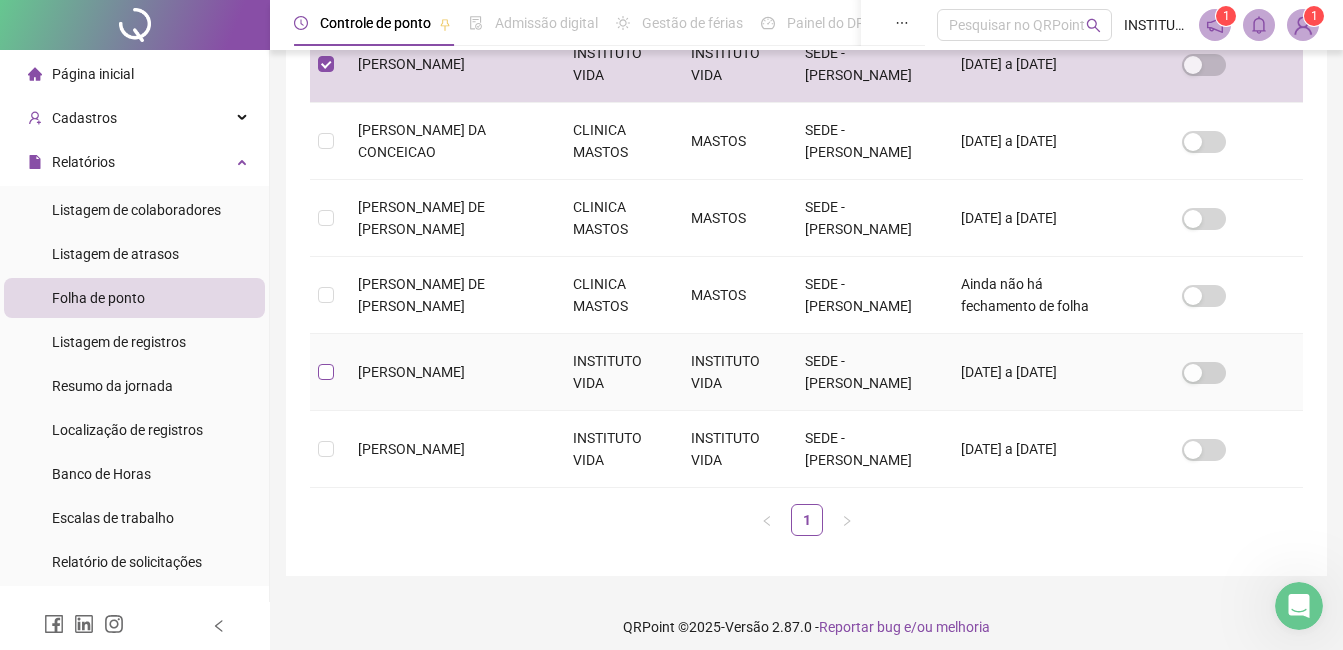 click at bounding box center (326, 372) 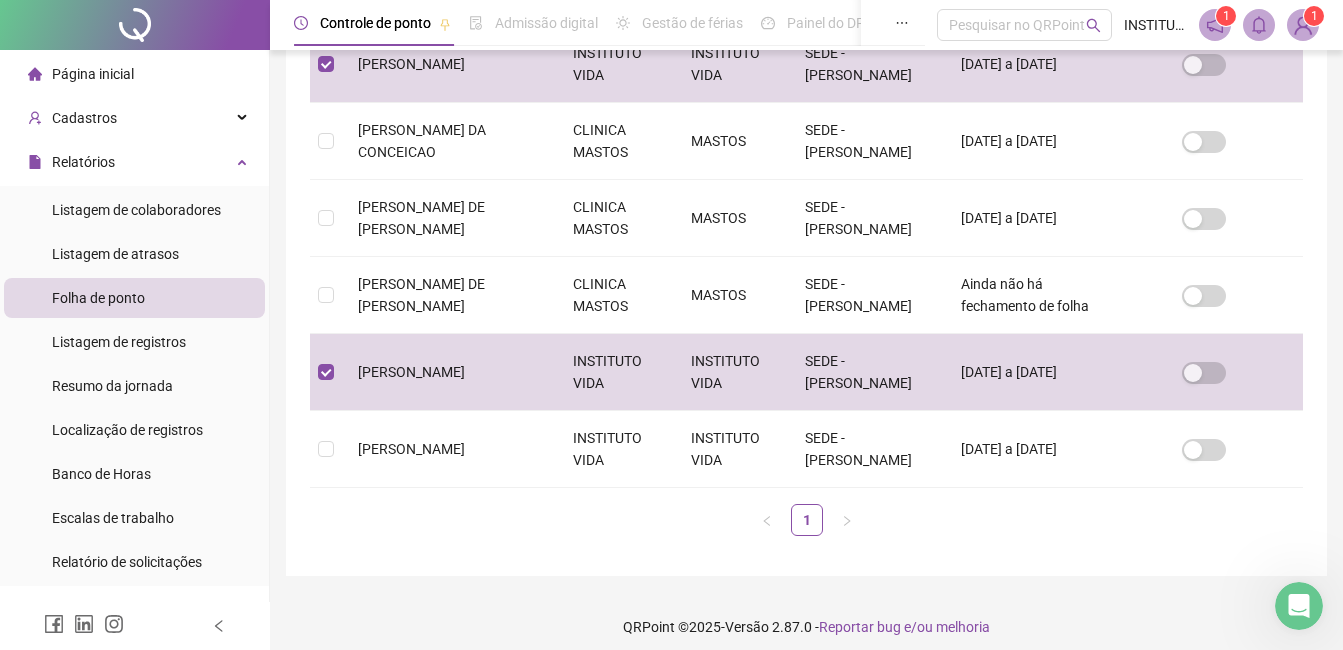 scroll, scrollTop: 863, scrollLeft: 0, axis: vertical 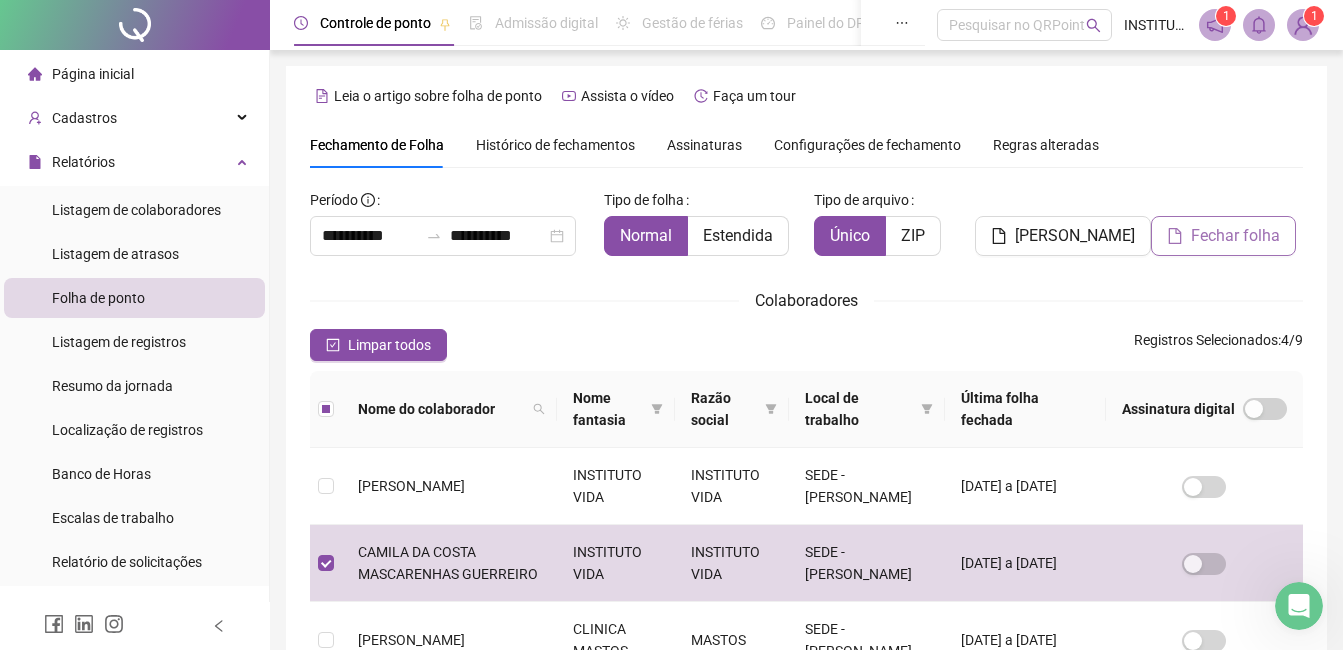 click on "Fechar folha" at bounding box center [1235, 236] 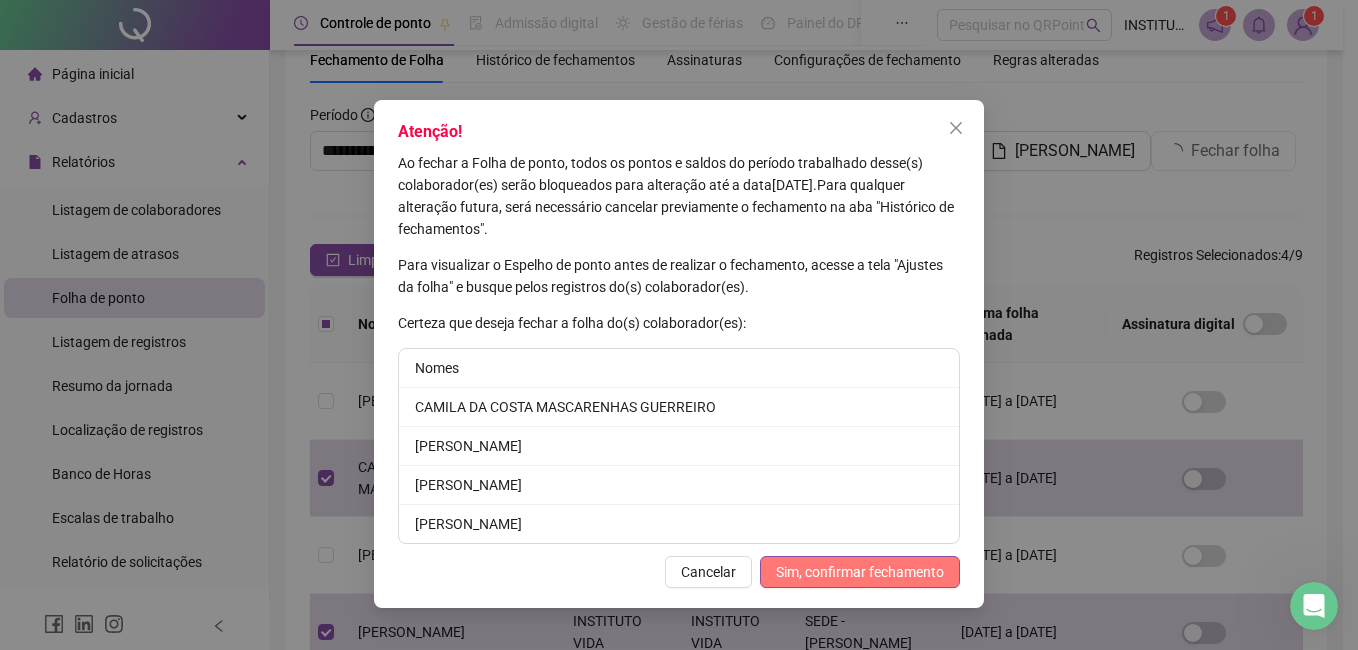 click on "Sim, confirmar fechamento" at bounding box center (860, 572) 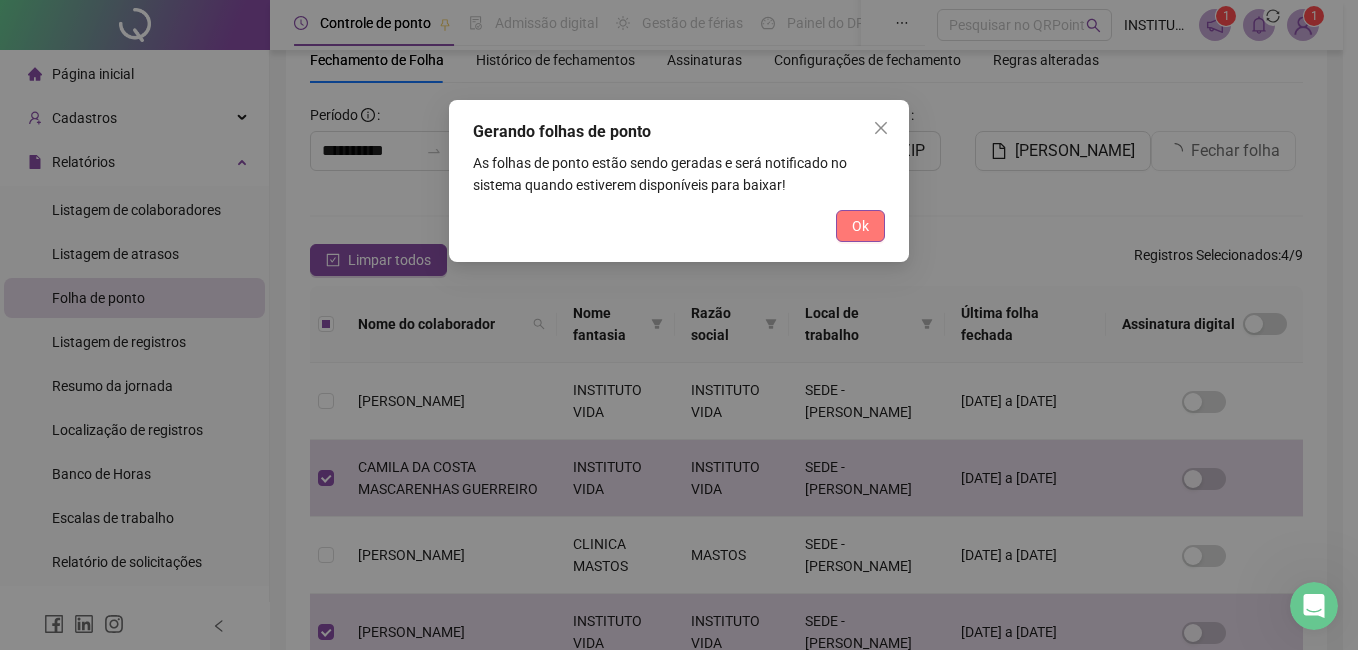 click on "Ok" at bounding box center [860, 226] 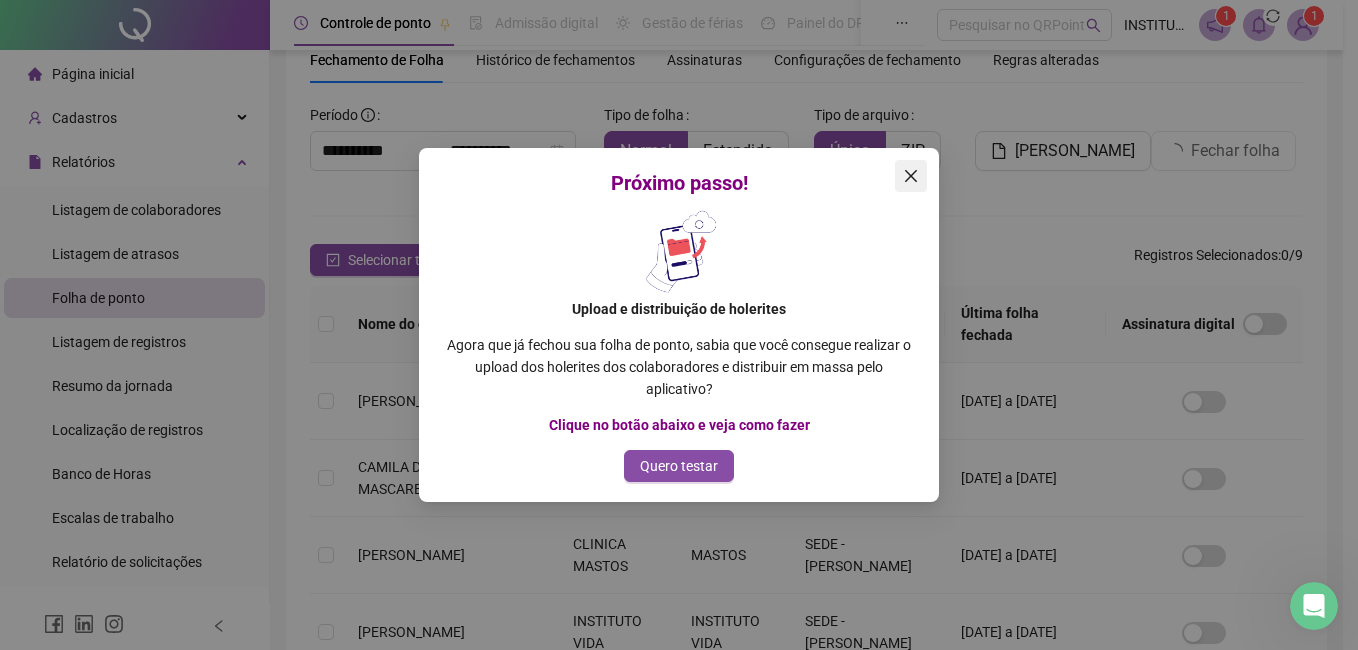 click 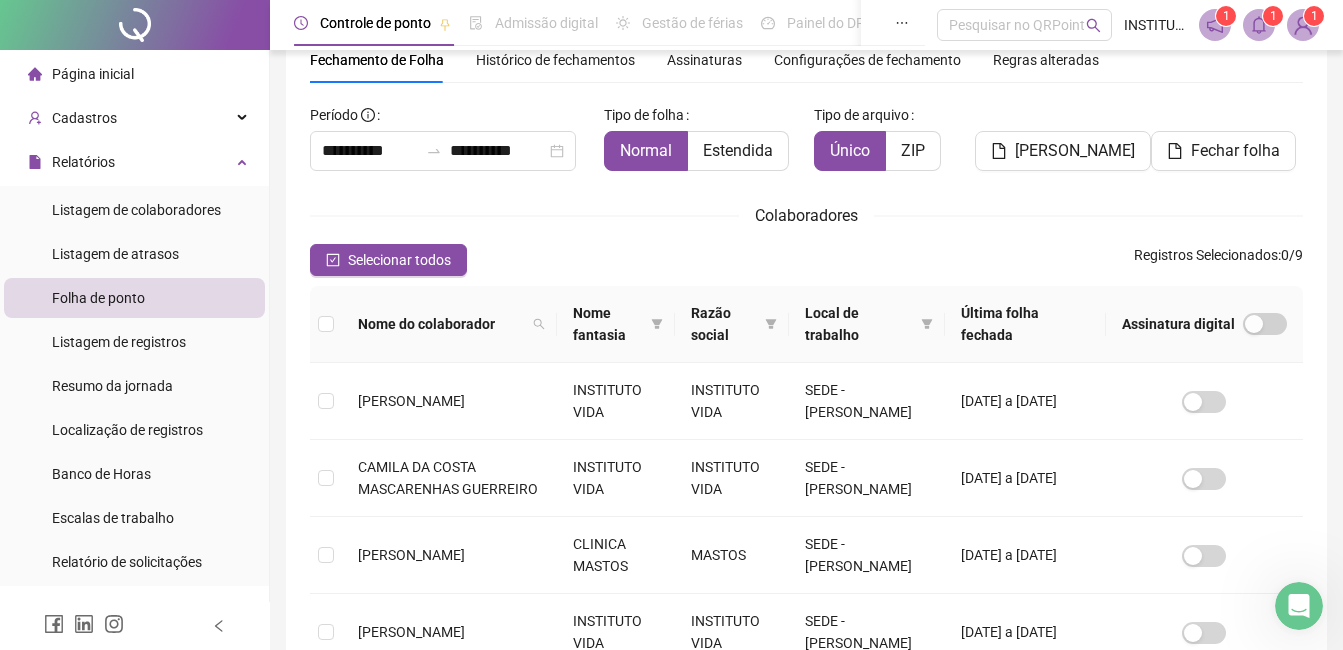click 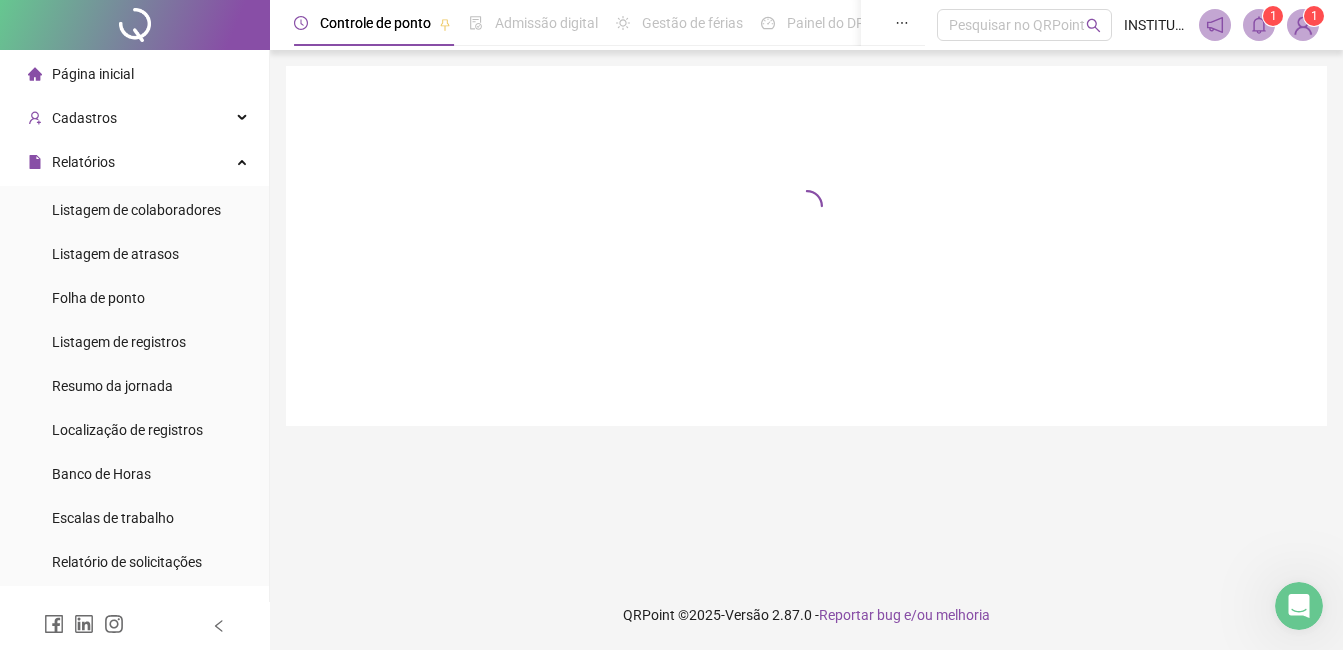 scroll, scrollTop: 0, scrollLeft: 0, axis: both 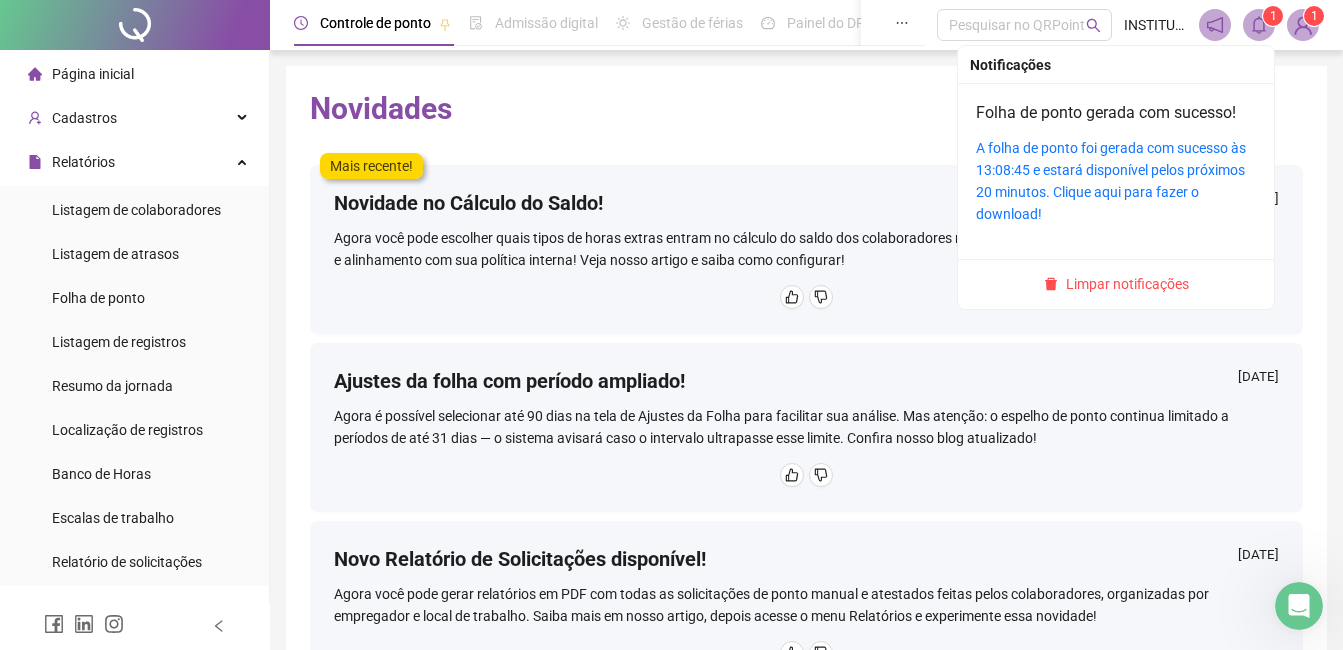 click 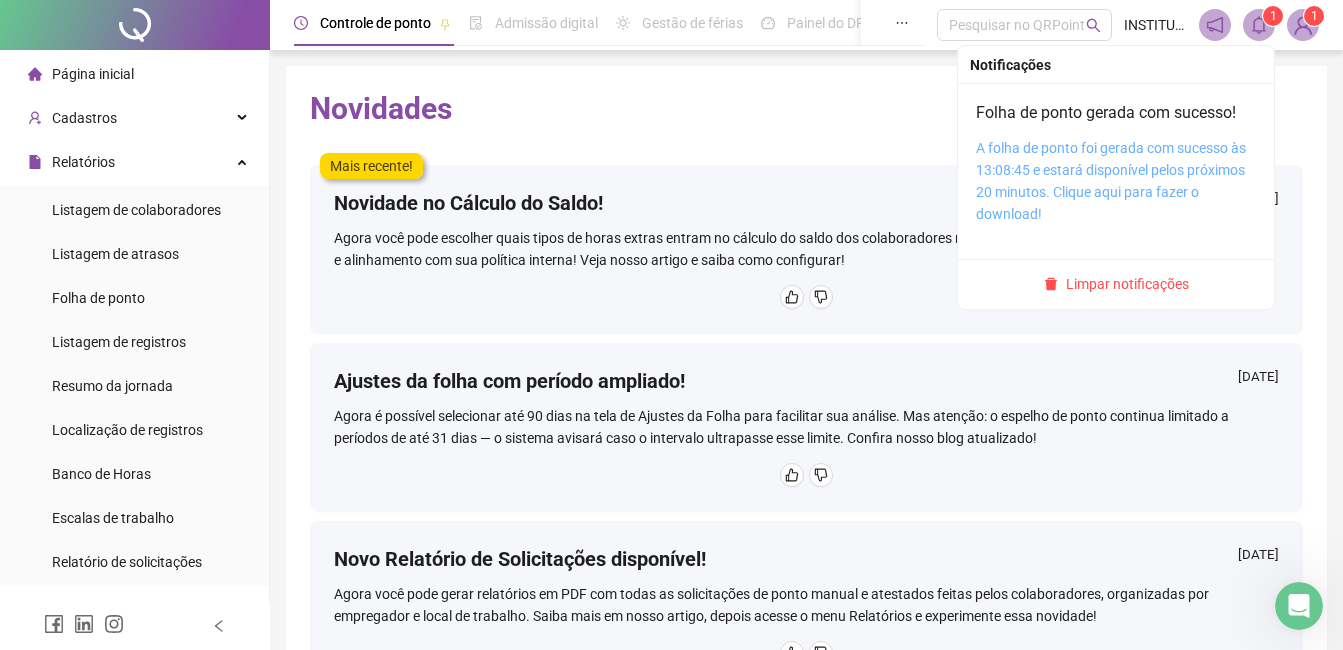 click on "A folha de ponto foi gerada com sucesso às 13:08:45 e estará disponível pelos próximos 20 minutos.
Clique aqui para fazer o download!" at bounding box center (1111, 181) 